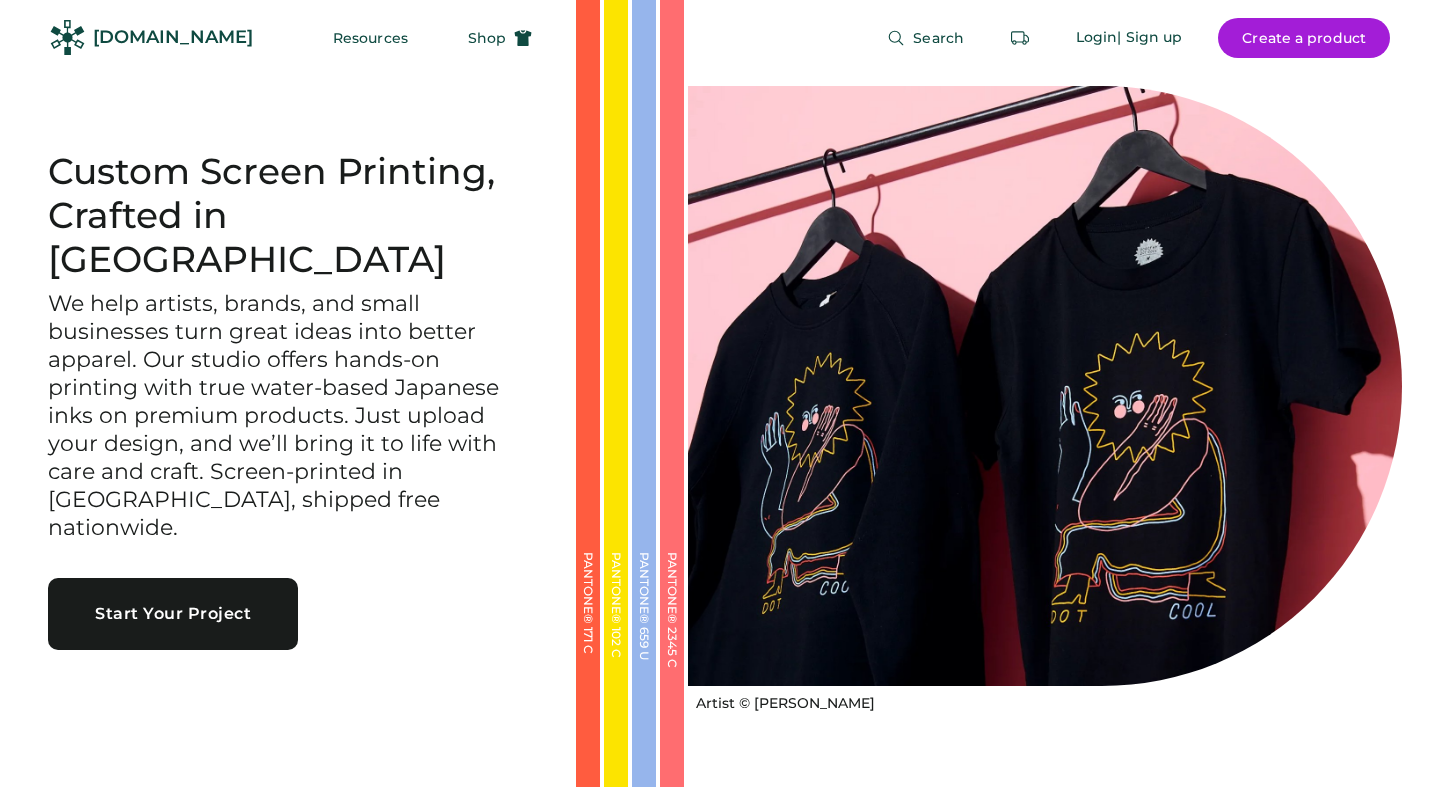scroll, scrollTop: 0, scrollLeft: 0, axis: both 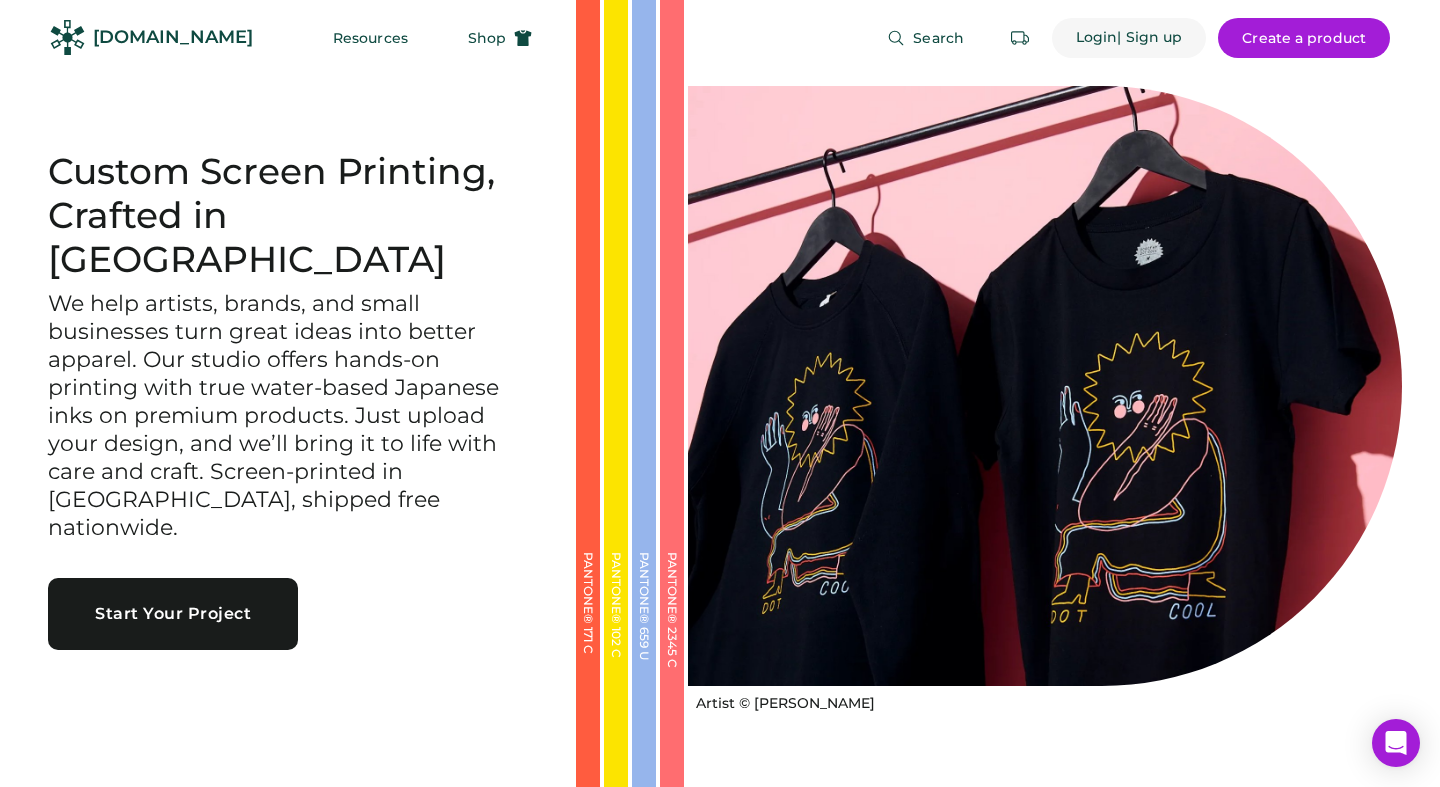 click on "Login" at bounding box center (1097, 38) 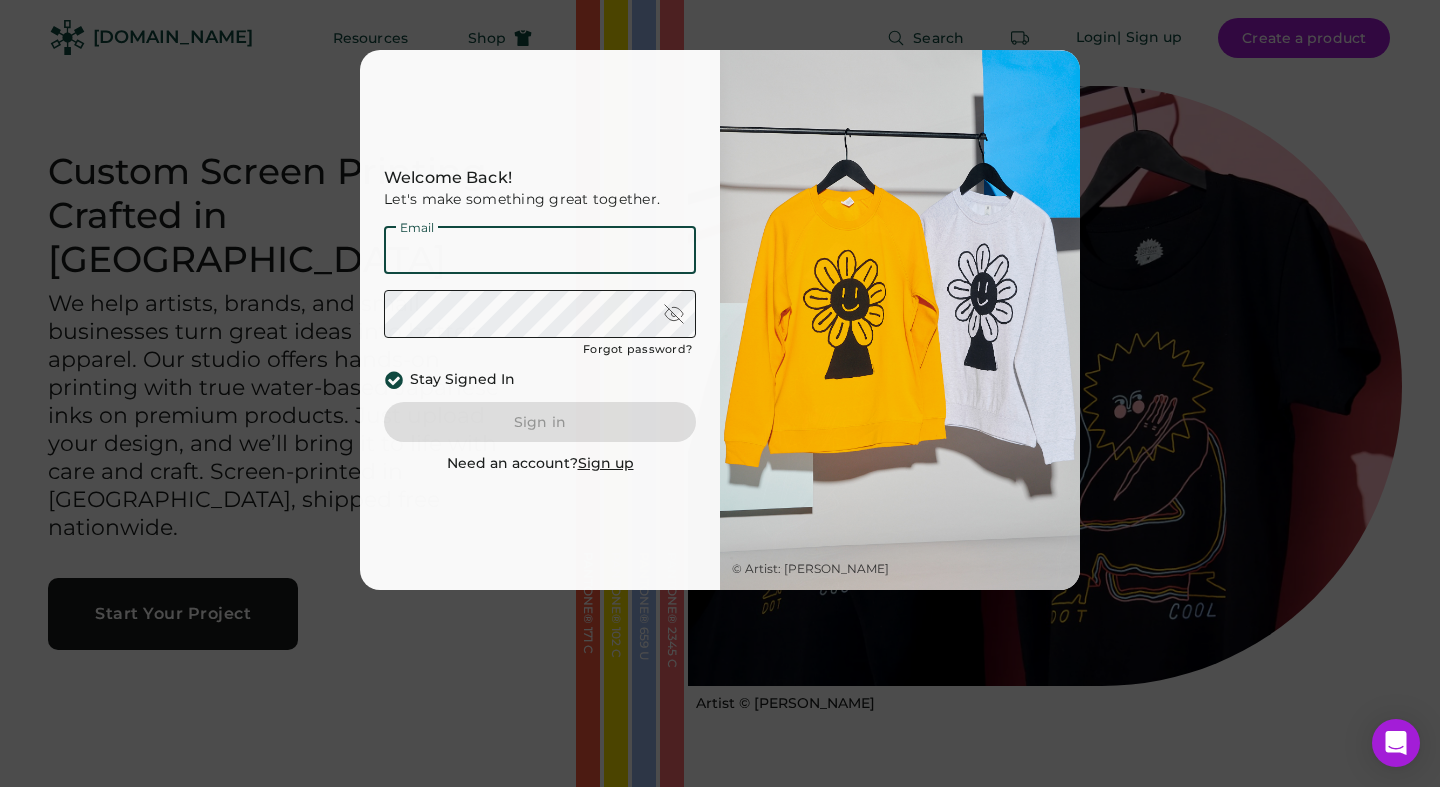 type on "**********" 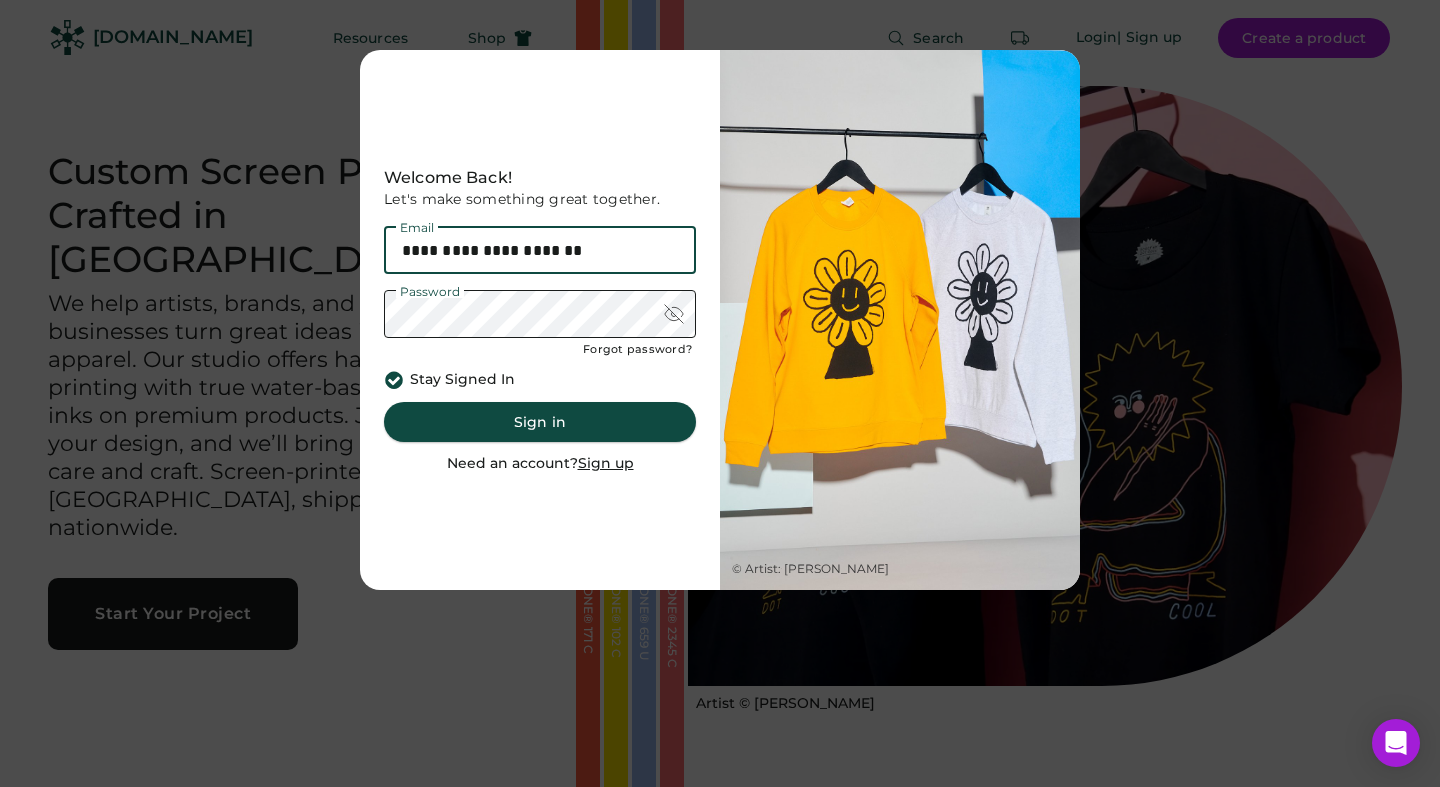 click on "Sign in" at bounding box center [540, 422] 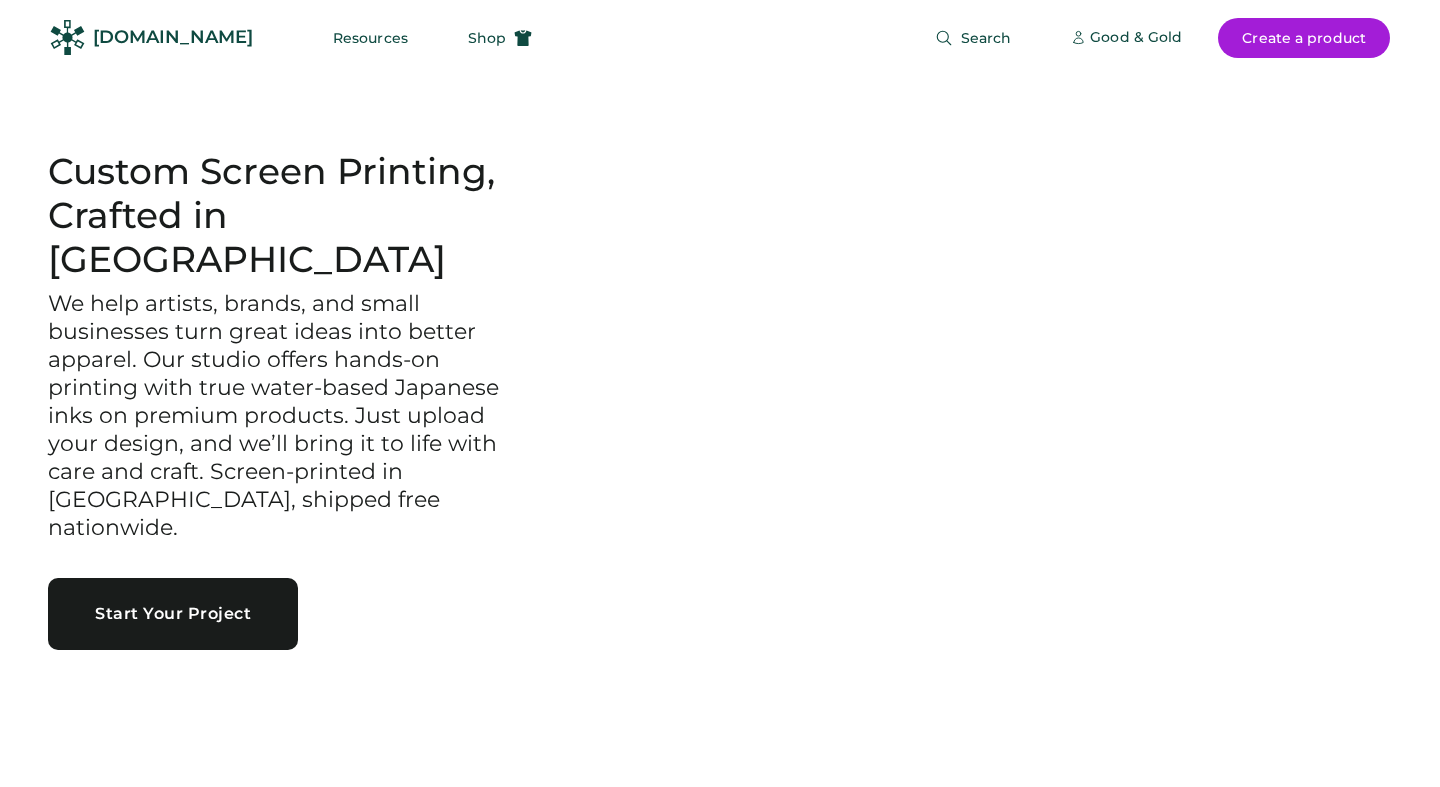 scroll, scrollTop: 0, scrollLeft: 0, axis: both 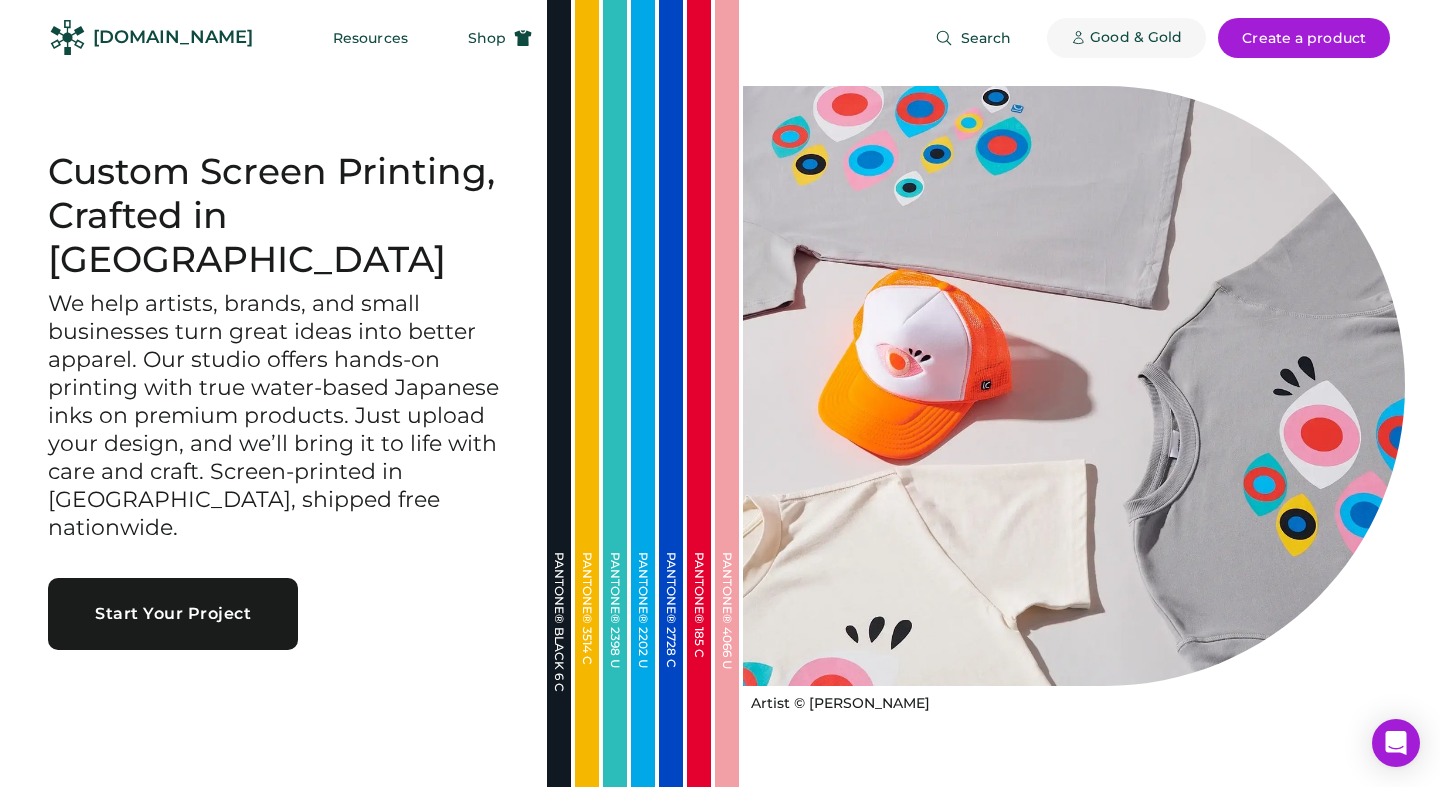 click on "Good & Gold" at bounding box center [1136, 38] 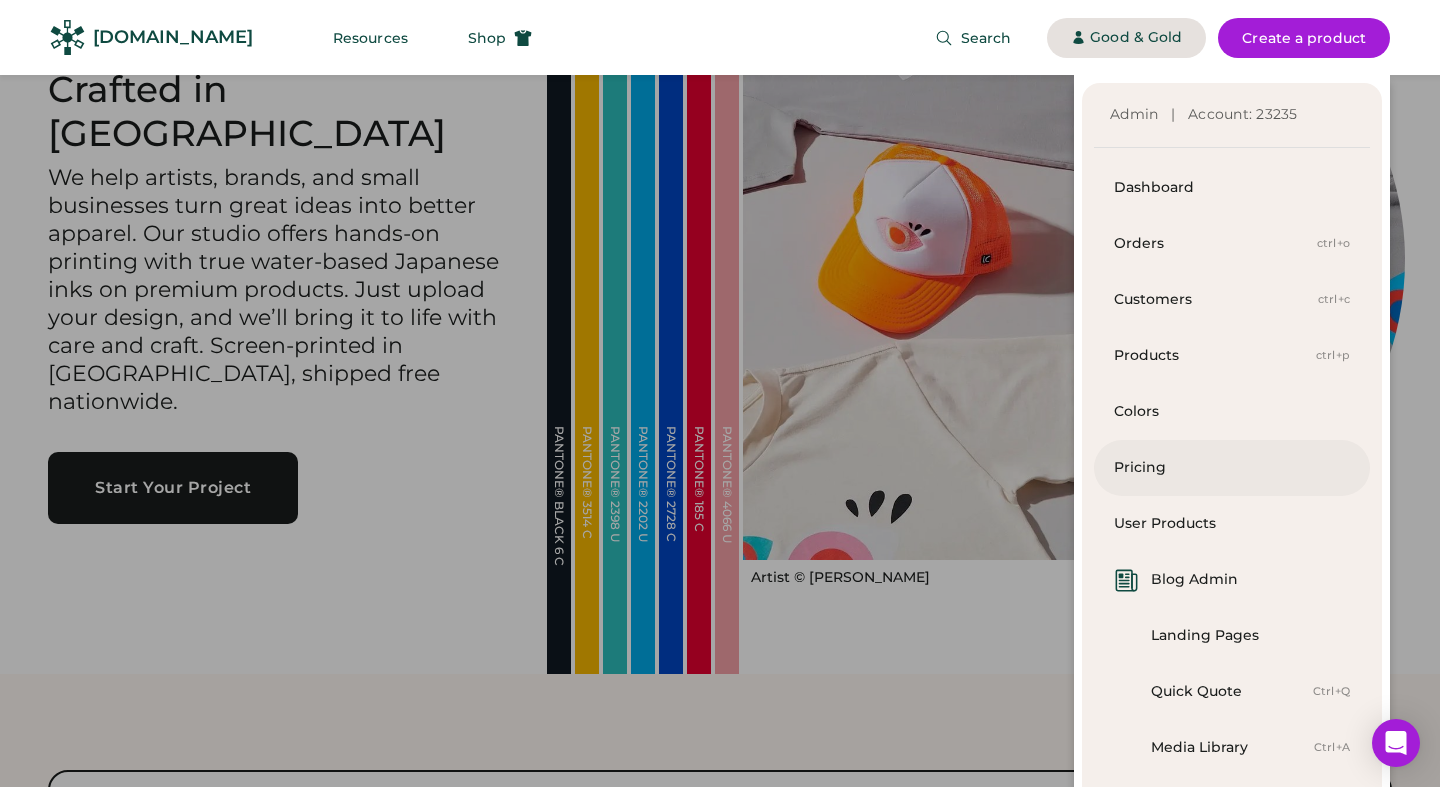 scroll, scrollTop: 128, scrollLeft: 0, axis: vertical 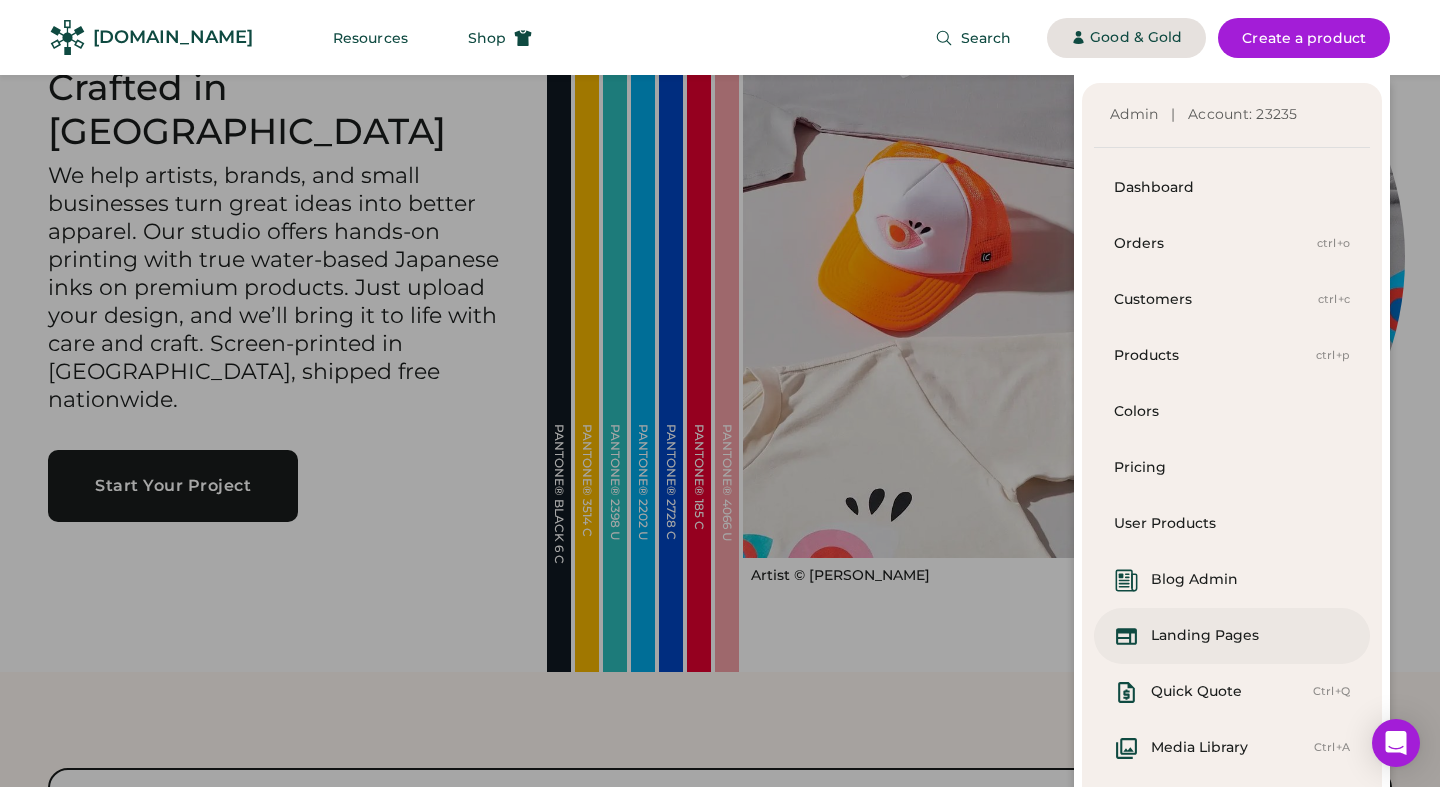 click on "Landing Pages" at bounding box center [1205, 636] 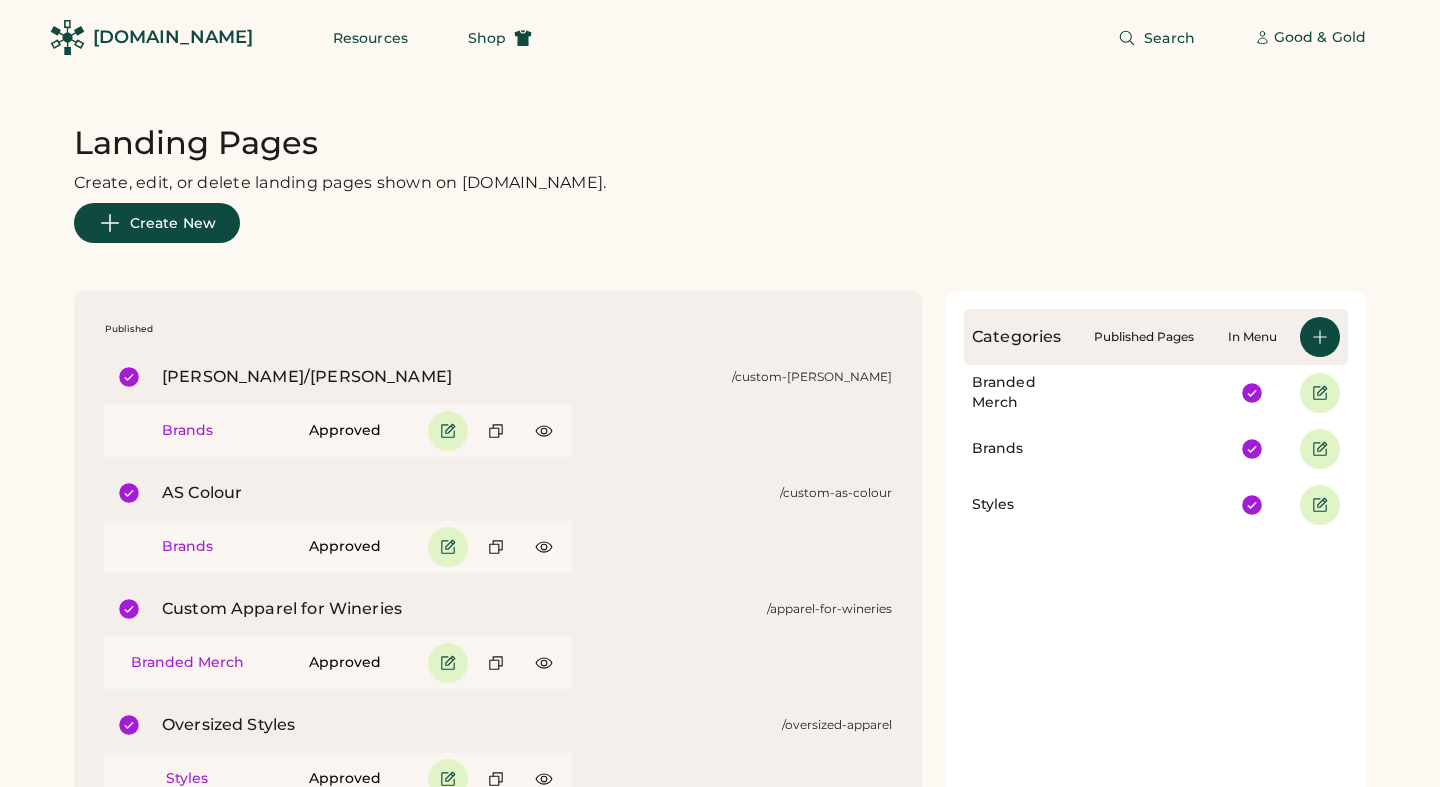 scroll, scrollTop: 0, scrollLeft: 0, axis: both 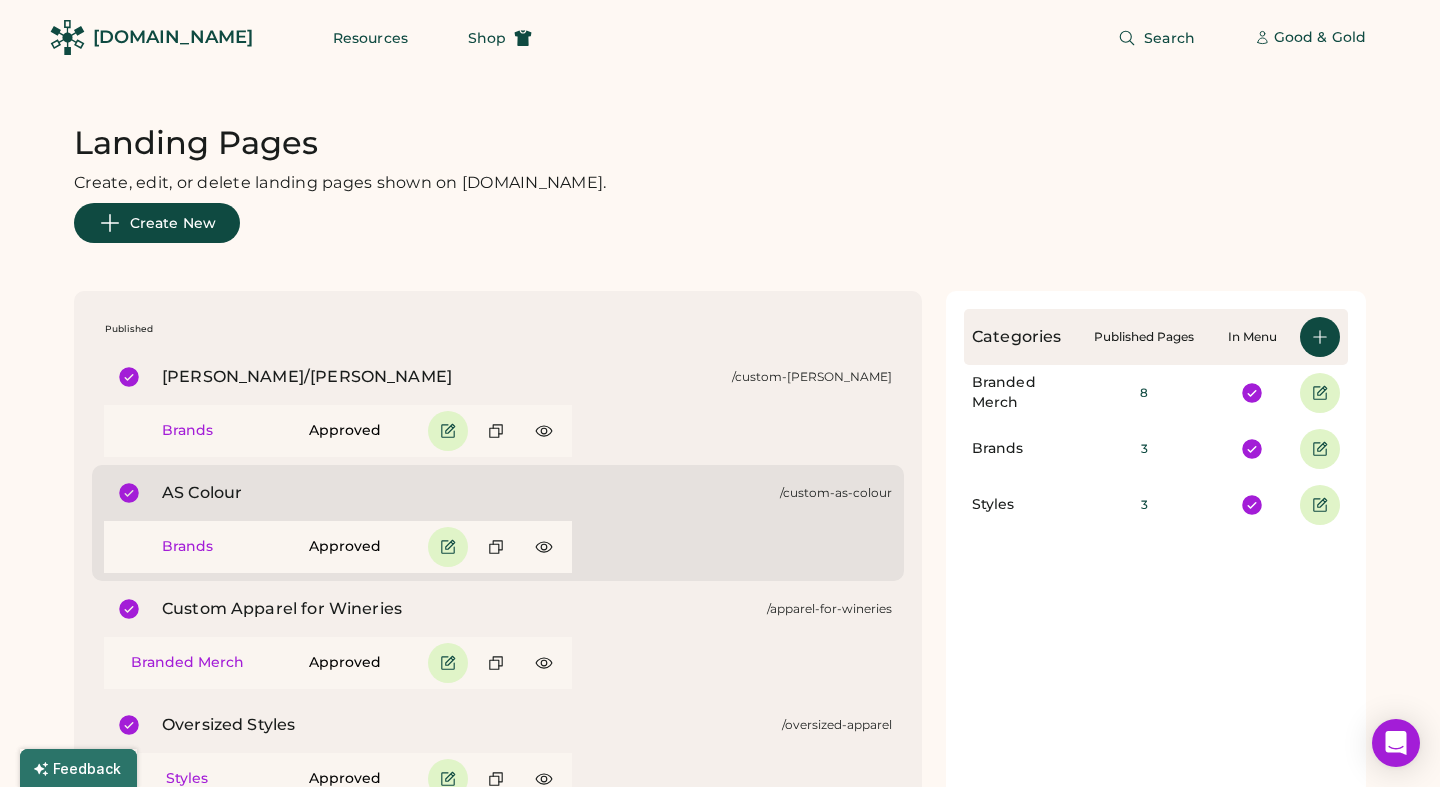 click on "AS Colour" at bounding box center (438, 493) 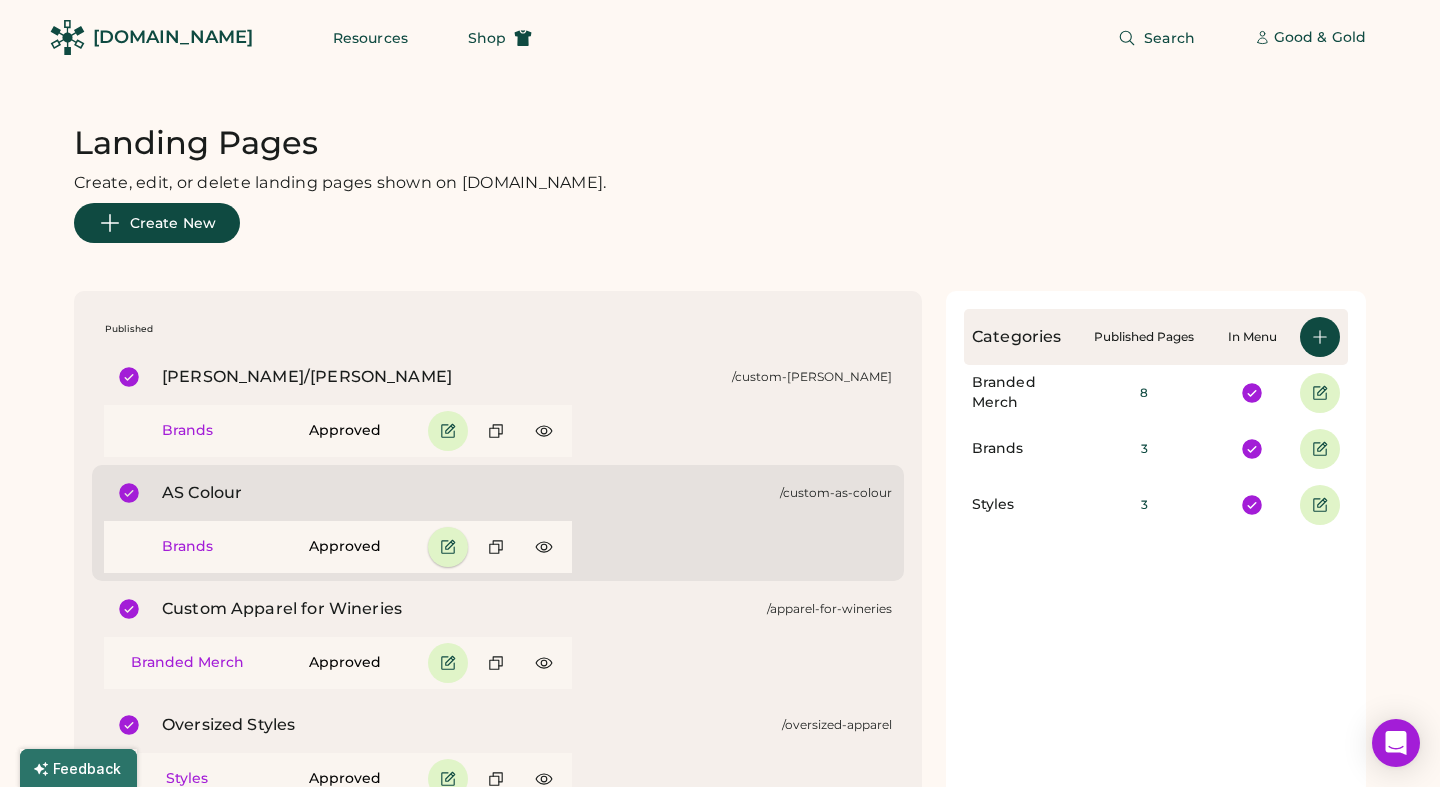 click 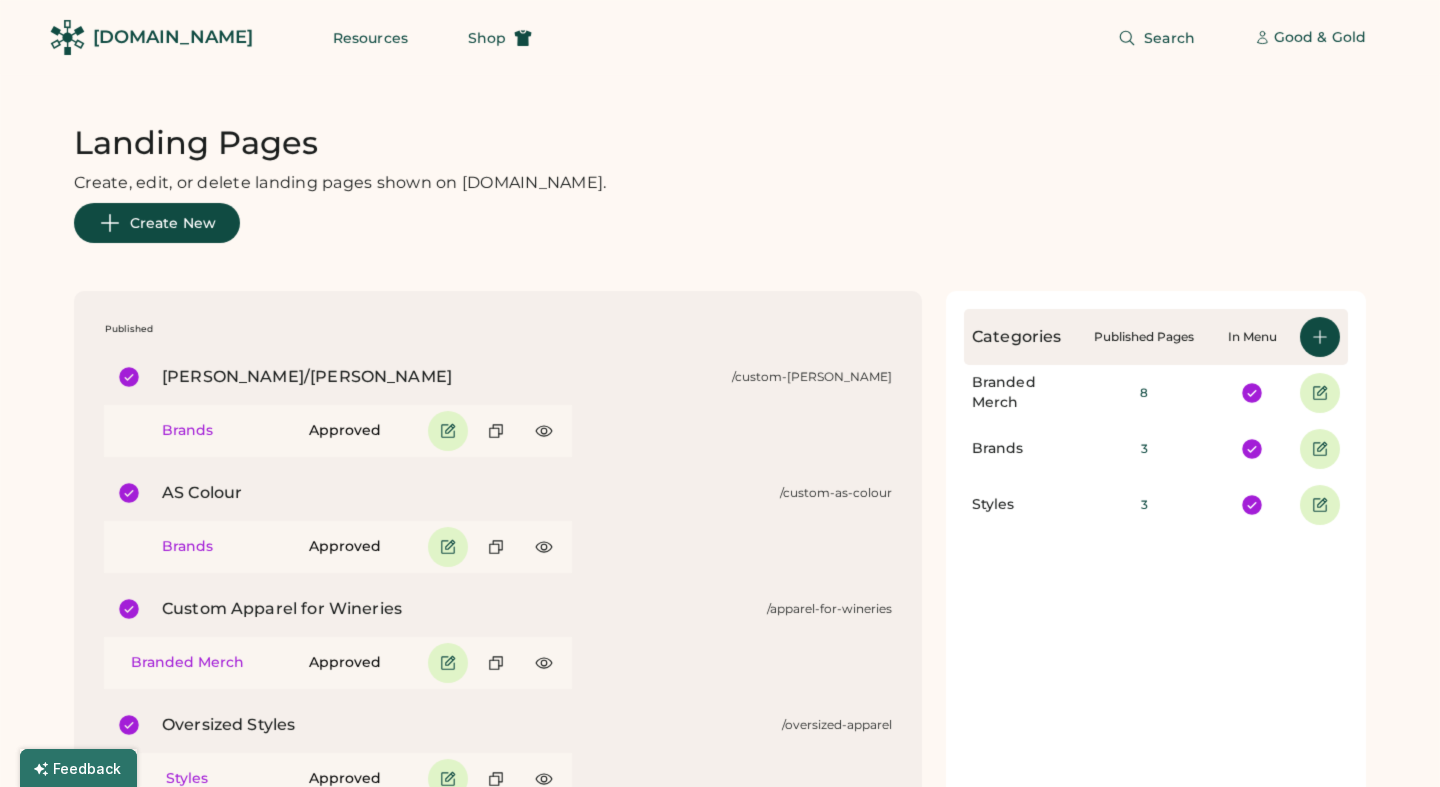 select on "**********" 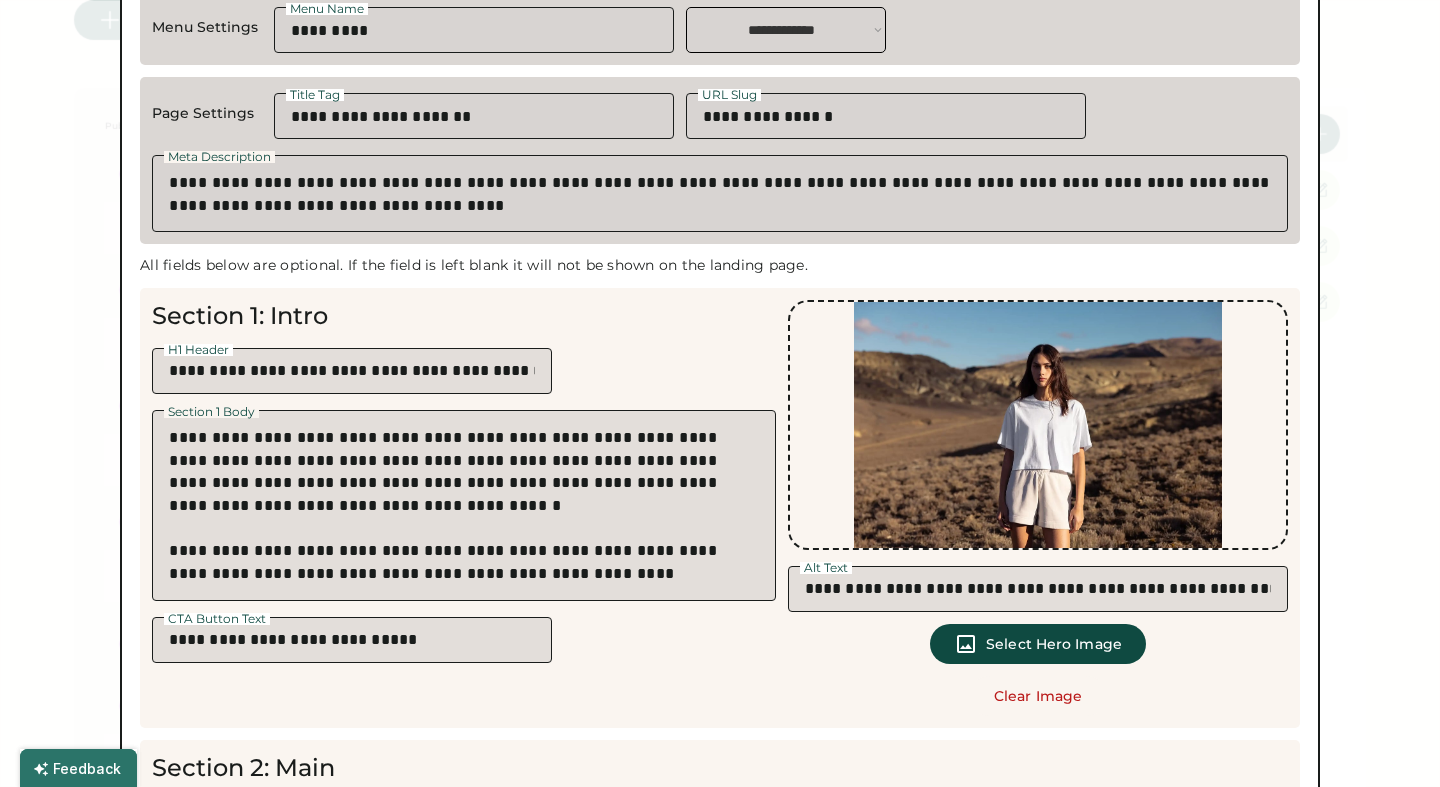 scroll, scrollTop: 46, scrollLeft: 0, axis: vertical 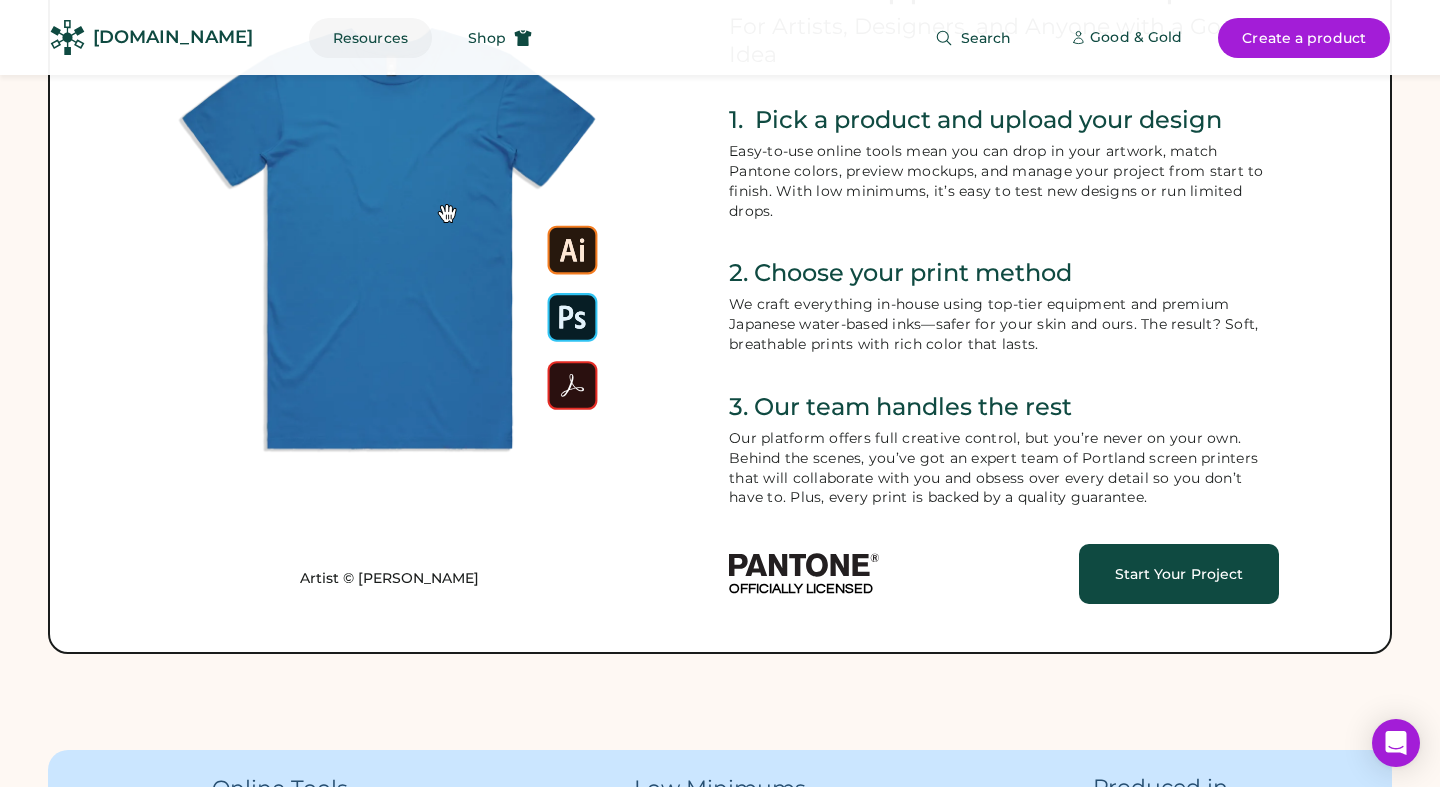 click on "Resources" at bounding box center (370, 38) 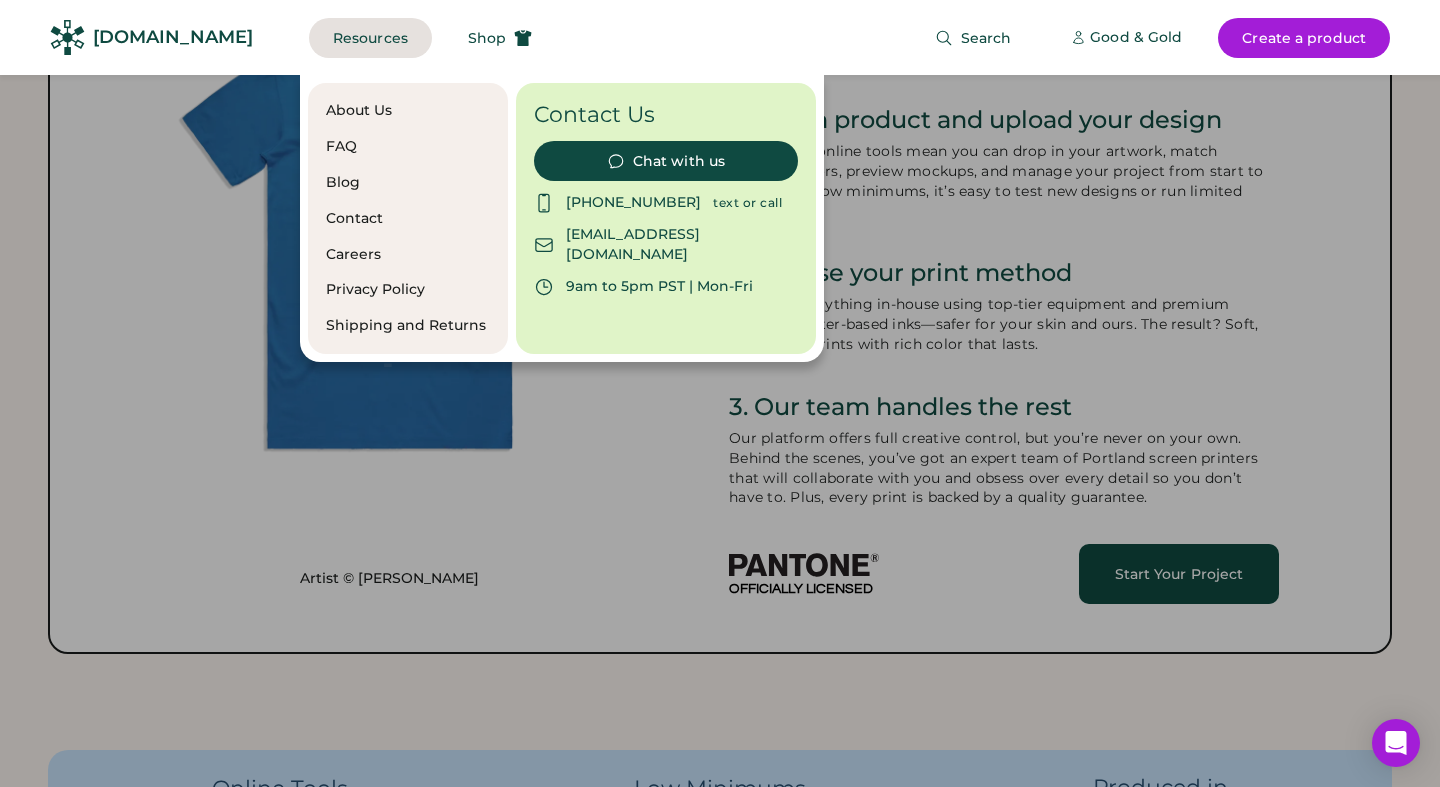 click on "Blog" at bounding box center (408, 183) 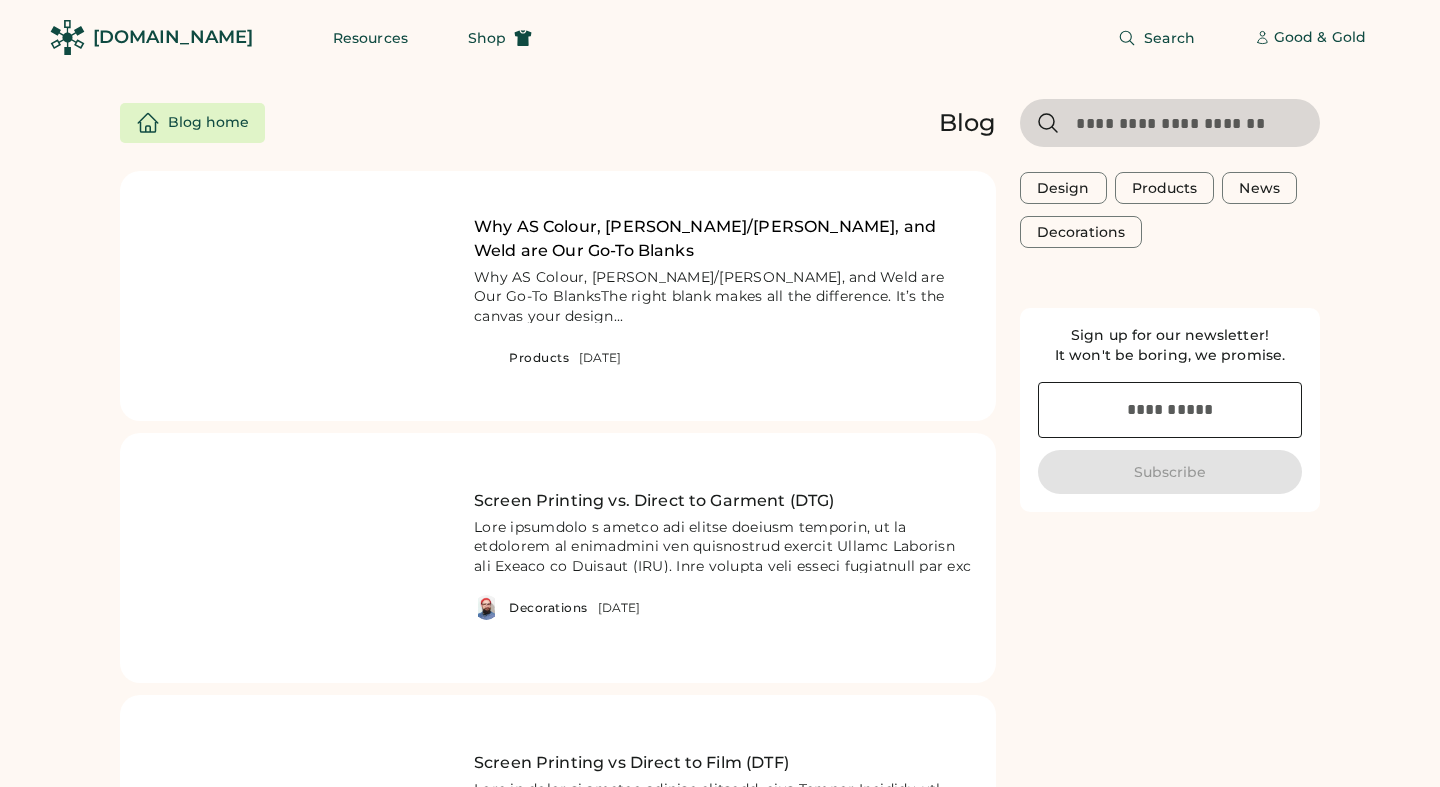 scroll, scrollTop: 0, scrollLeft: 0, axis: both 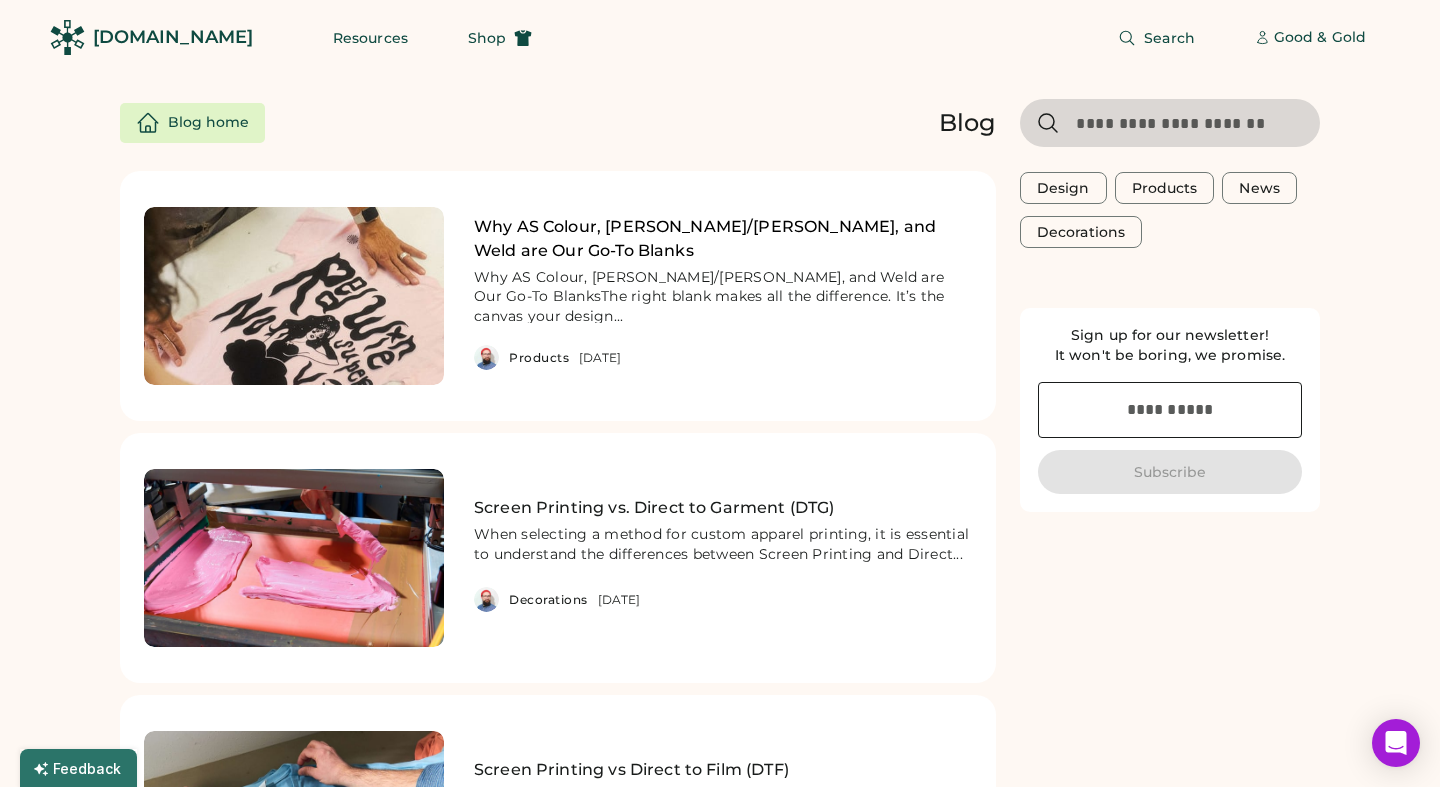 click on "Why AS Colour, [PERSON_NAME]/[PERSON_NAME], and Weld are Our Go-To Blanks" at bounding box center (723, 239) 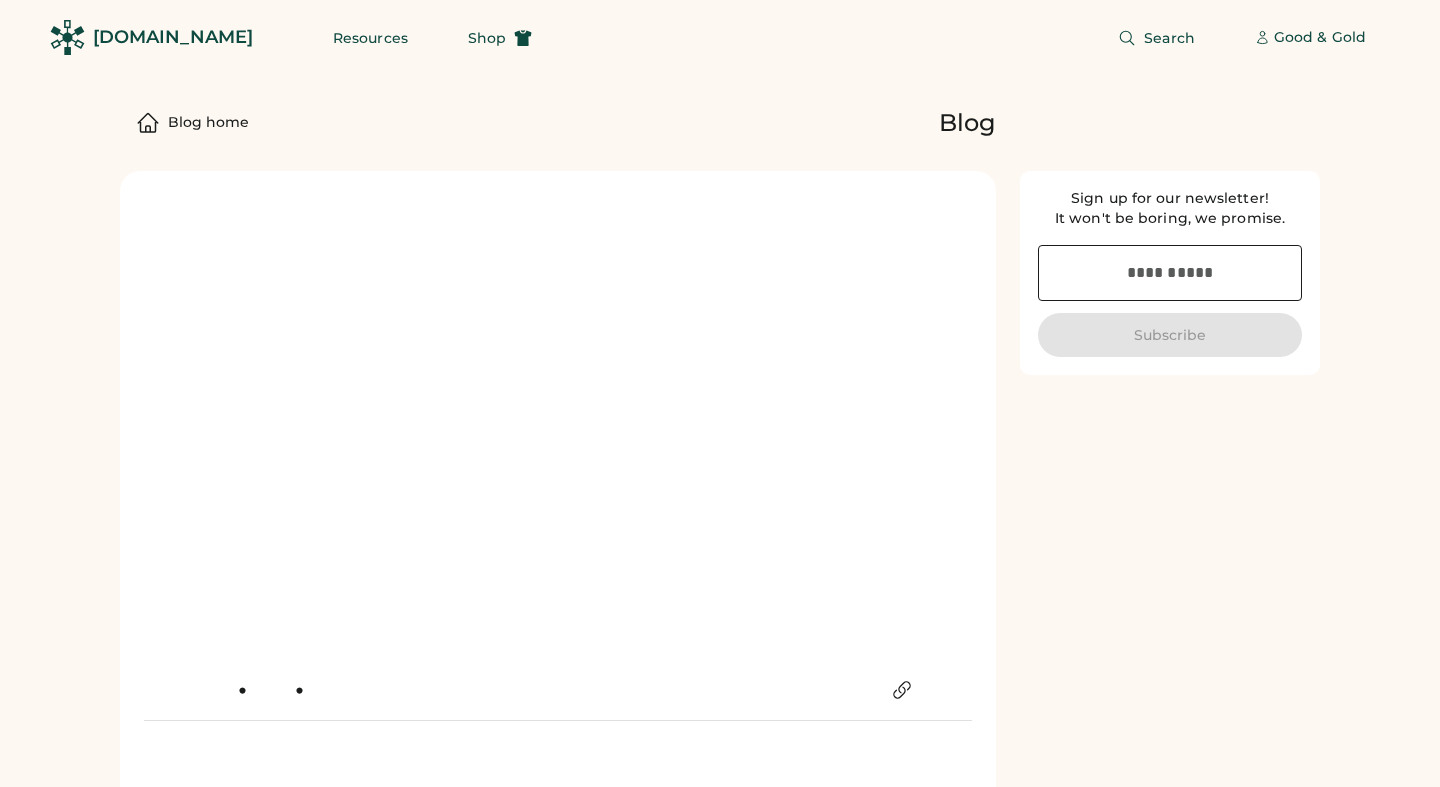 scroll, scrollTop: 0, scrollLeft: 0, axis: both 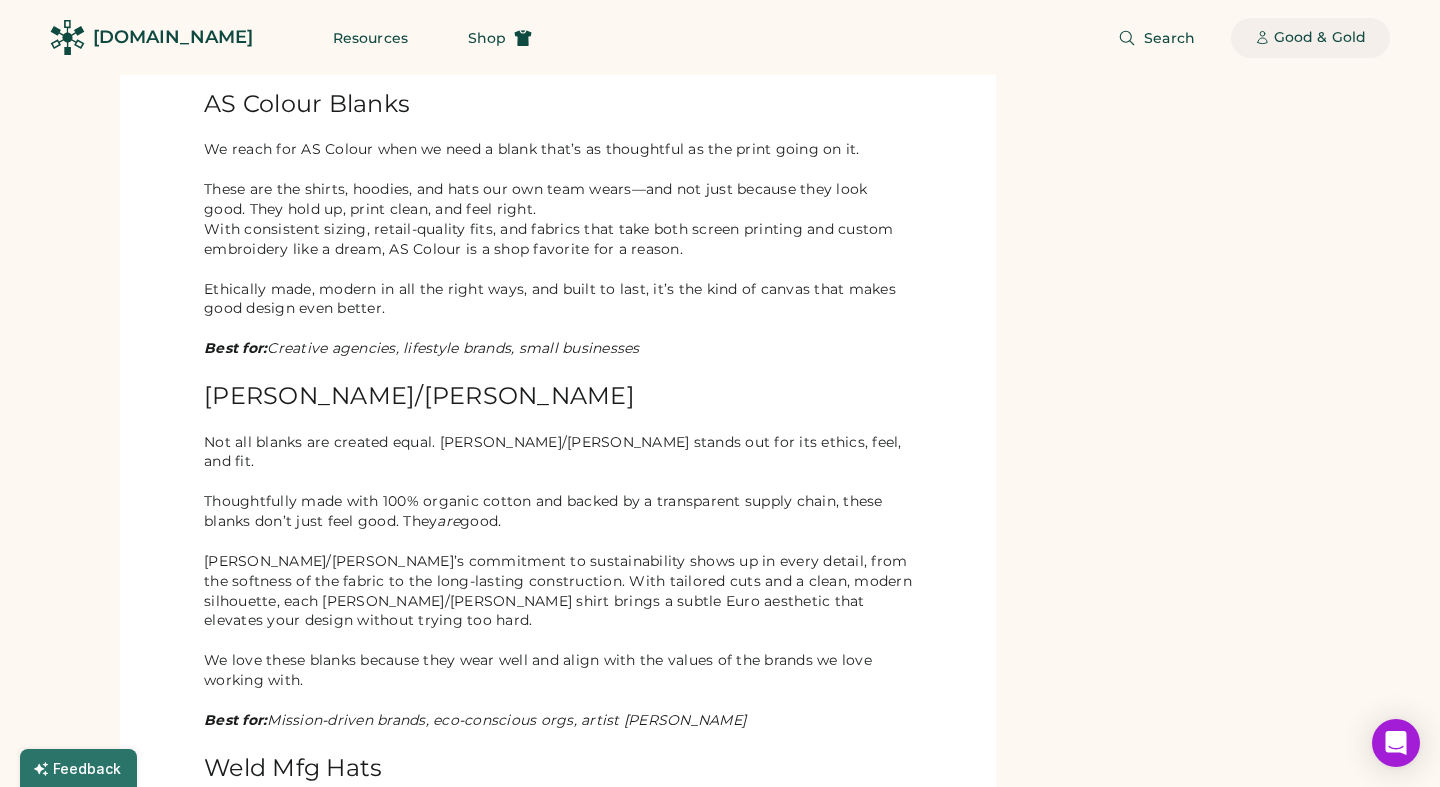 click on "Good & Gold" at bounding box center [1320, 38] 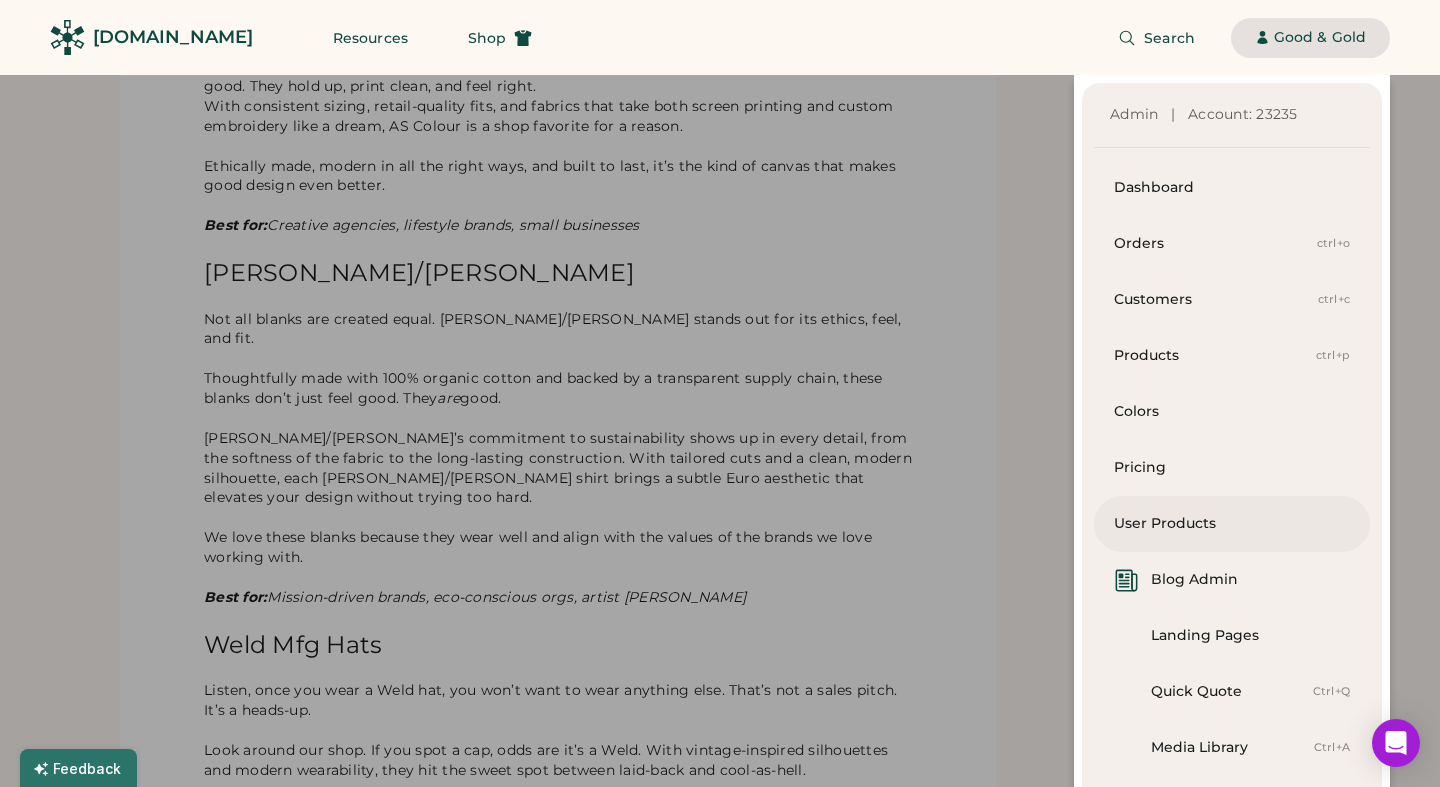 scroll, scrollTop: 1150, scrollLeft: 0, axis: vertical 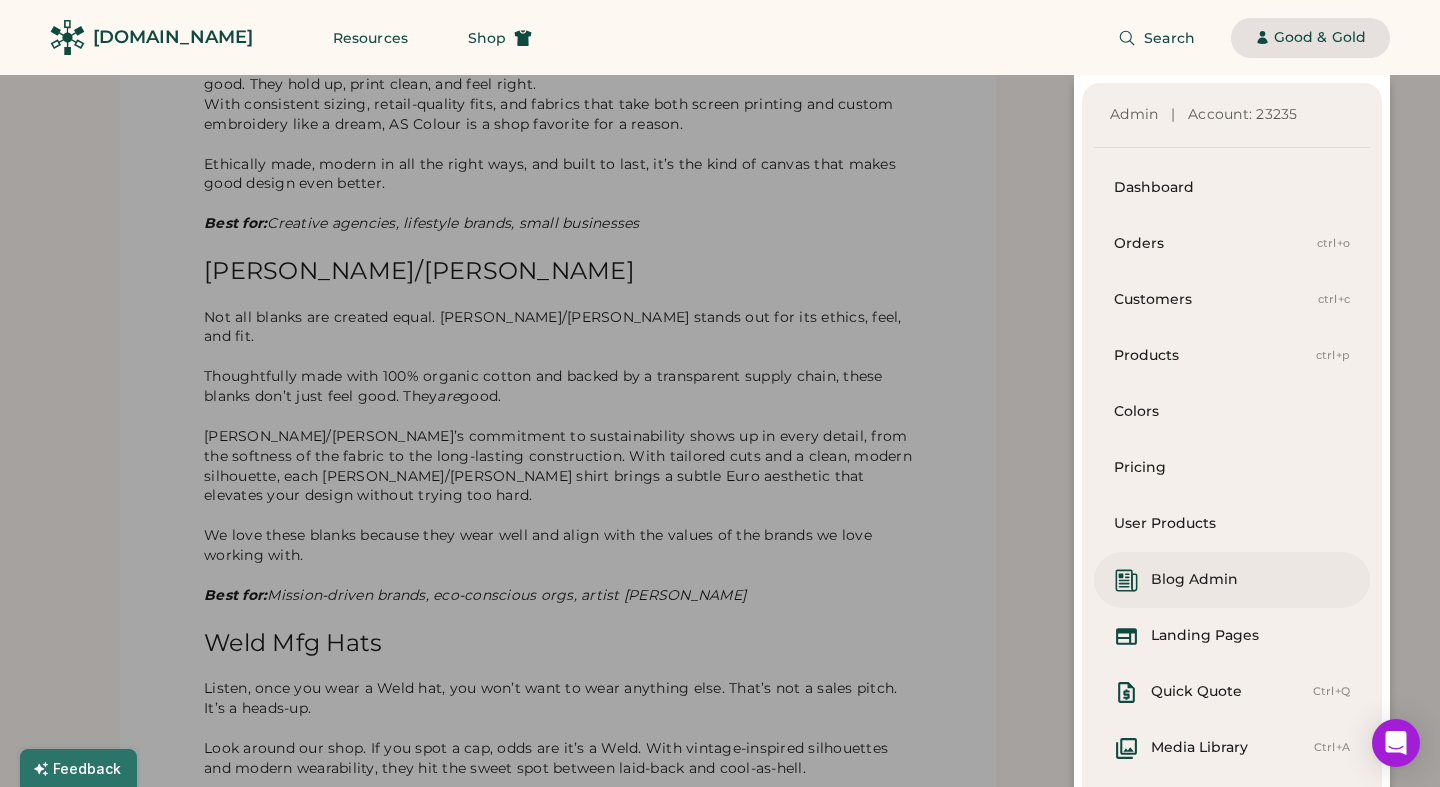 click on "Blog Admin" at bounding box center [1194, 580] 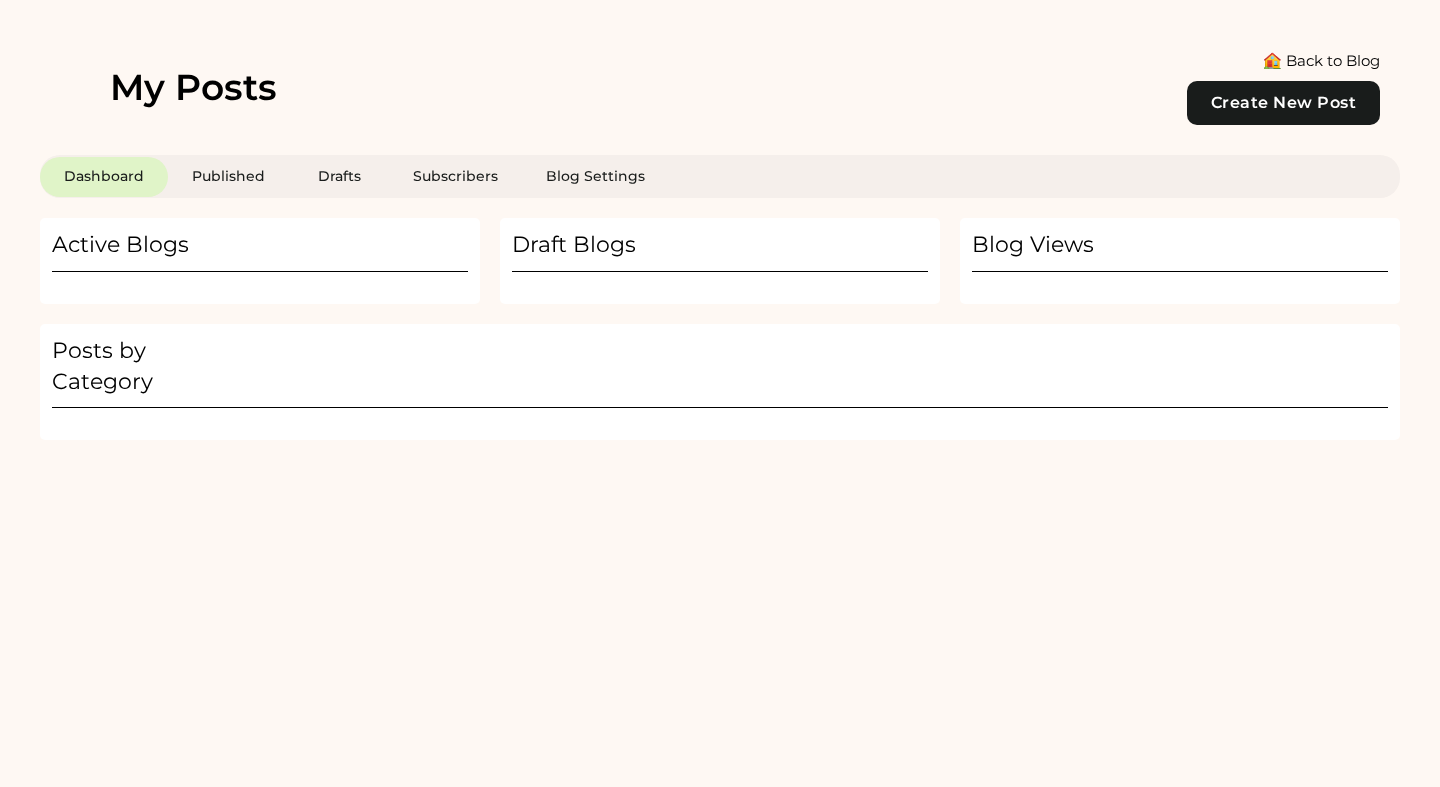scroll, scrollTop: 0, scrollLeft: 0, axis: both 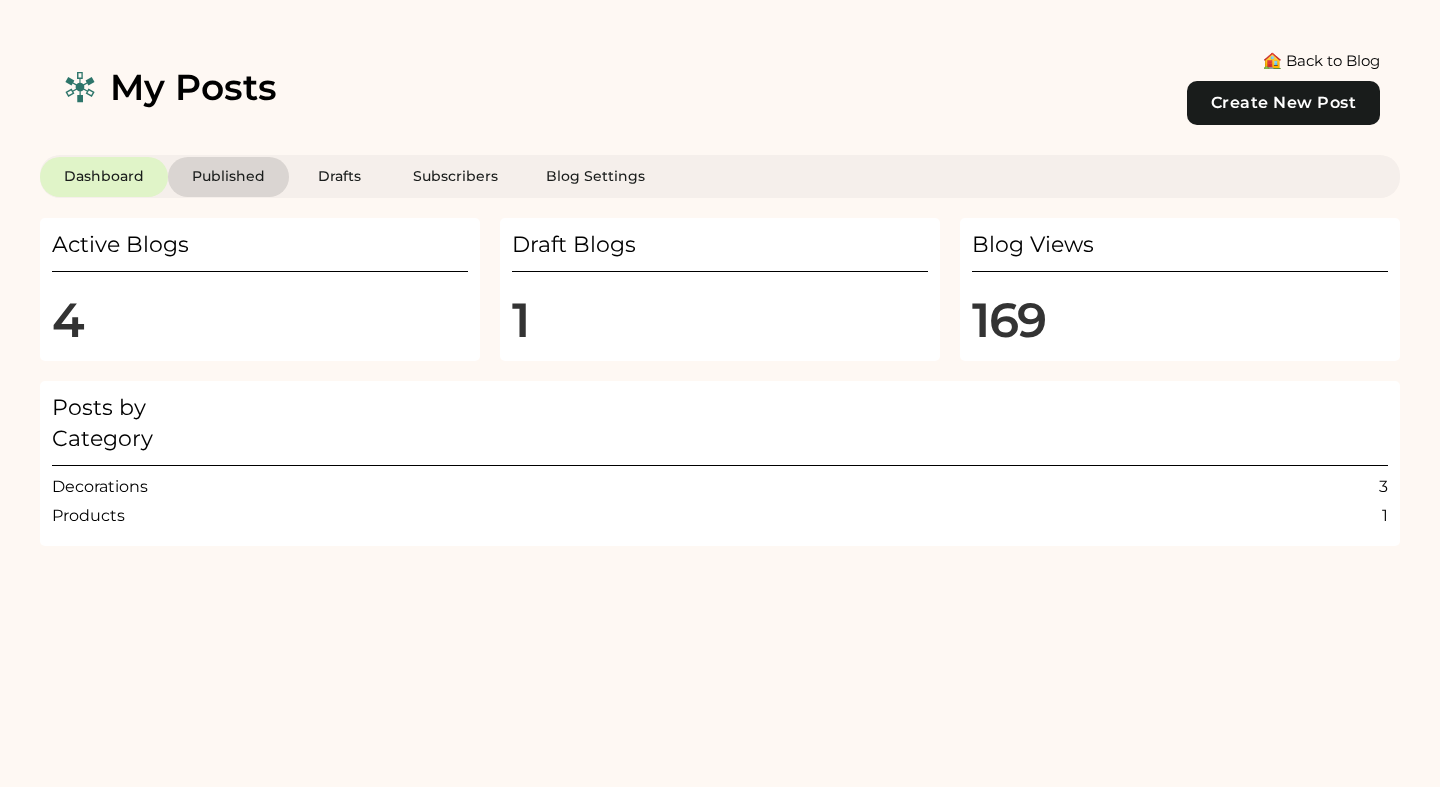 click on "Published" at bounding box center [228, 177] 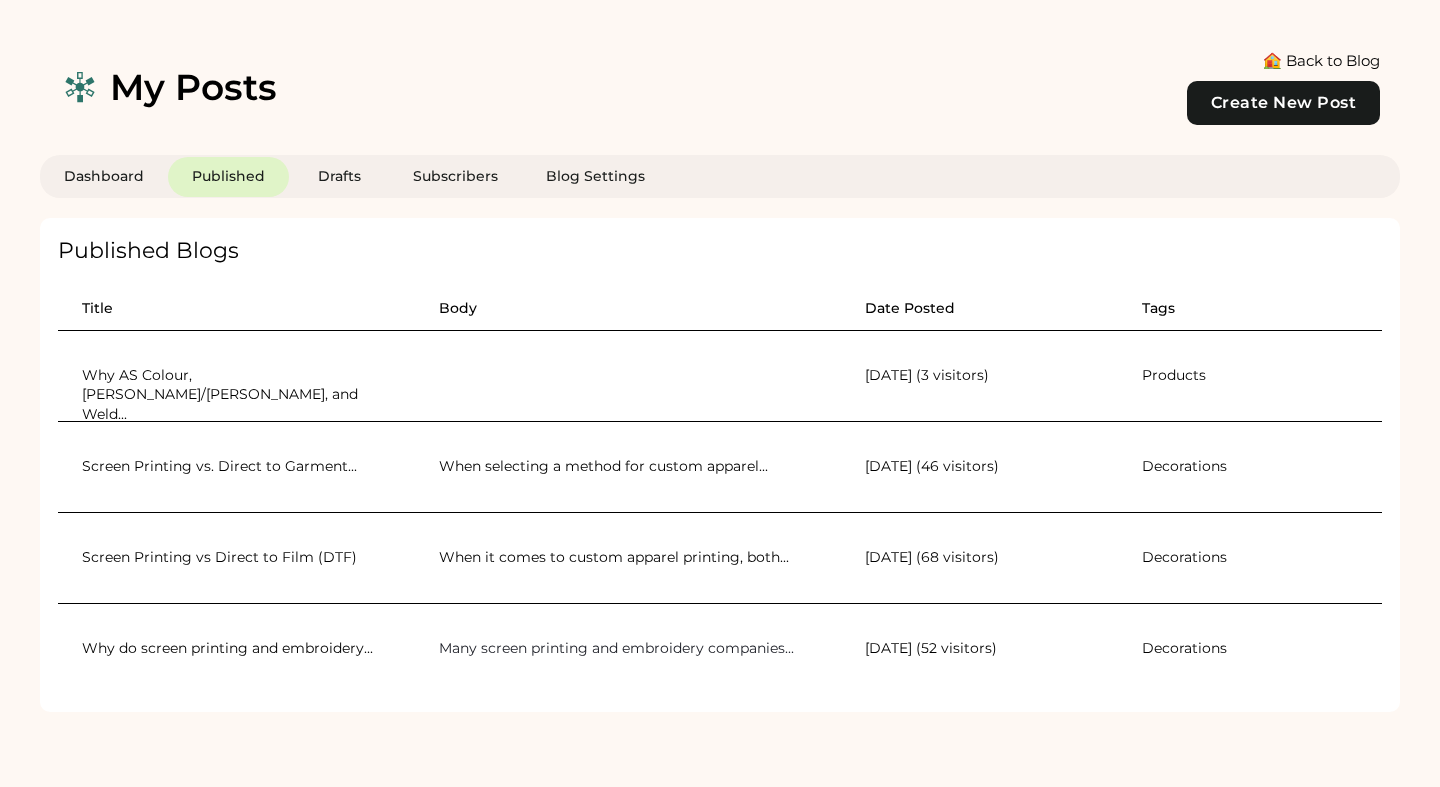 scroll, scrollTop: 2, scrollLeft: 0, axis: vertical 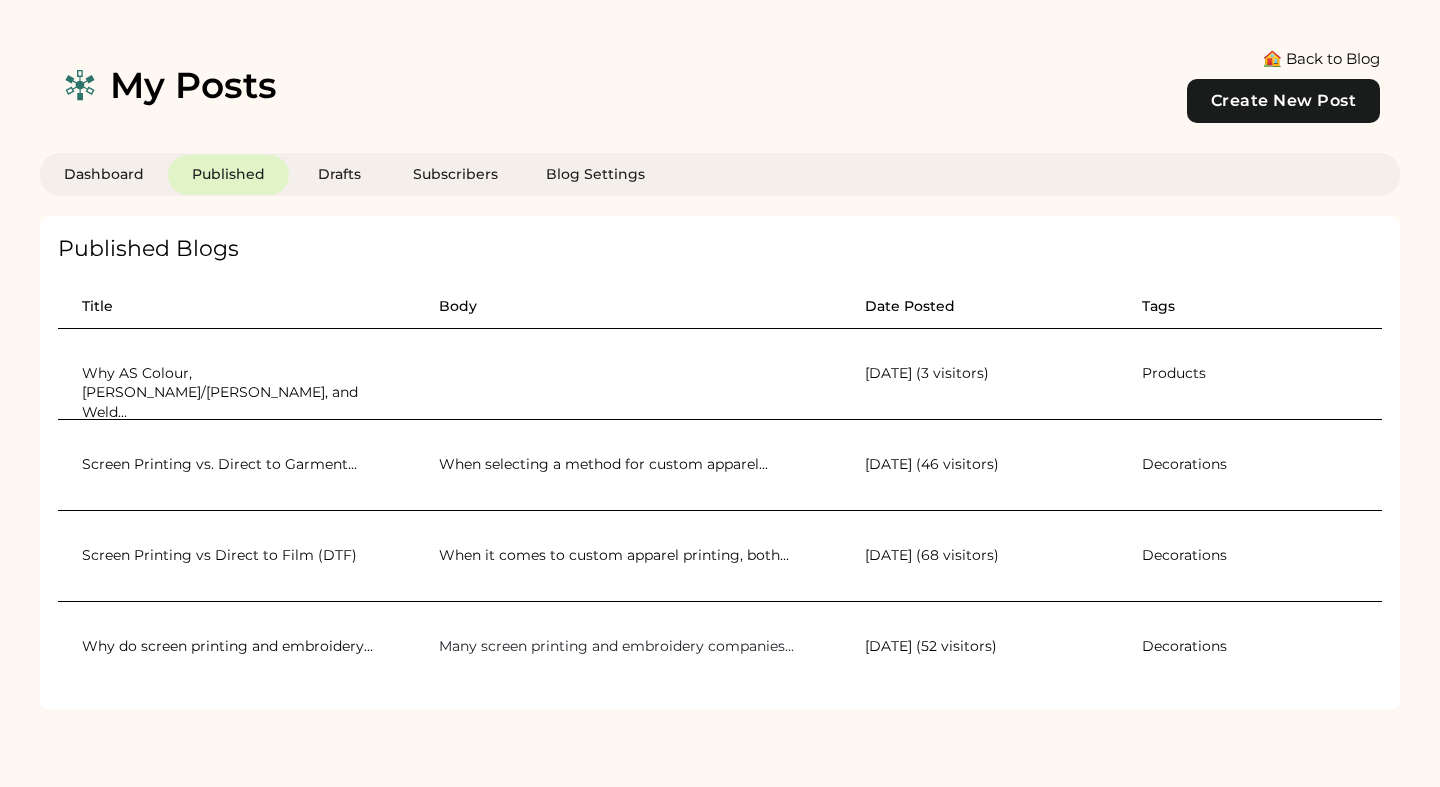 click on "Why AS Colour, Stanley/Stella, and Weld..." at bounding box center (230, 393) 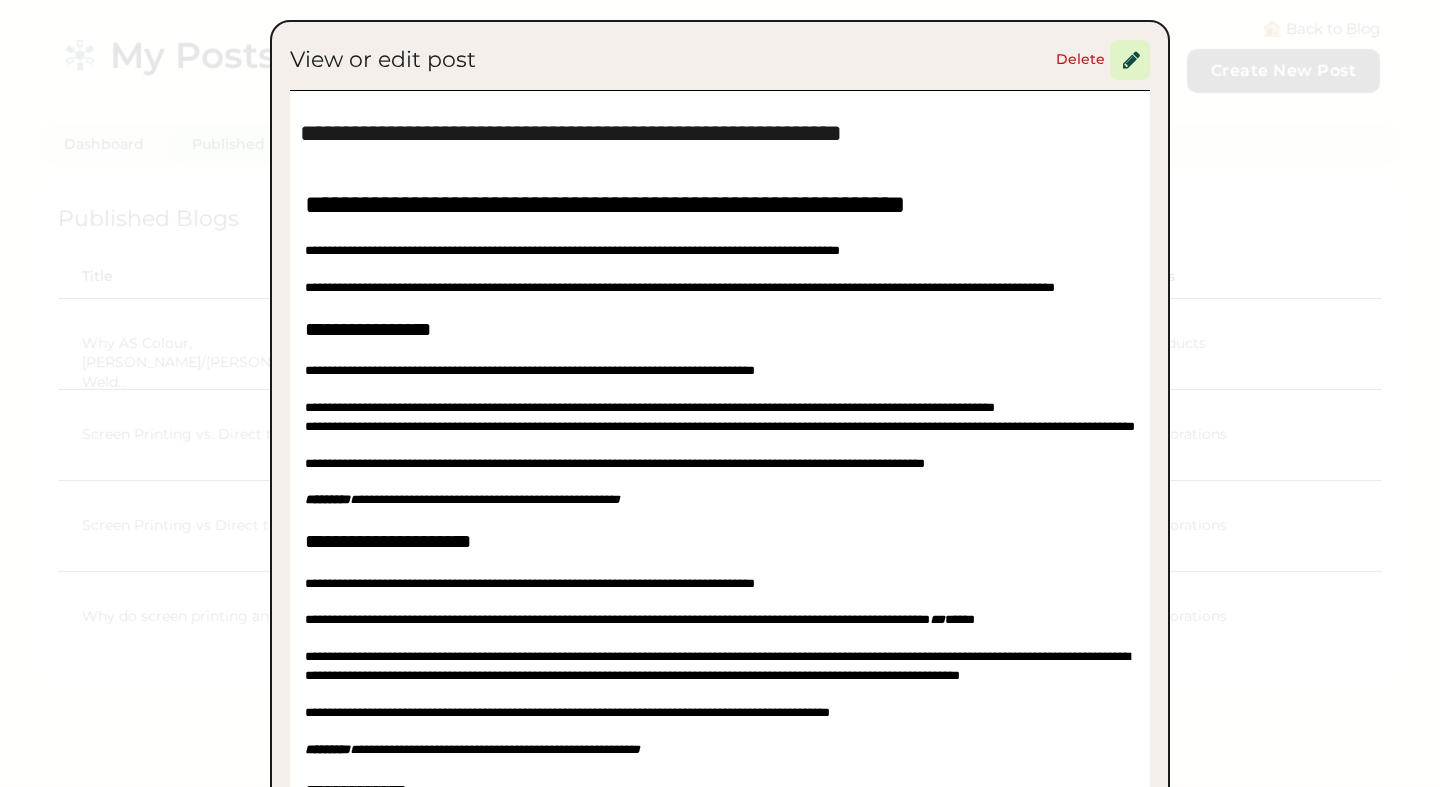 scroll, scrollTop: 0, scrollLeft: 0, axis: both 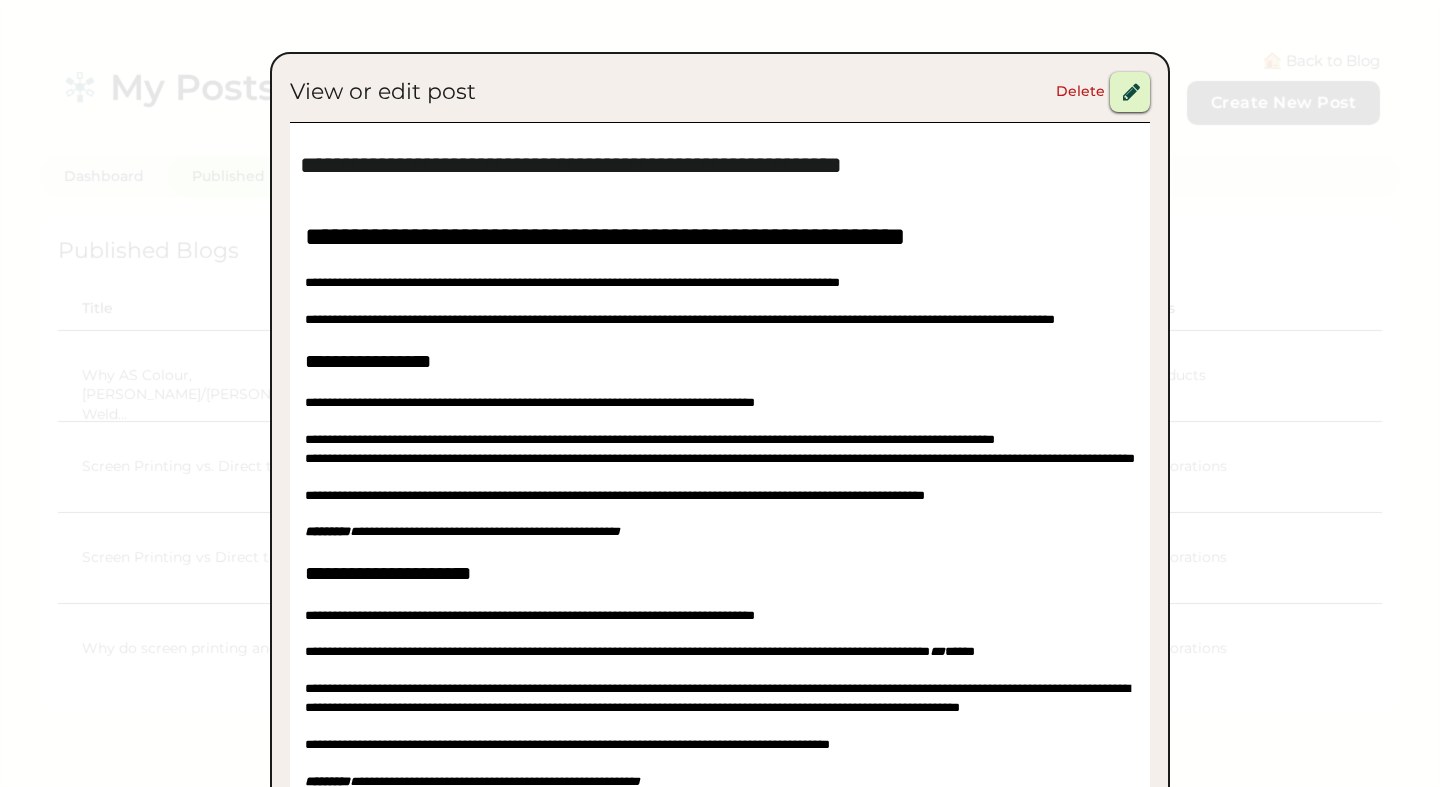 click at bounding box center [1131, 92] 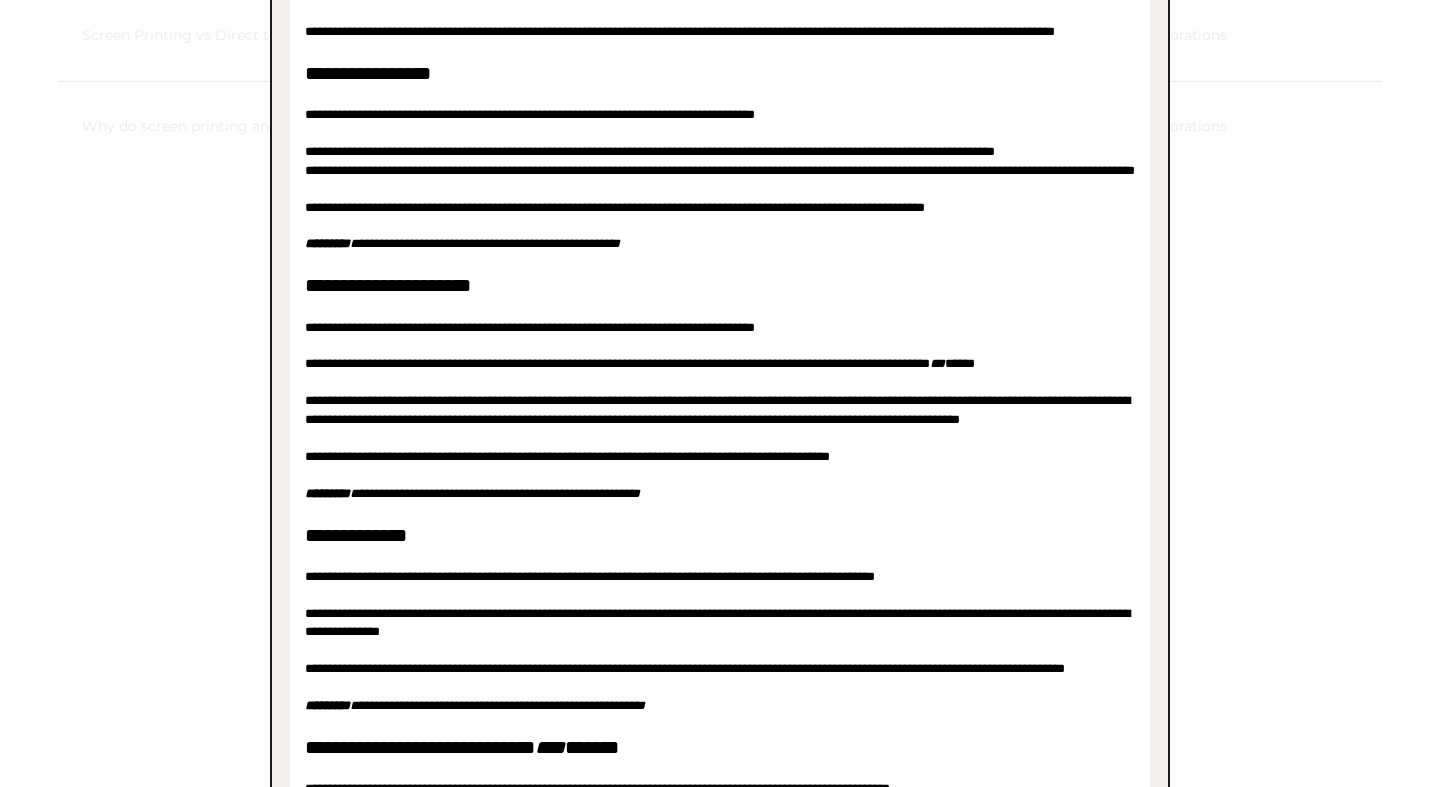 scroll, scrollTop: 525, scrollLeft: 0, axis: vertical 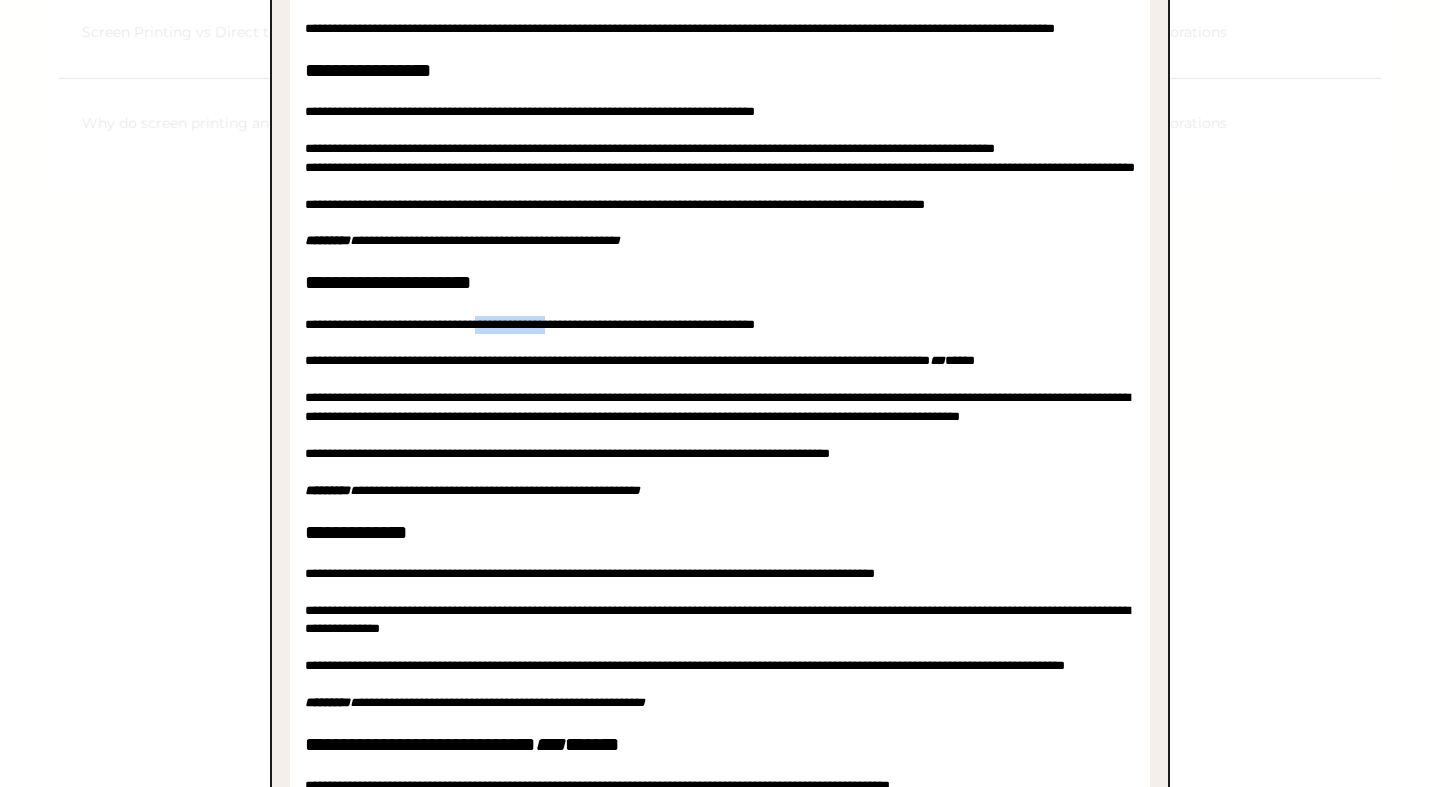 drag, startPoint x: 494, startPoint y: 364, endPoint x: 574, endPoint y: 365, distance: 80.00625 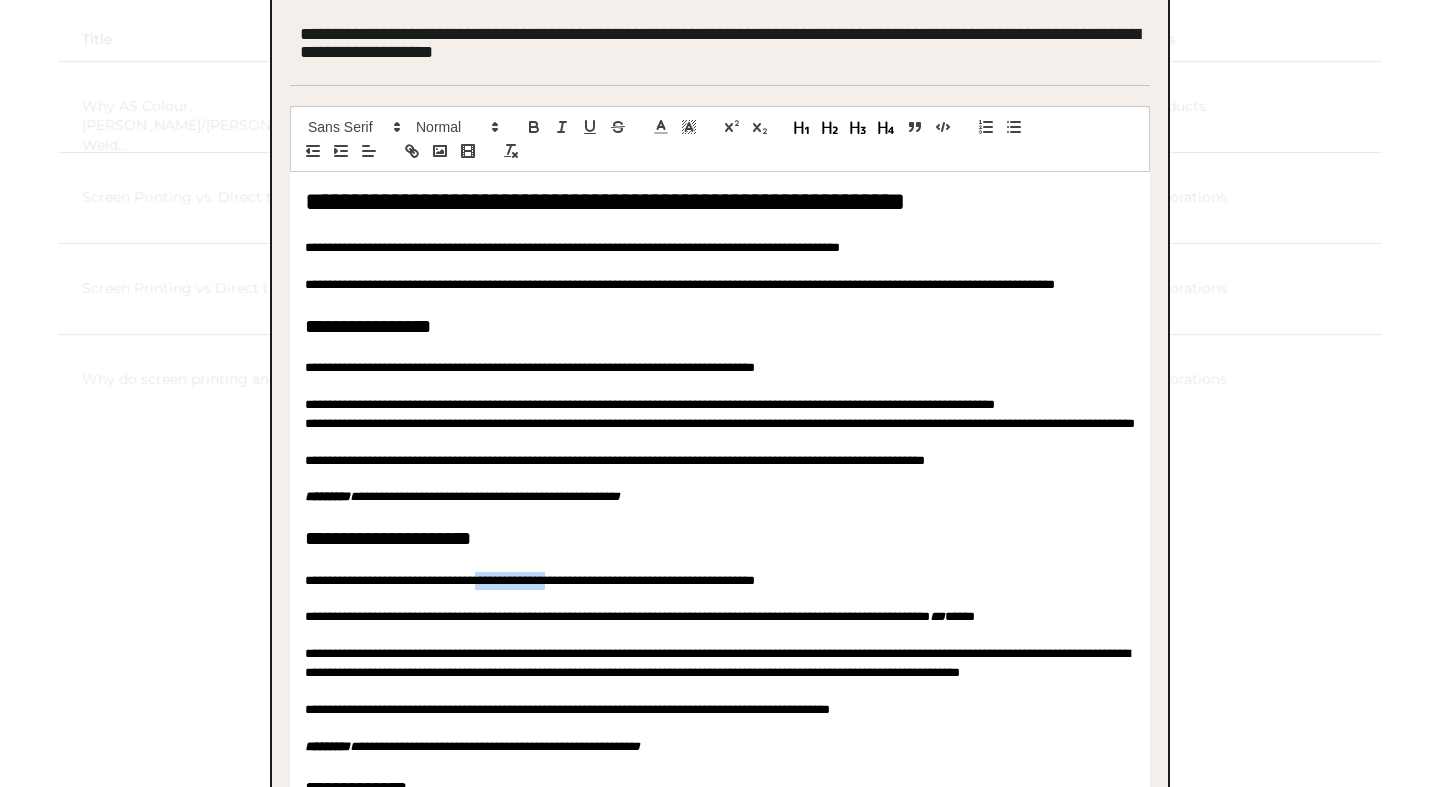 scroll, scrollTop: 268, scrollLeft: 0, axis: vertical 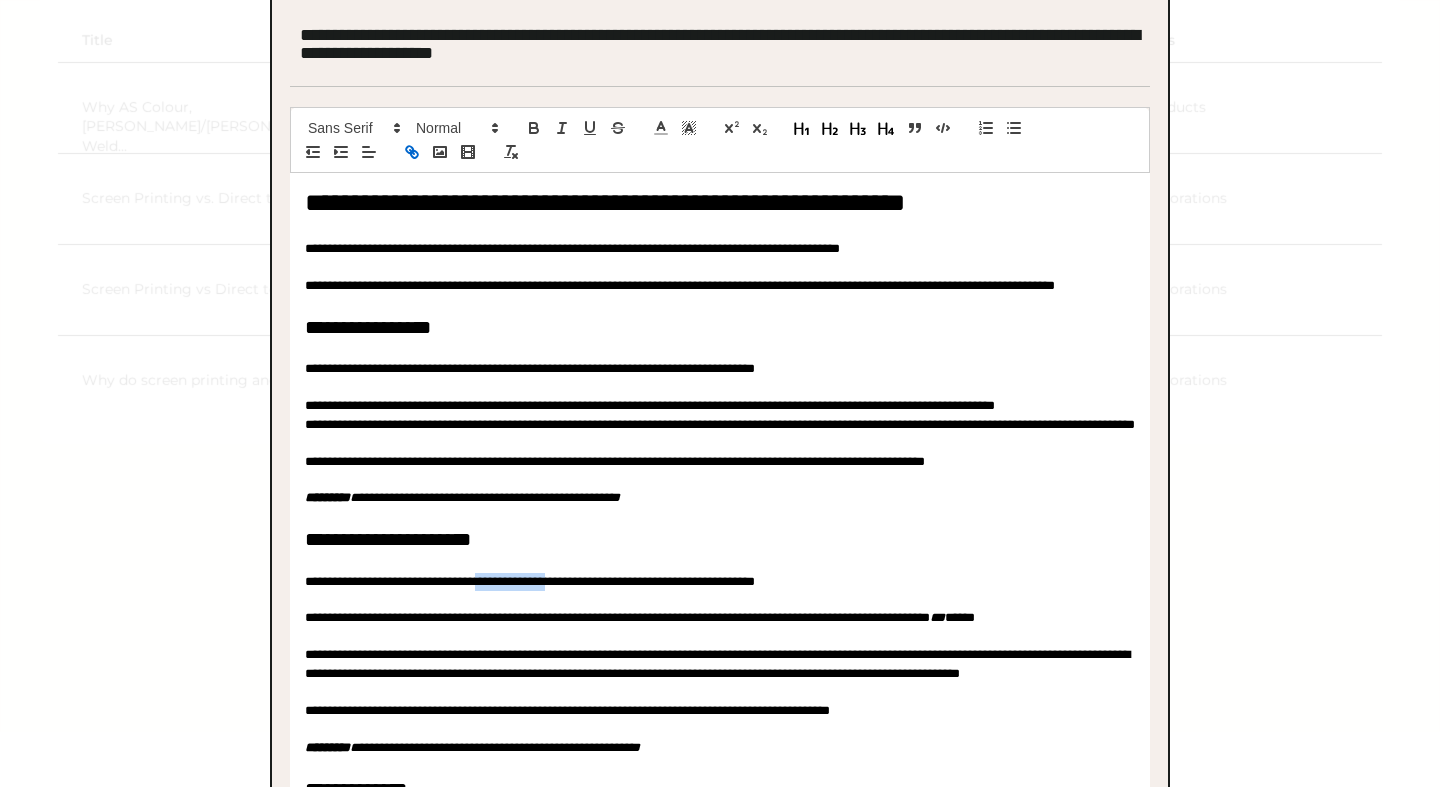 click 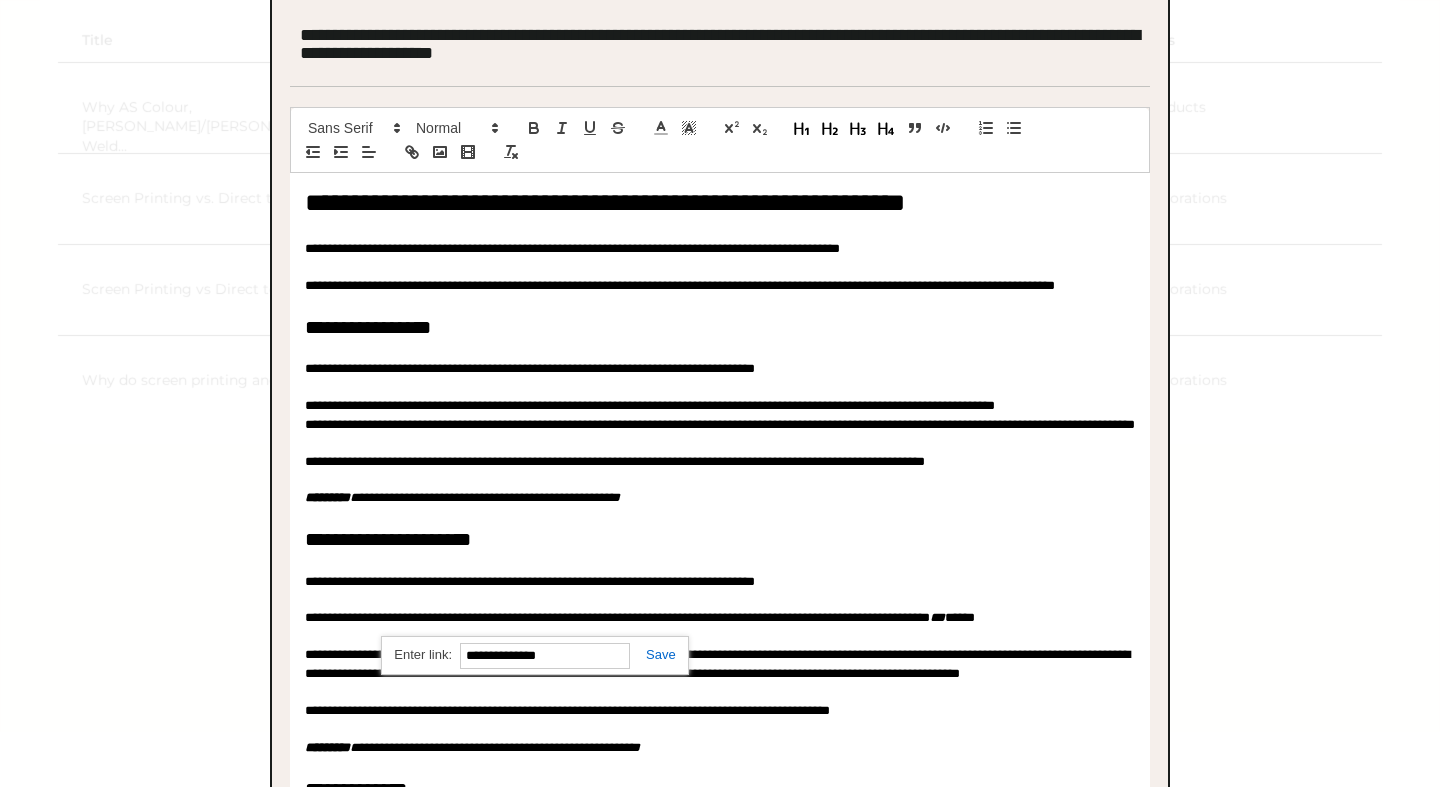 paste on "**********" 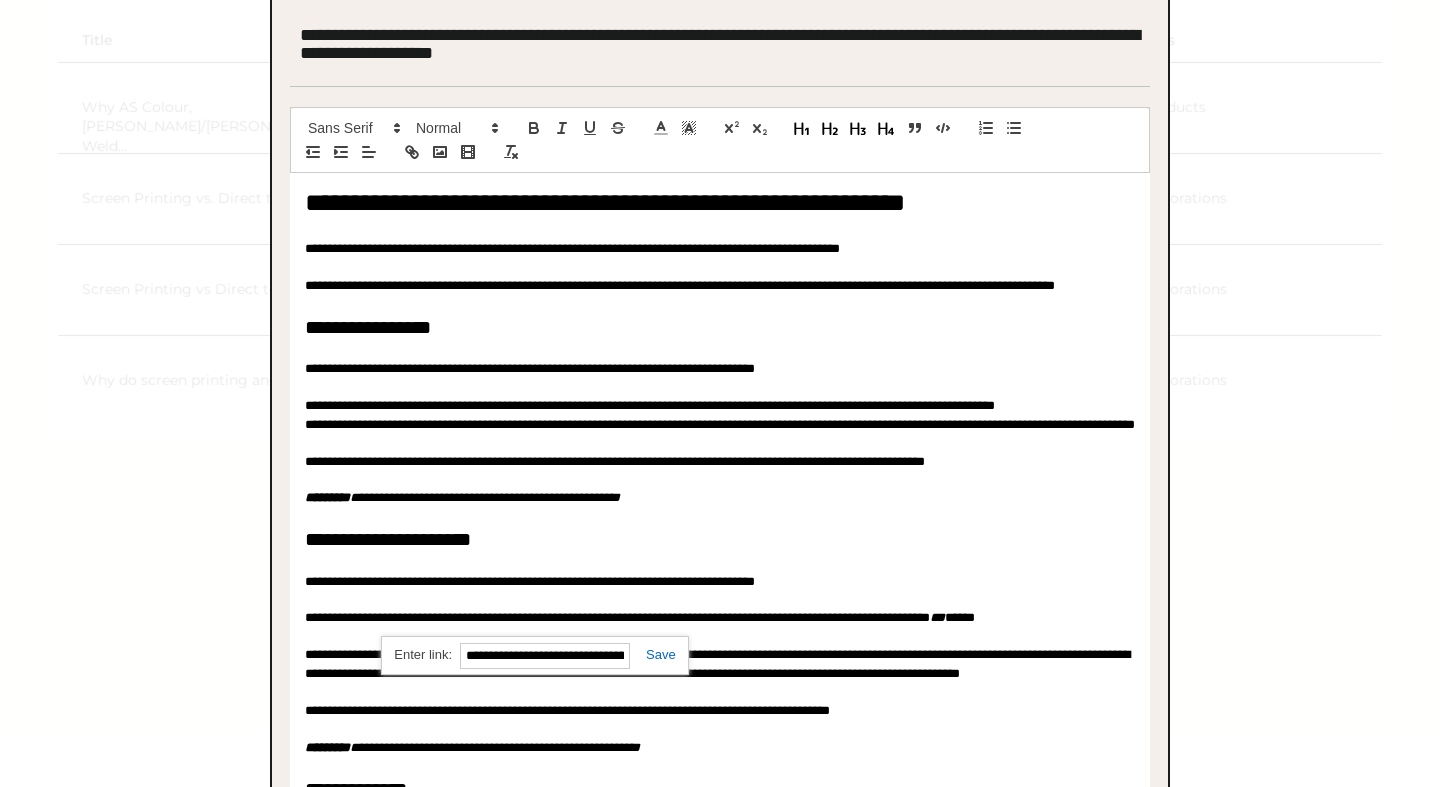 scroll, scrollTop: 0, scrollLeft: 168, axis: horizontal 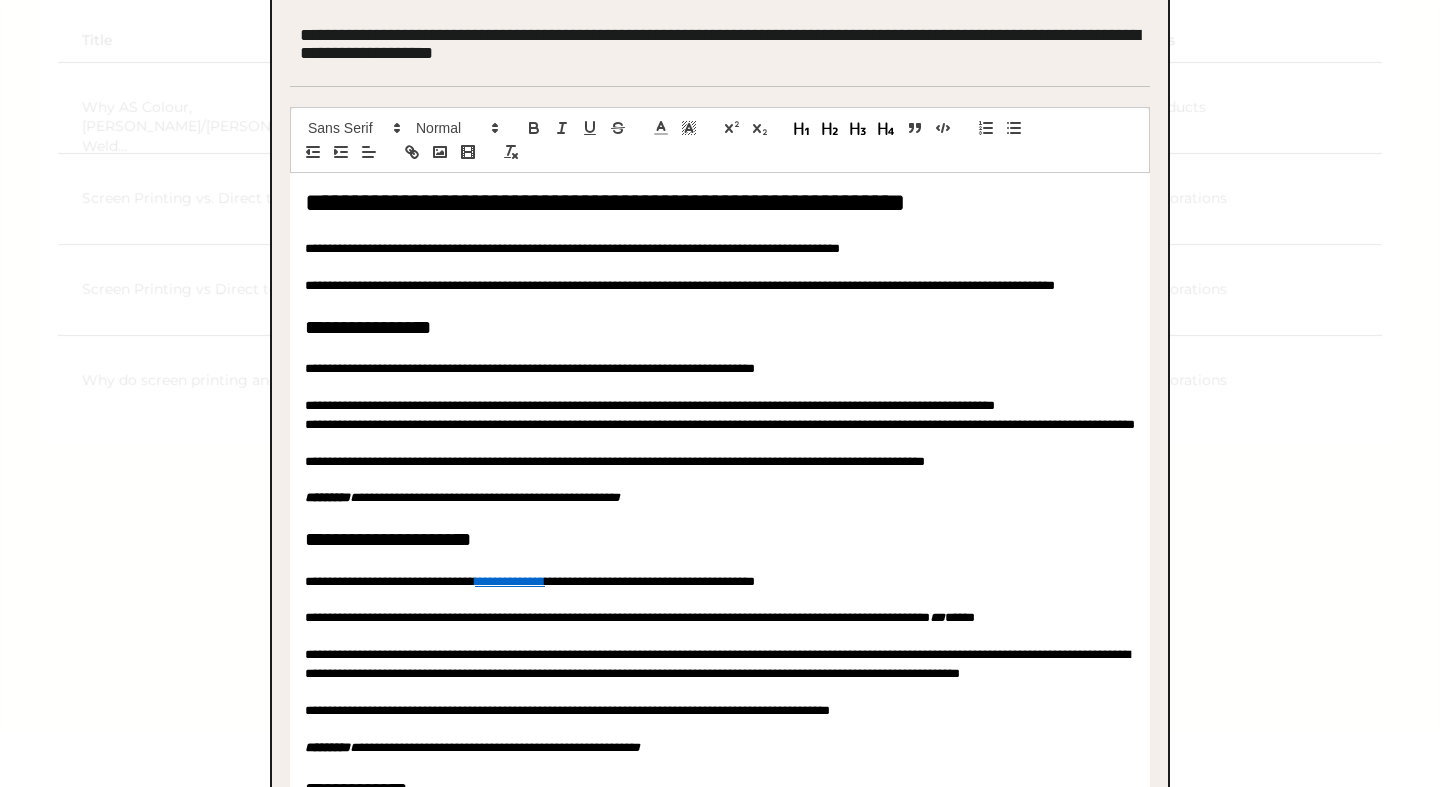 click on "**********" at bounding box center (720, 582) 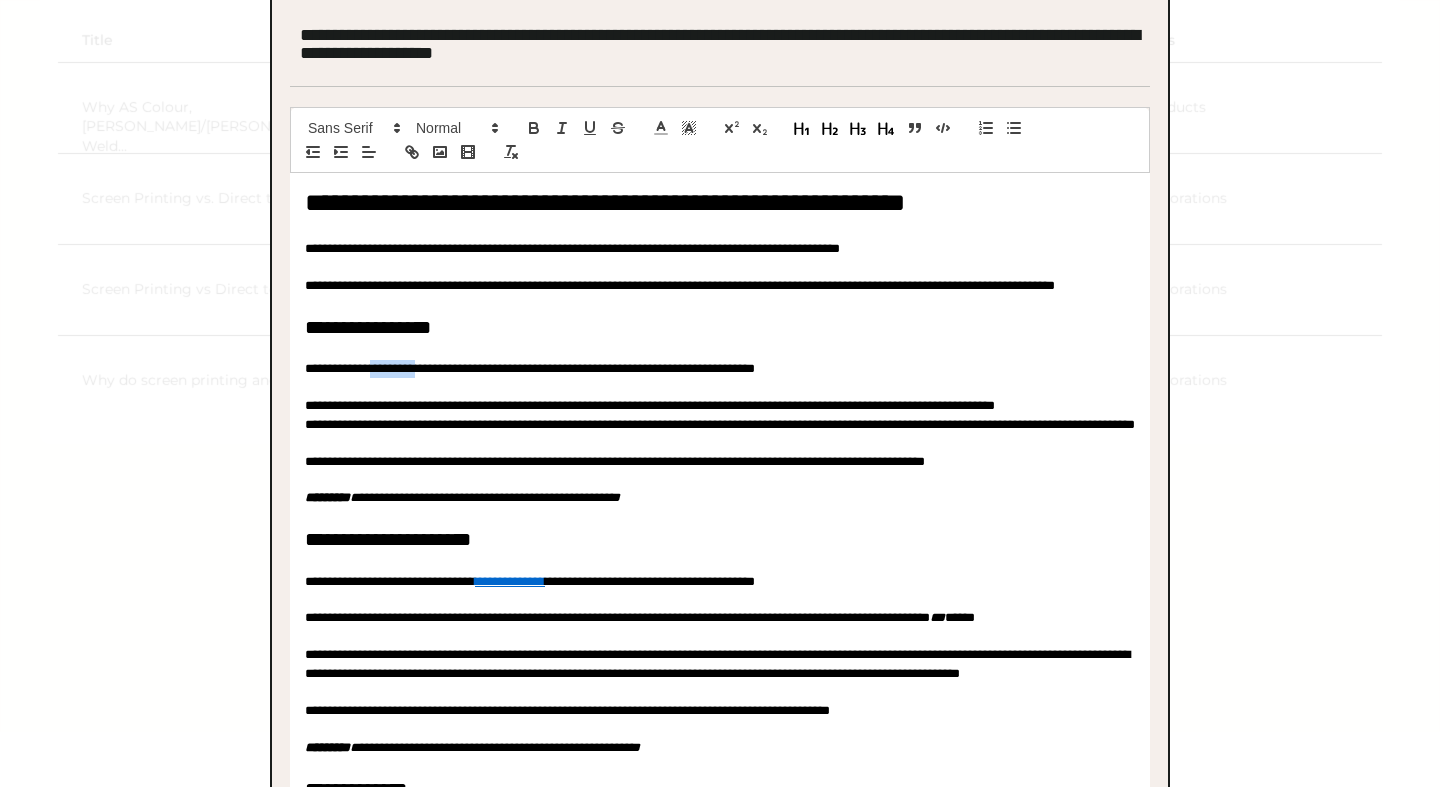 drag, startPoint x: 383, startPoint y: 388, endPoint x: 442, endPoint y: 390, distance: 59.03389 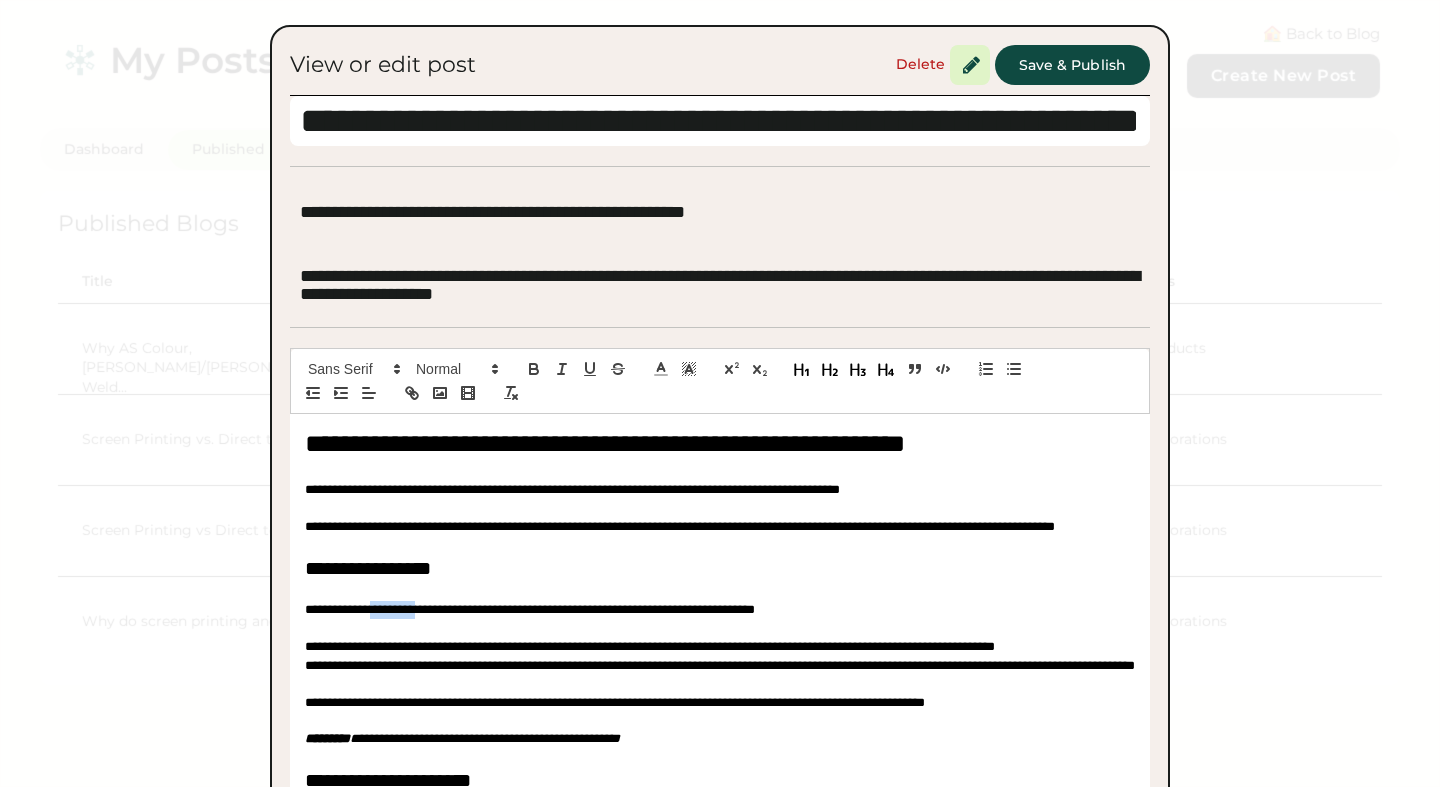 scroll, scrollTop: 0, scrollLeft: 0, axis: both 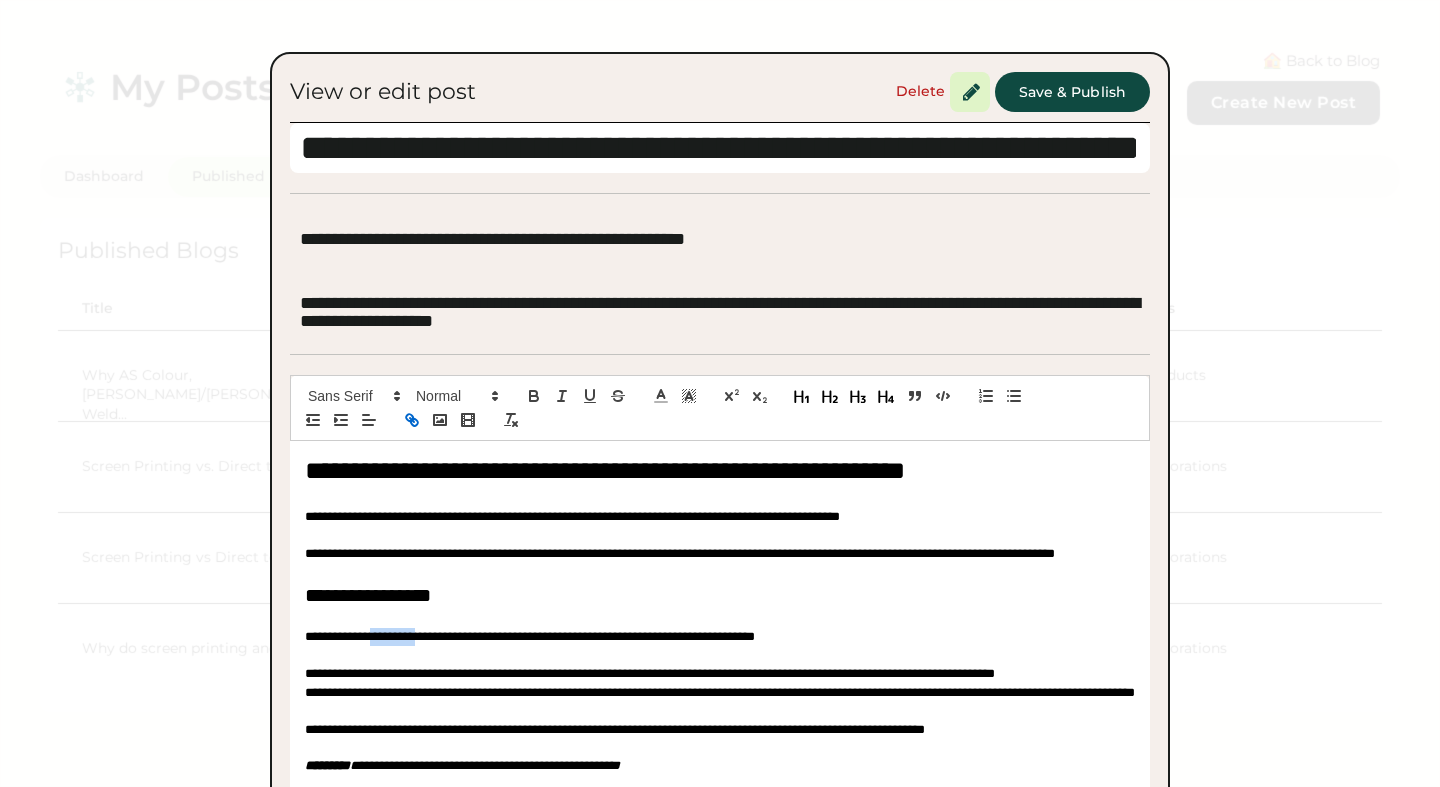 click 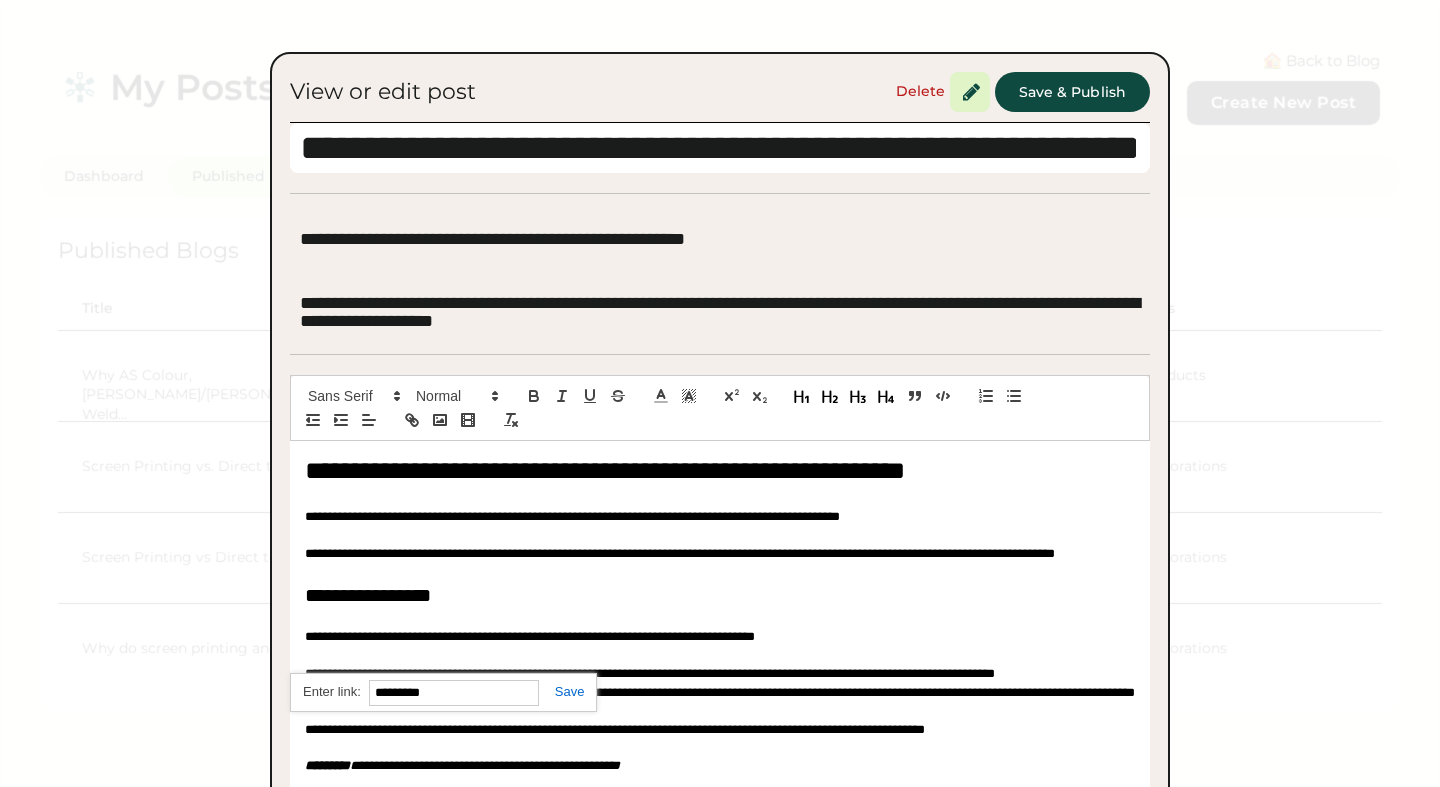 paste on "**********" 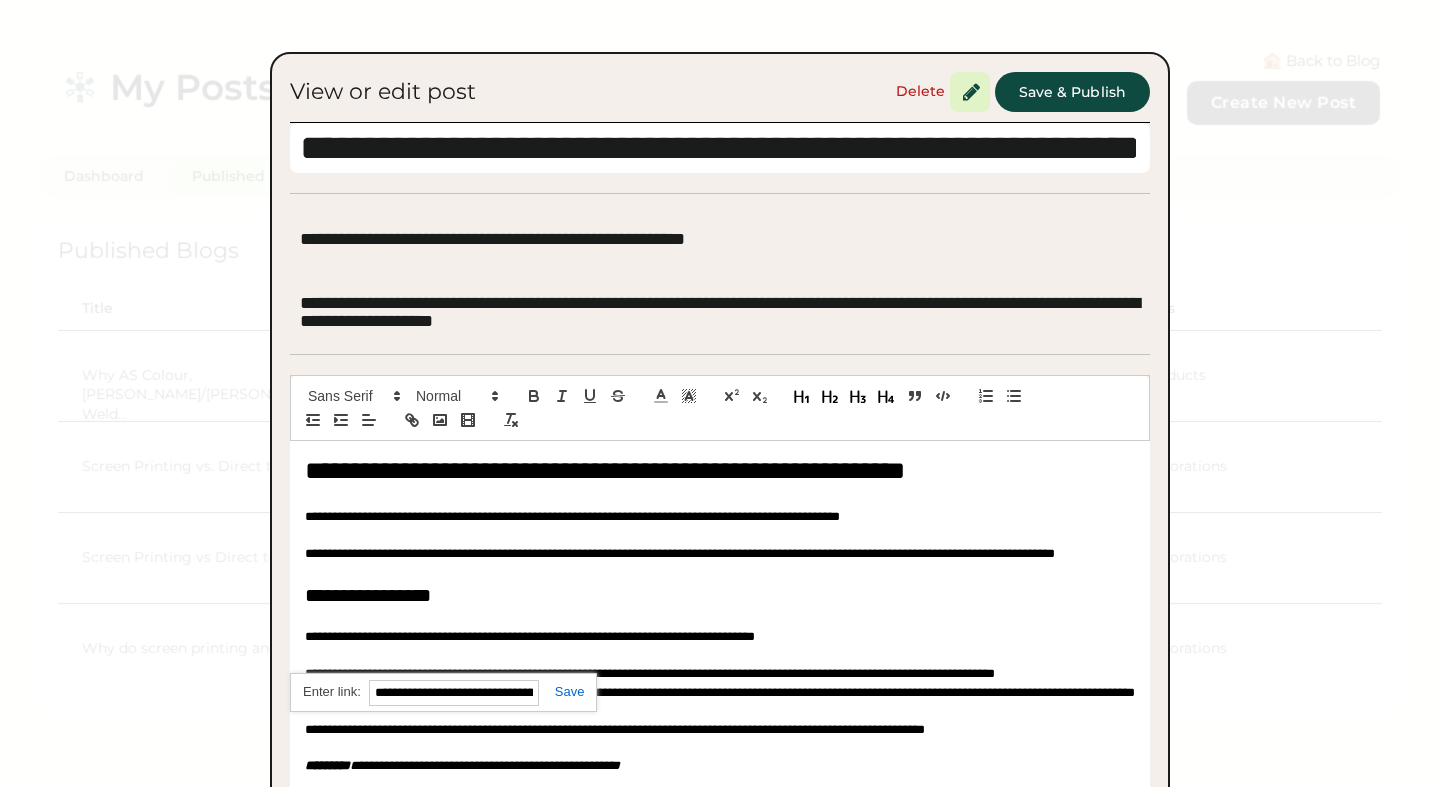 scroll, scrollTop: 0, scrollLeft: 145, axis: horizontal 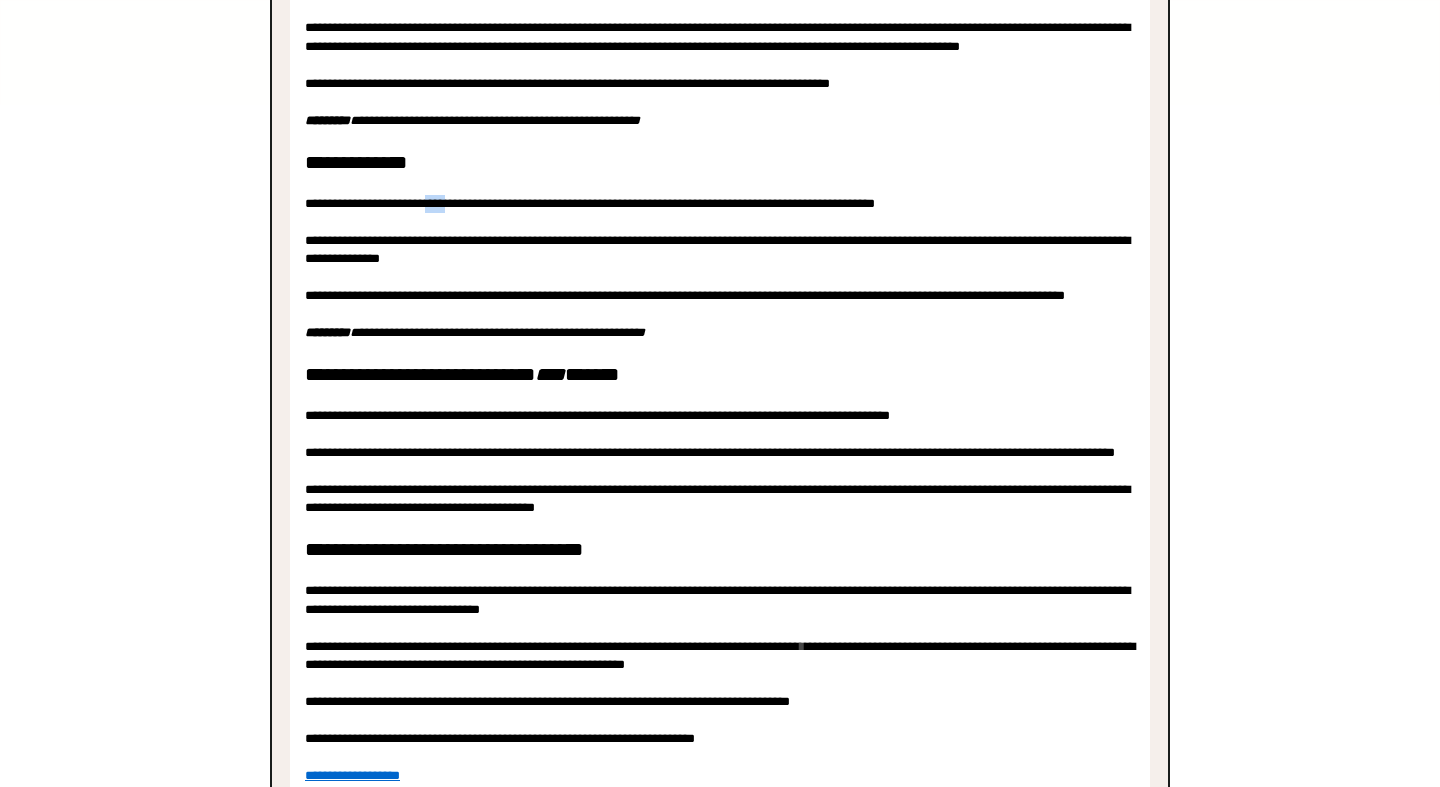 drag, startPoint x: 476, startPoint y: 259, endPoint x: 449, endPoint y: 260, distance: 27.018513 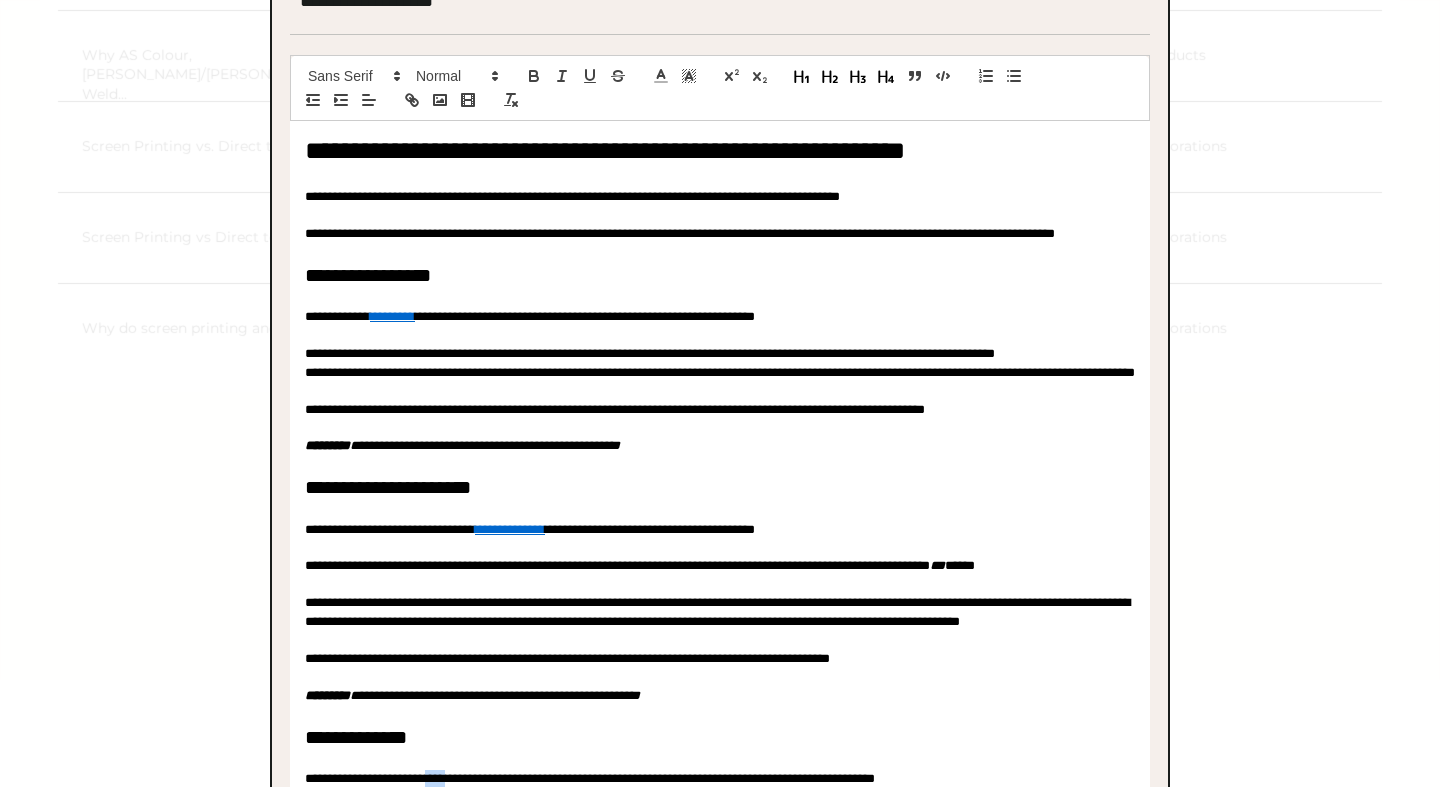 scroll, scrollTop: 309, scrollLeft: 0, axis: vertical 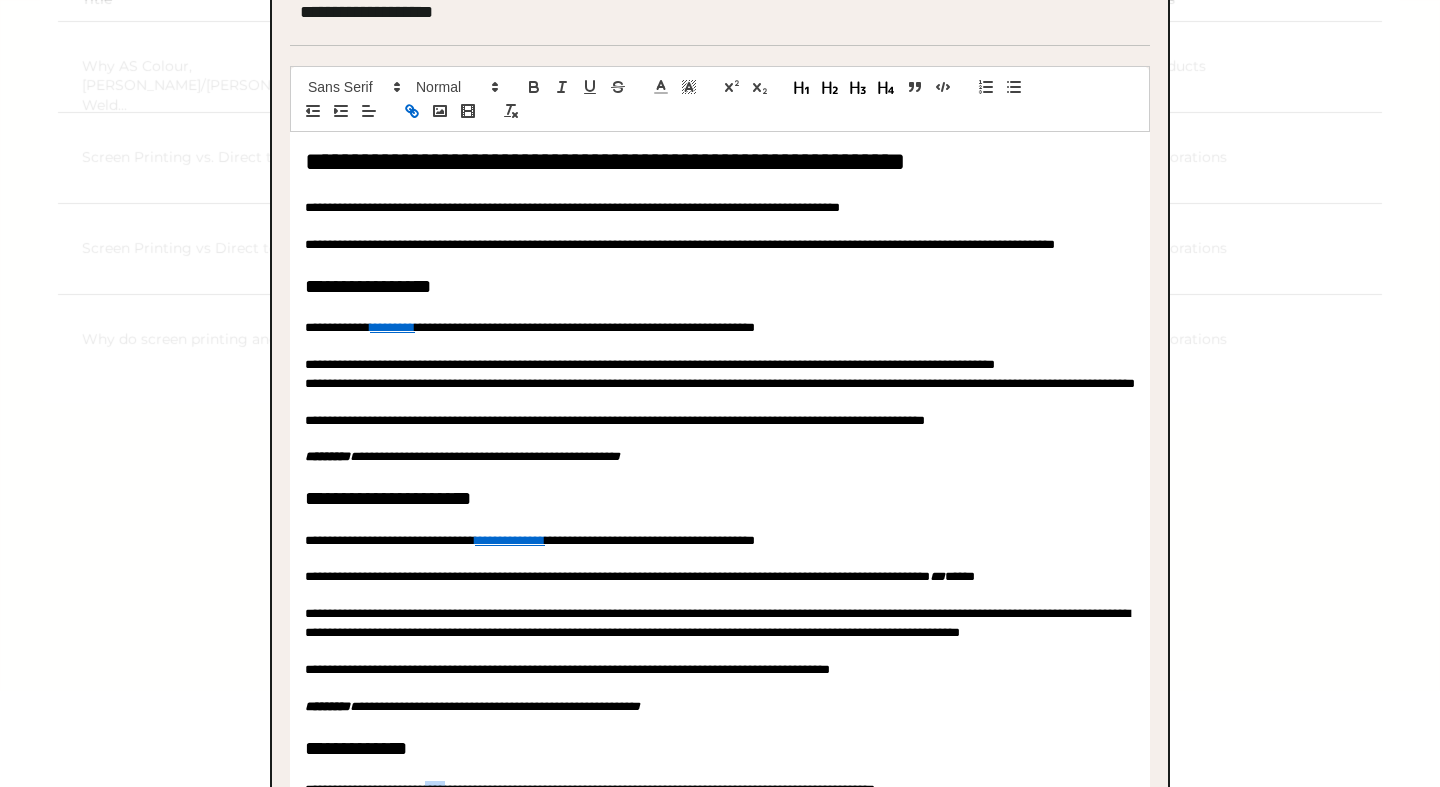click 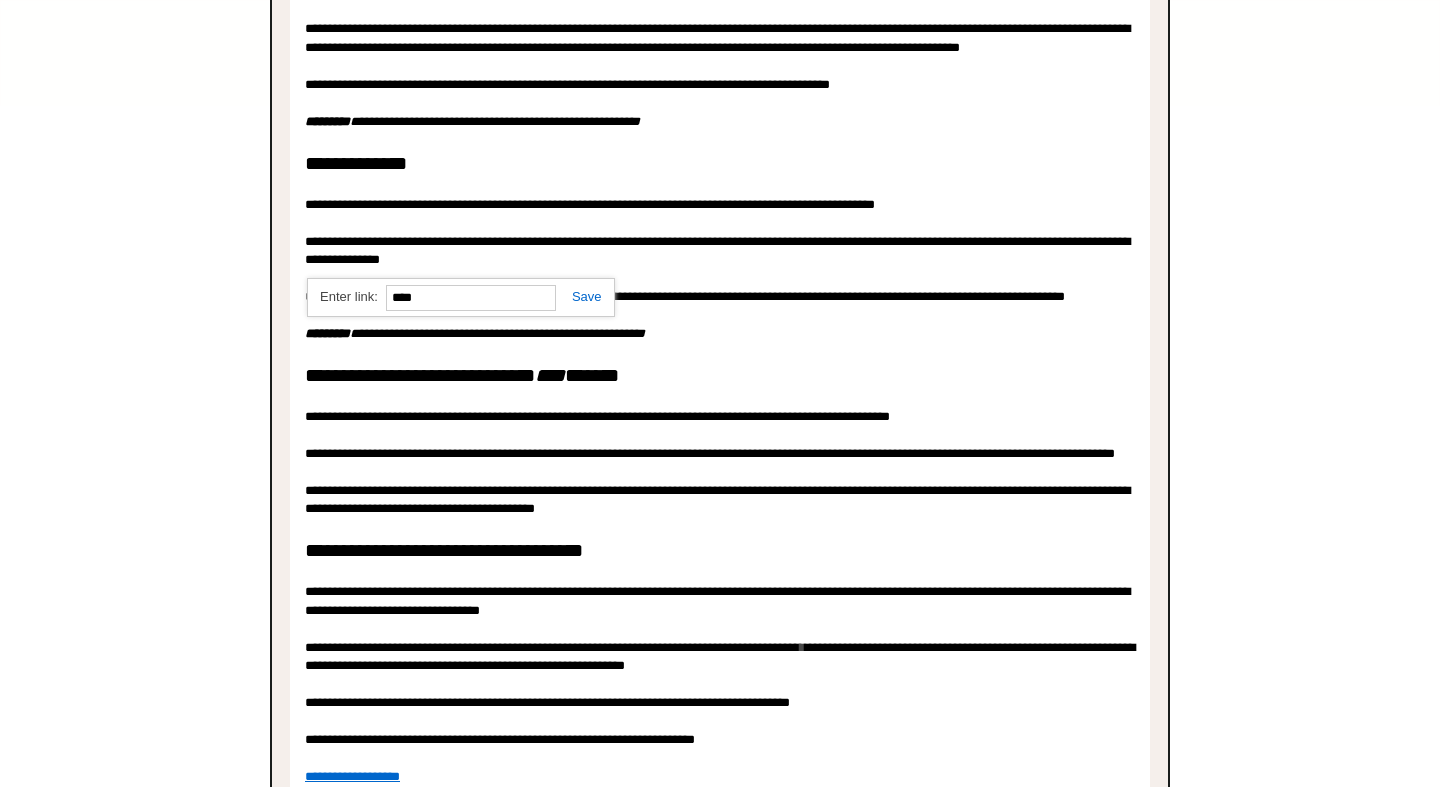 scroll, scrollTop: 1011, scrollLeft: 0, axis: vertical 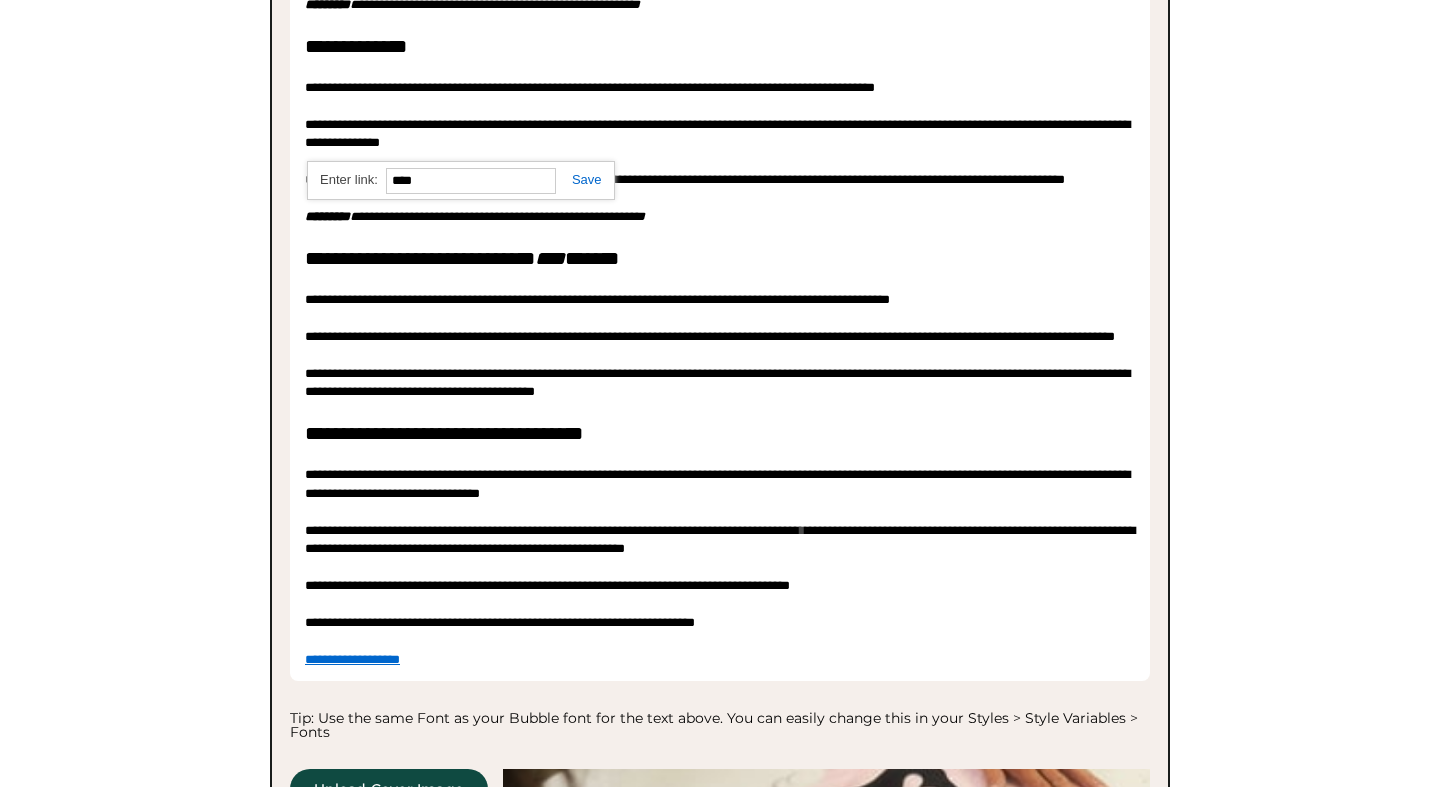 paste on "**********" 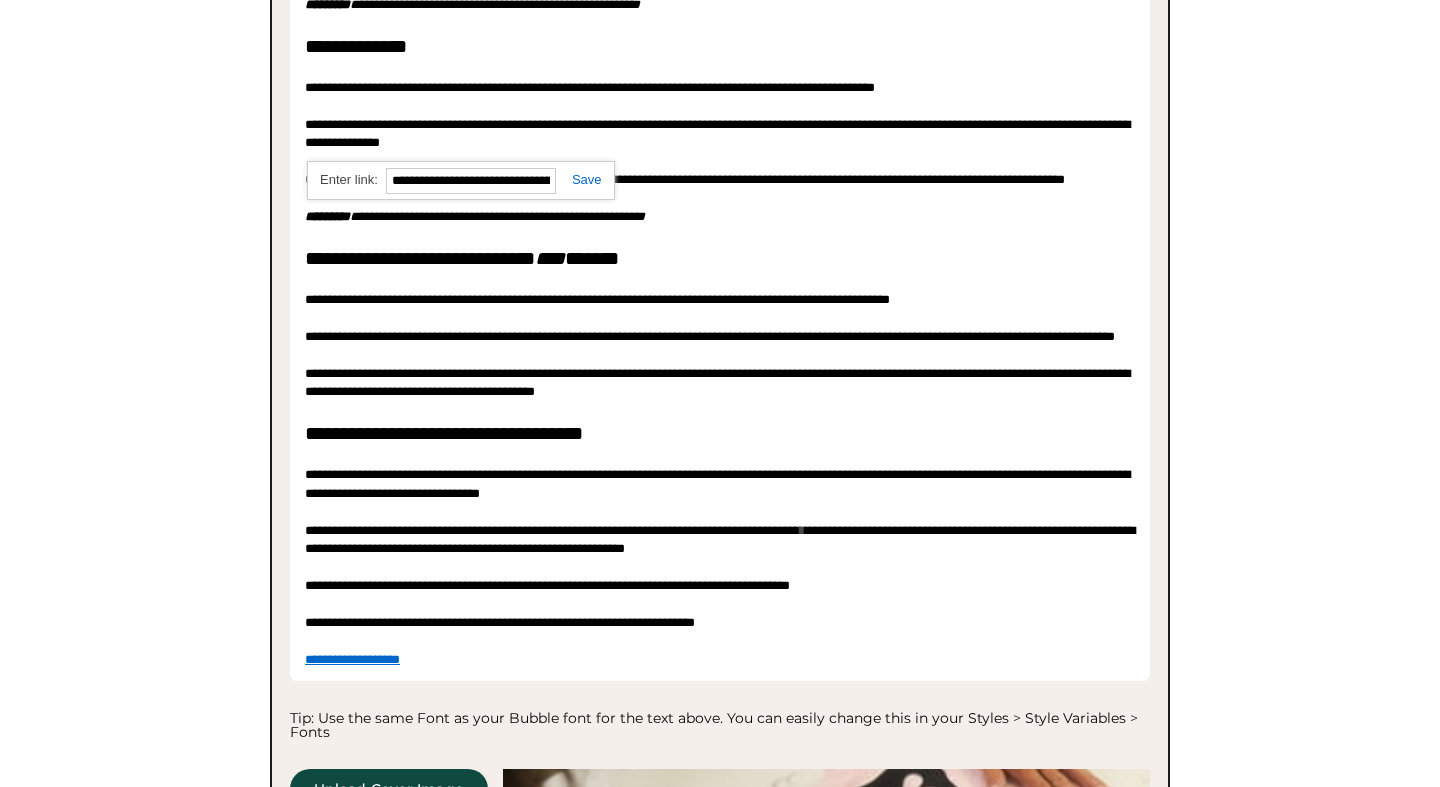scroll, scrollTop: 0, scrollLeft: 73, axis: horizontal 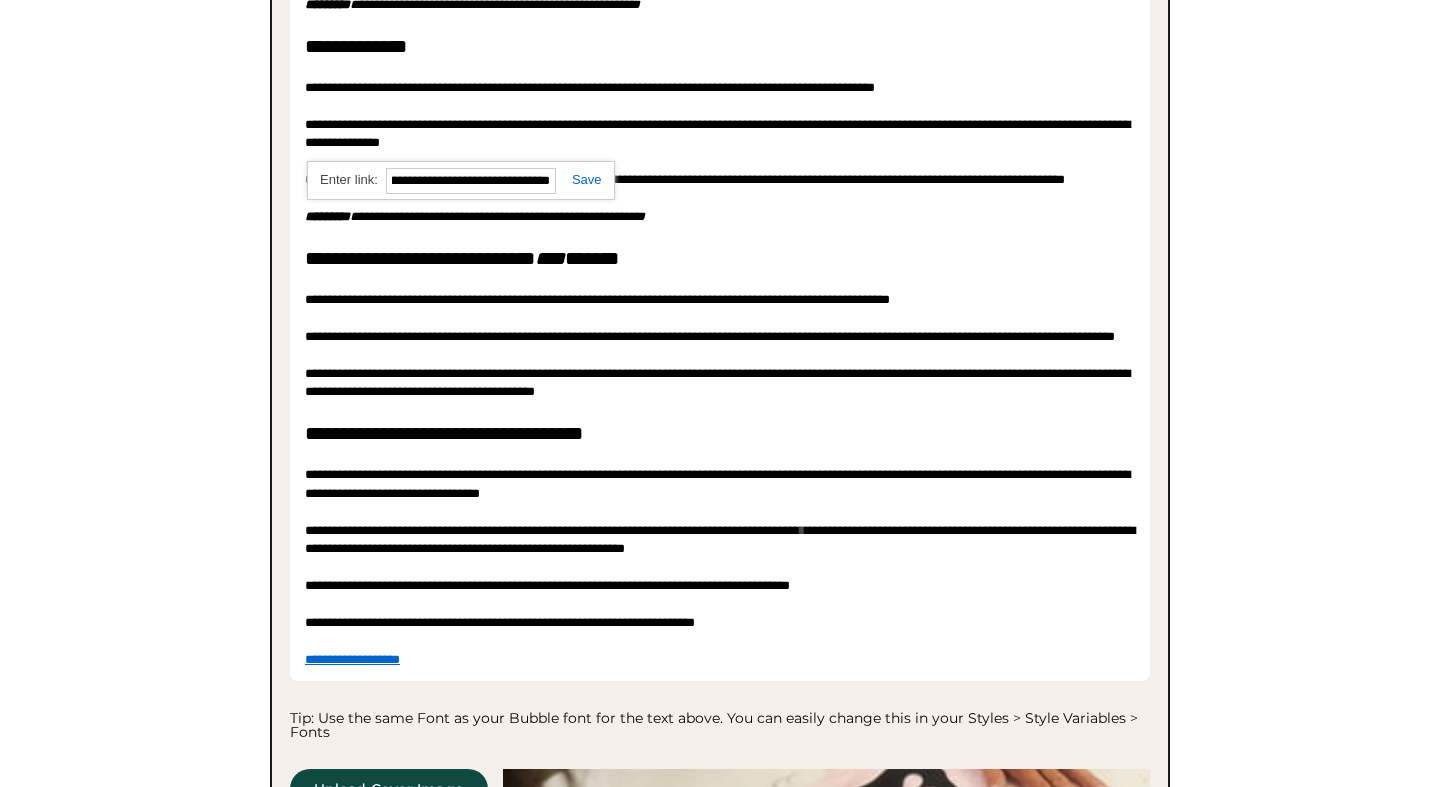 type on "**********" 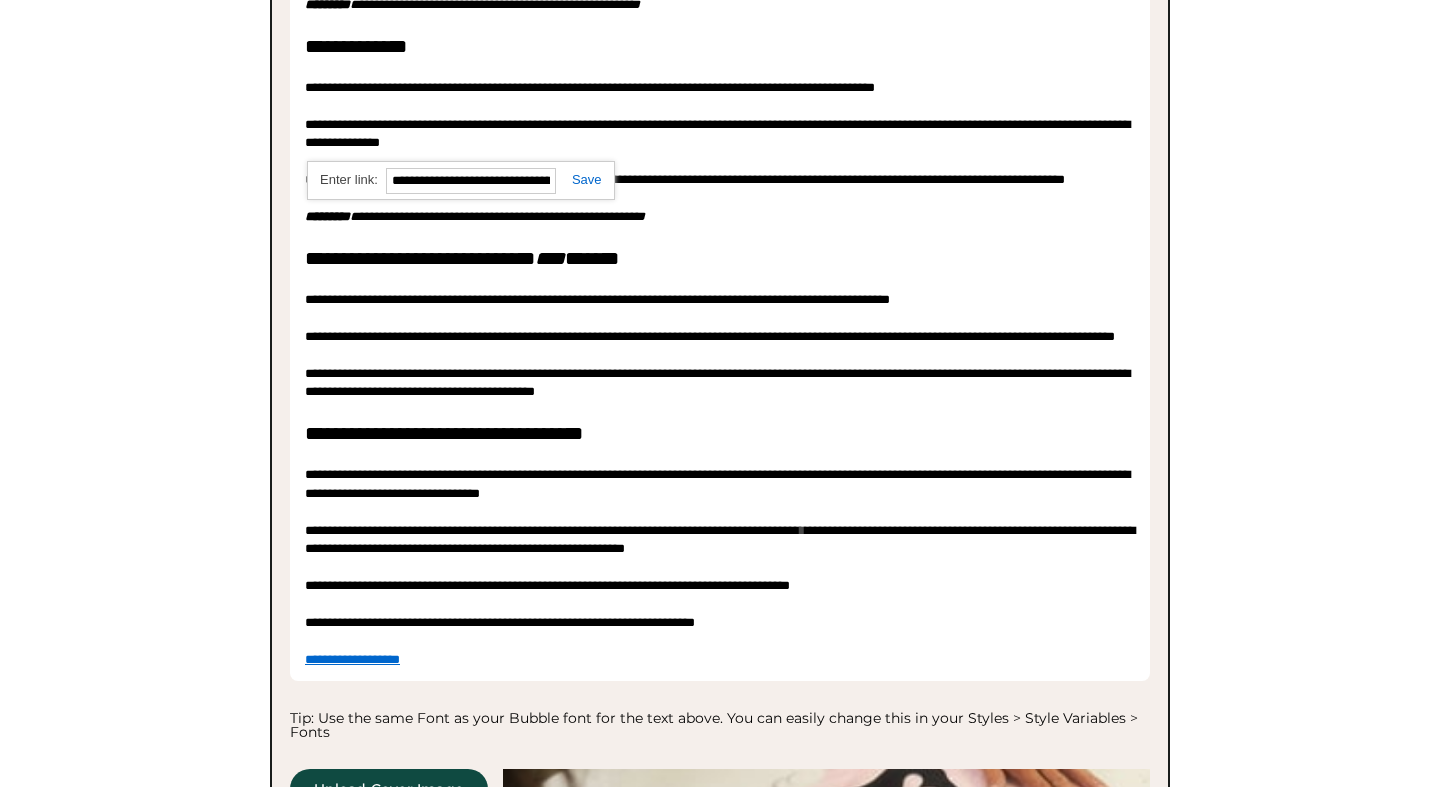 click at bounding box center [579, 179] 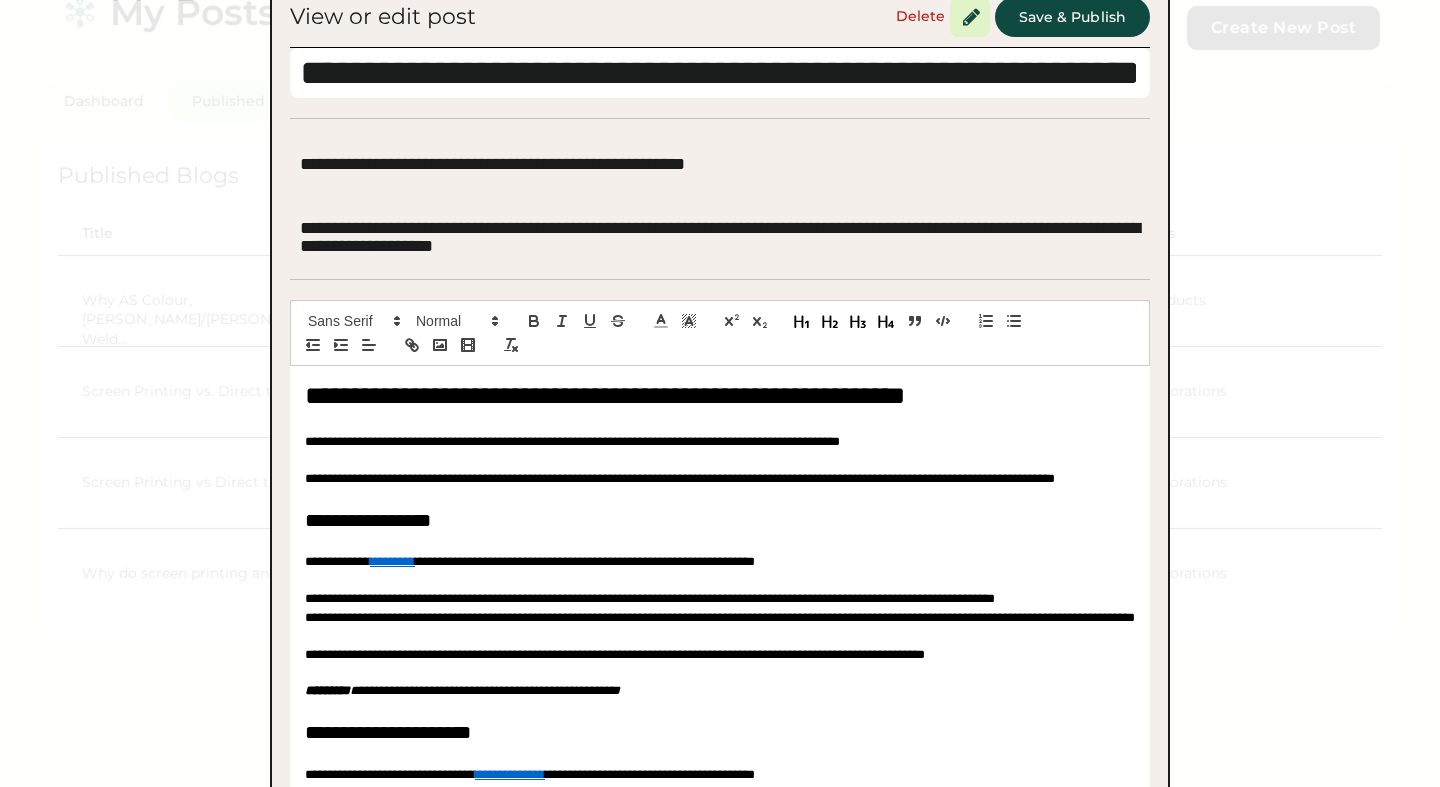 scroll, scrollTop: 0, scrollLeft: 0, axis: both 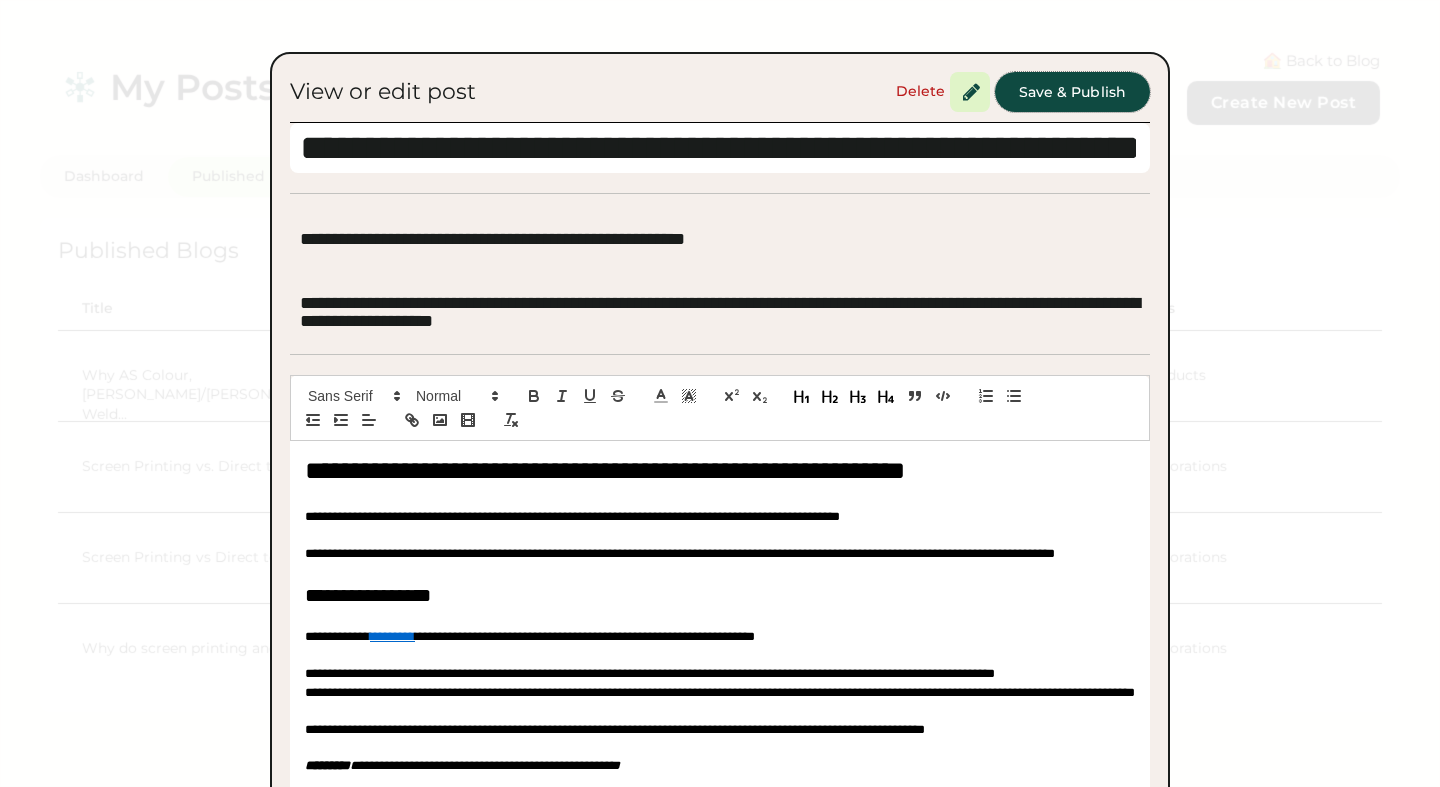 click on "Save & Publish" at bounding box center [1072, 92] 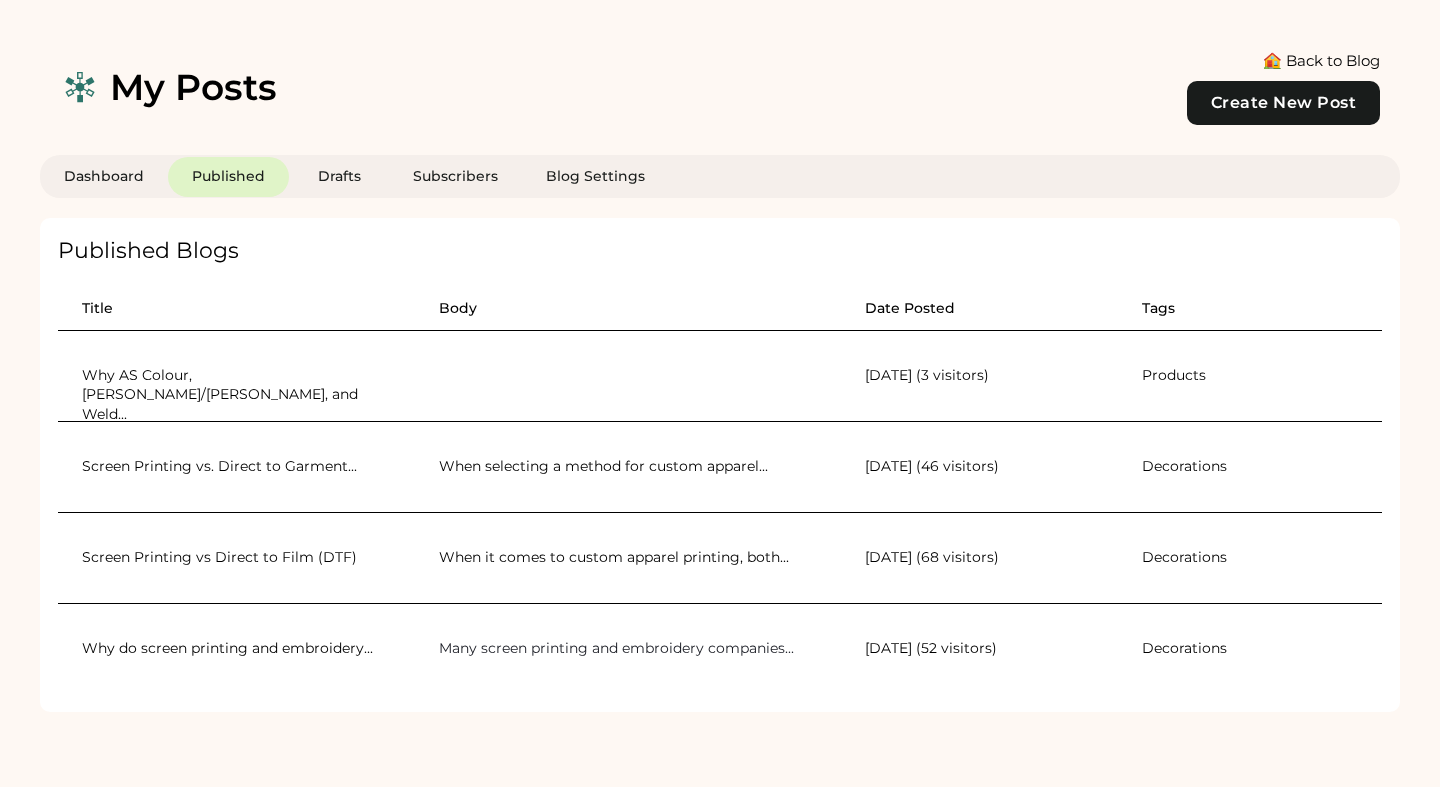 click on "Screen Printing vs. Direct to Garment..." at bounding box center (230, 467) 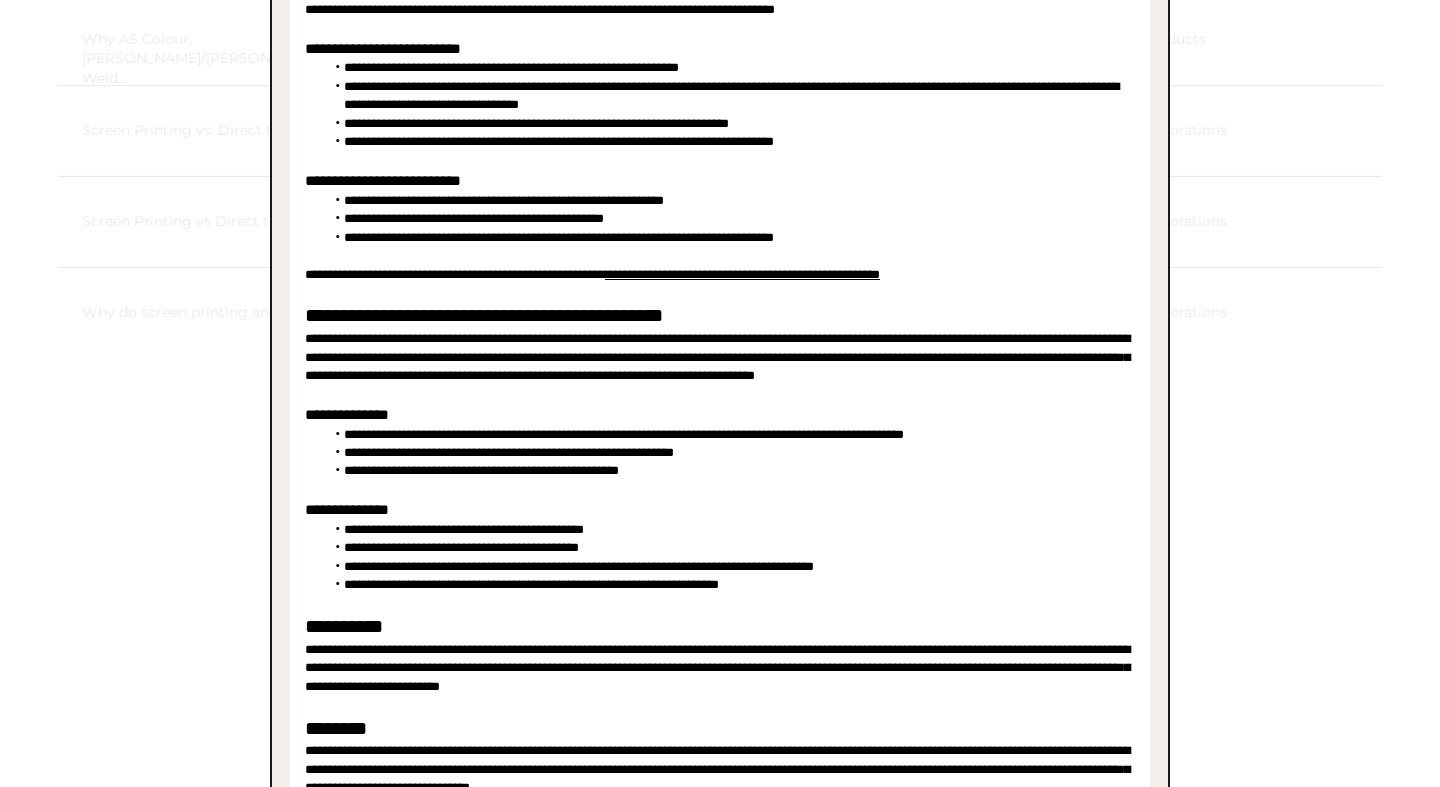 scroll, scrollTop: 0, scrollLeft: 0, axis: both 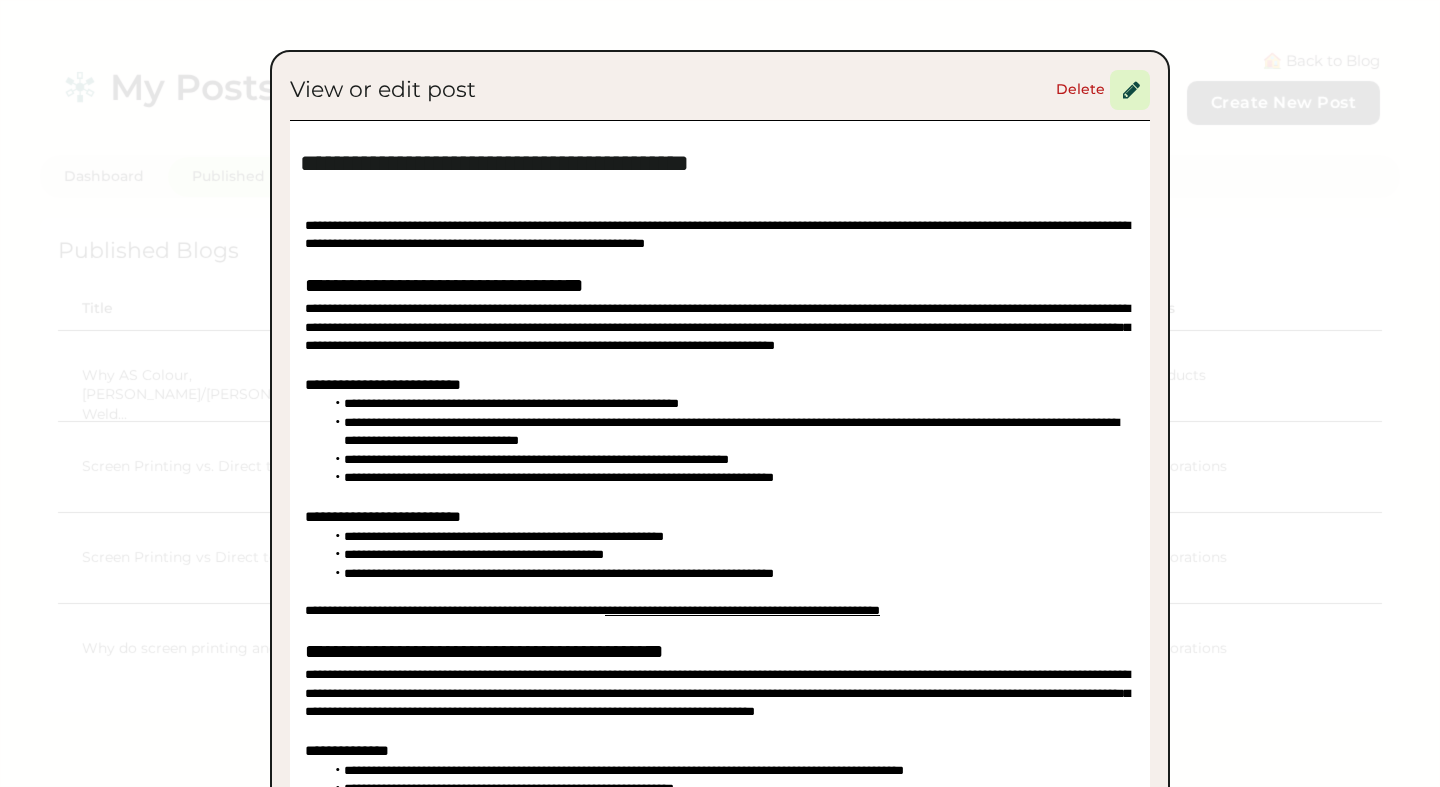click at bounding box center [720, 393] 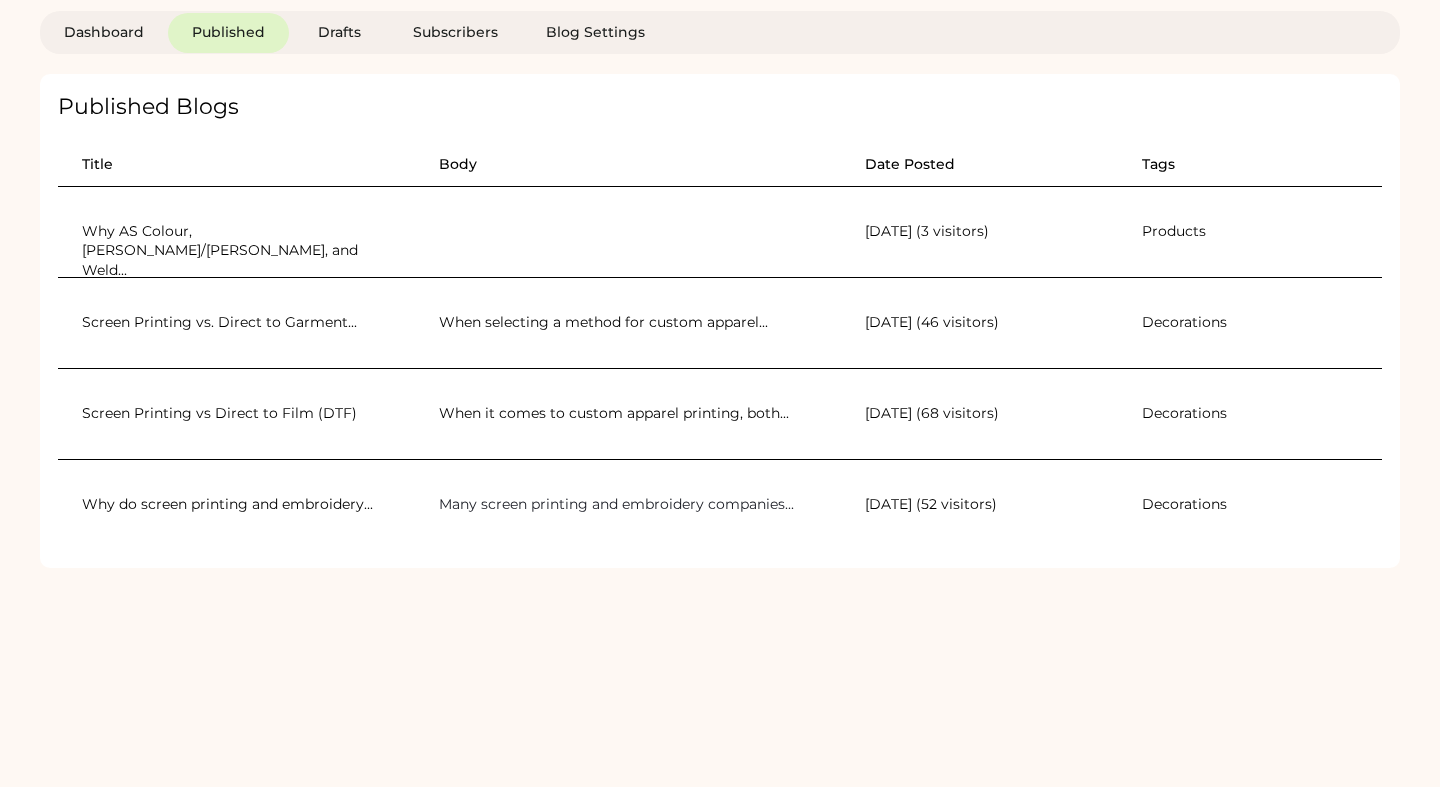 scroll, scrollTop: 213, scrollLeft: 0, axis: vertical 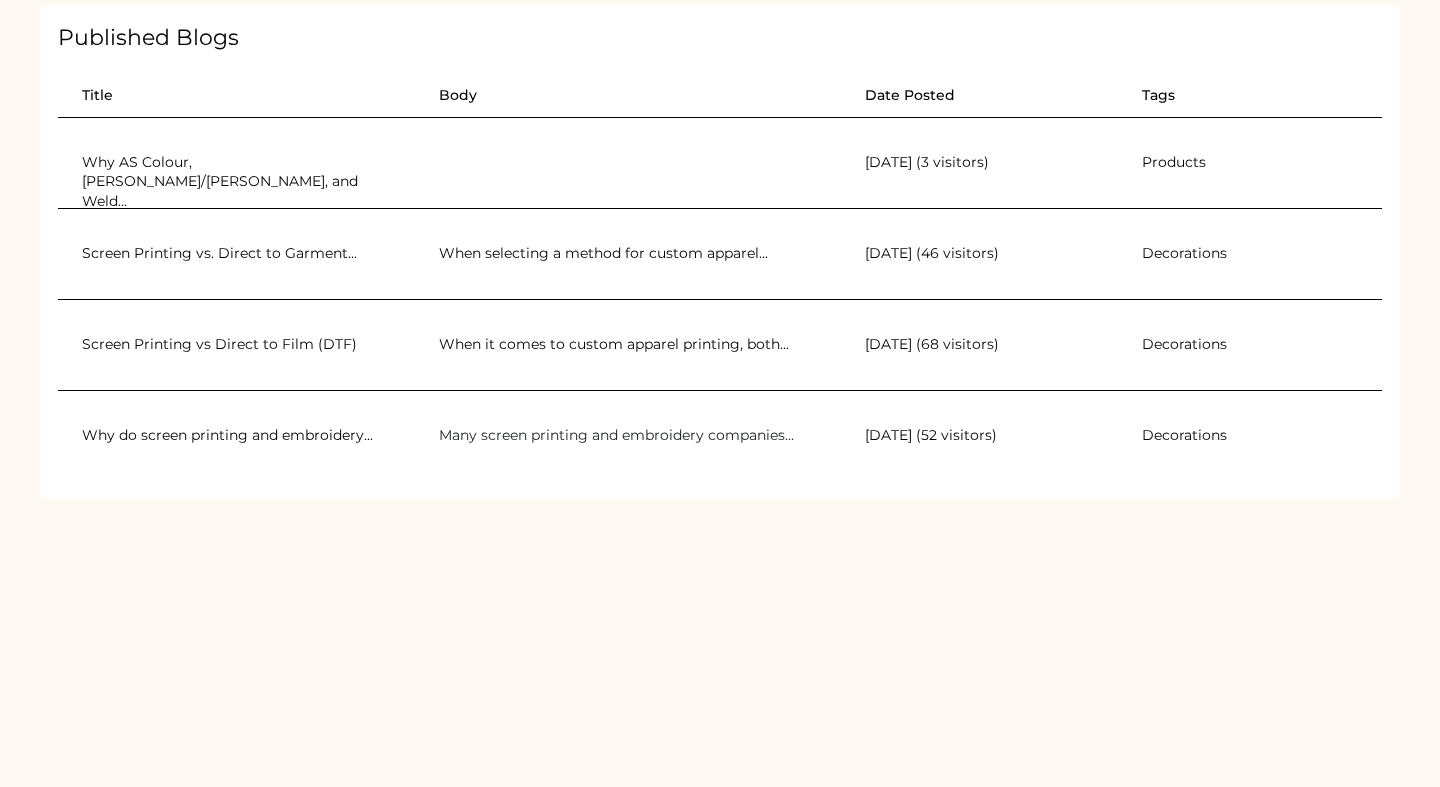 click on "Why do screen printing and embroidery..." at bounding box center (230, 436) 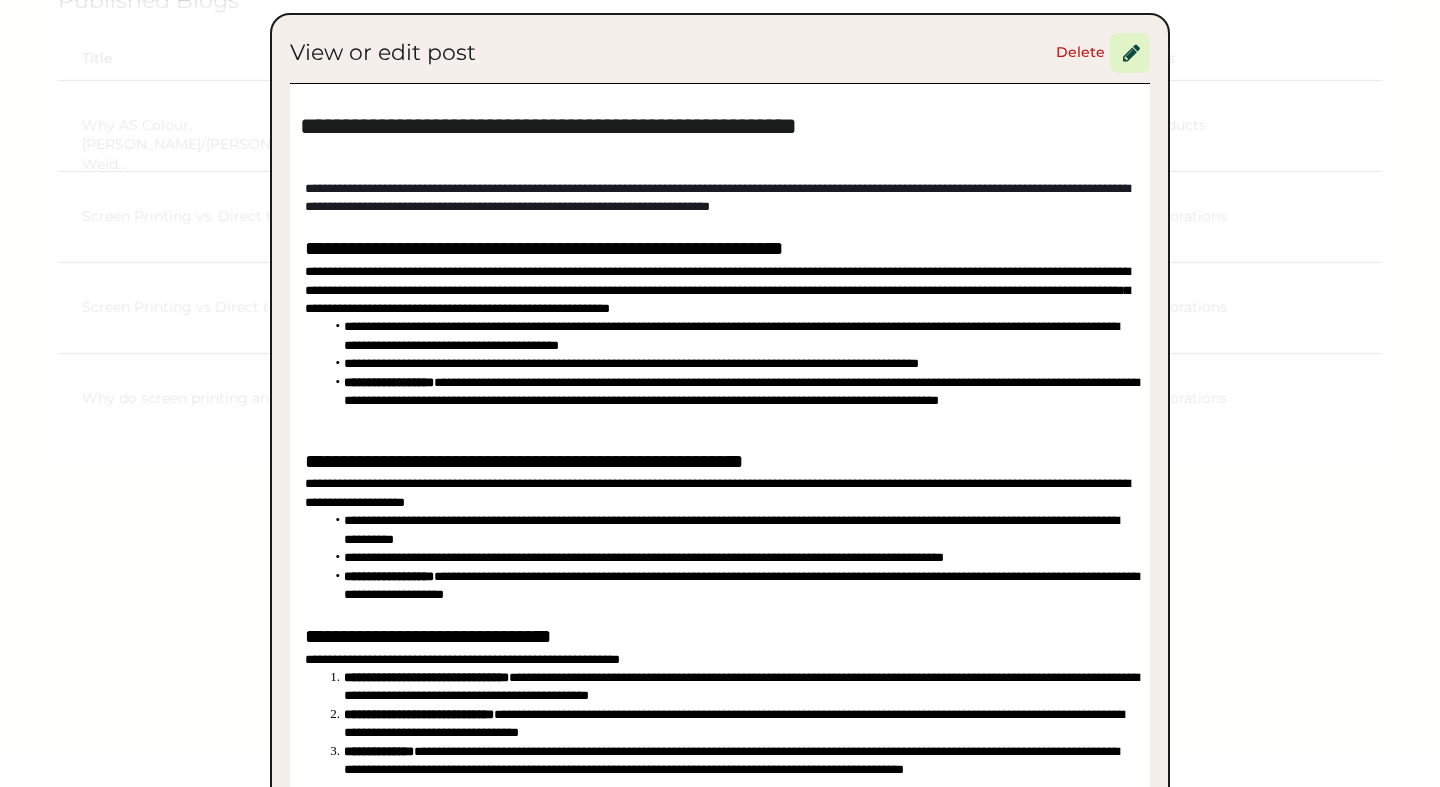 scroll, scrollTop: 0, scrollLeft: 0, axis: both 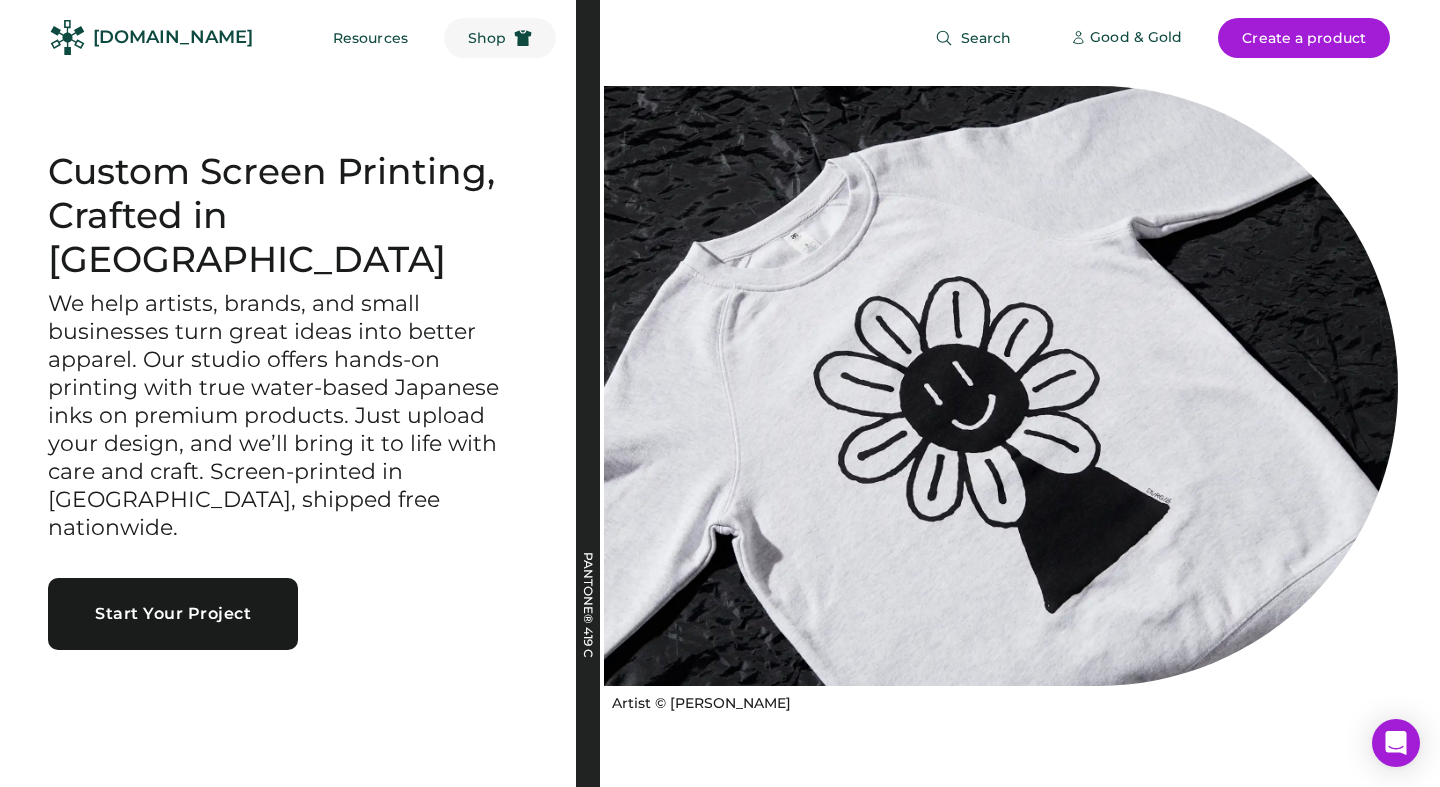 click on "Shop" at bounding box center [487, 38] 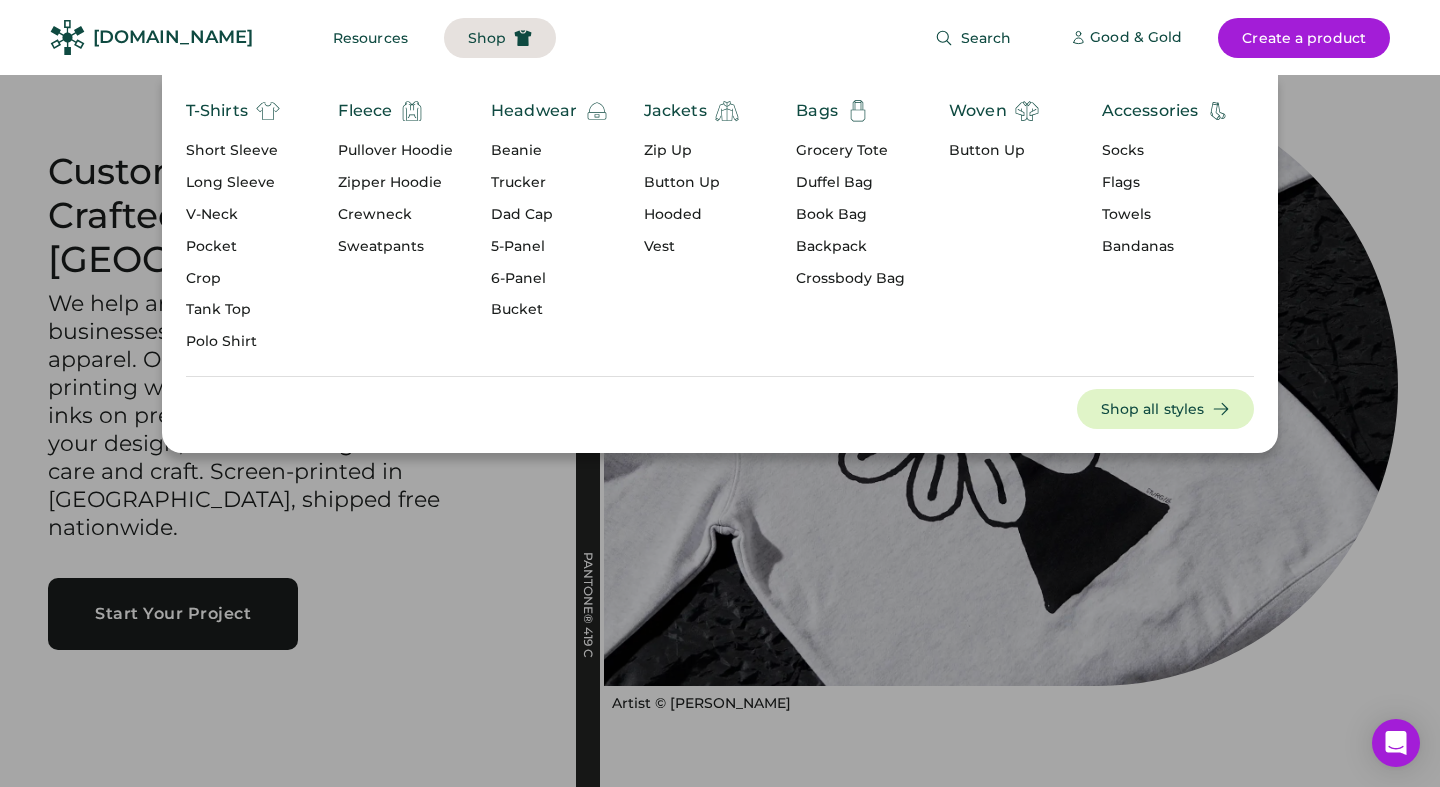 click at bounding box center [720, 393] 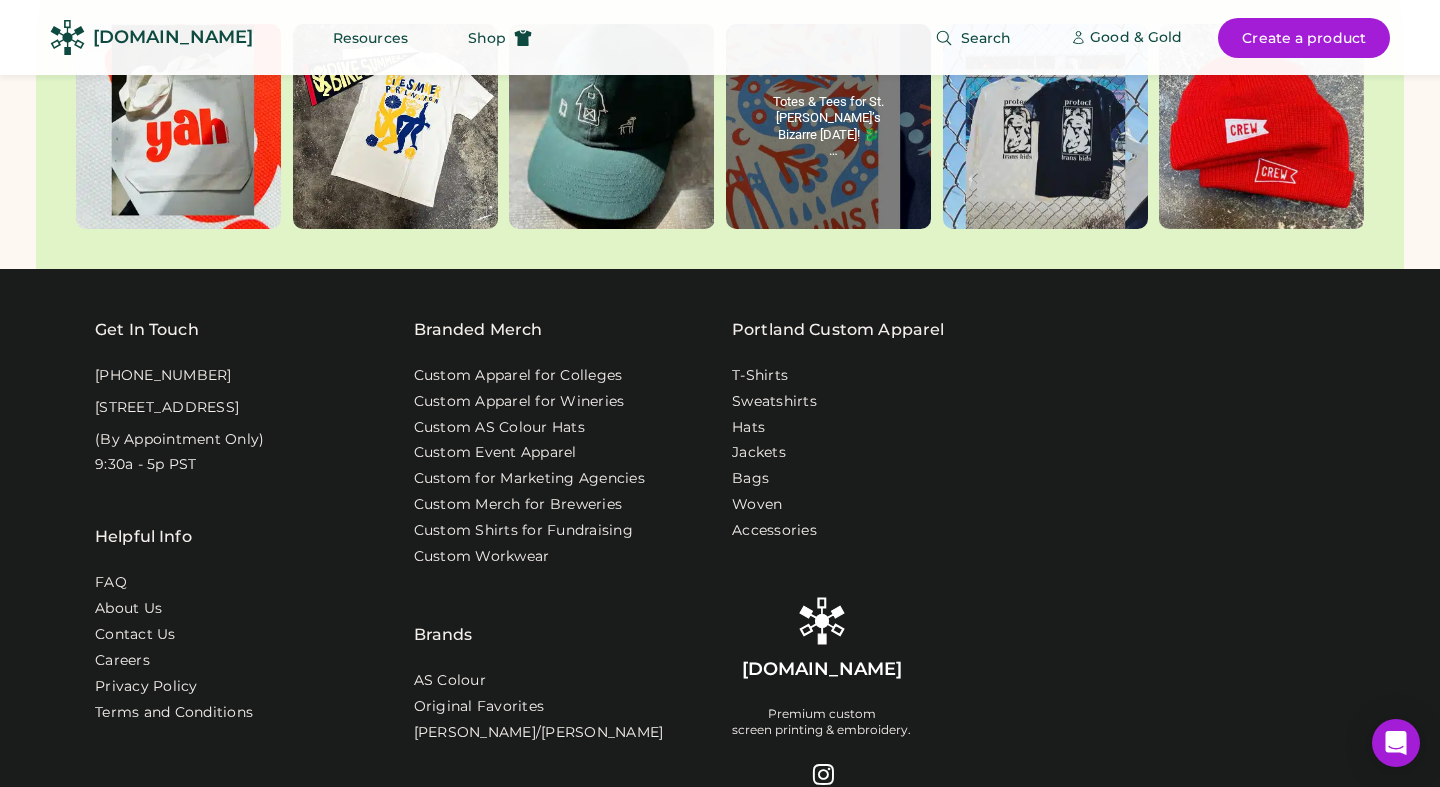 scroll, scrollTop: 6233, scrollLeft: 0, axis: vertical 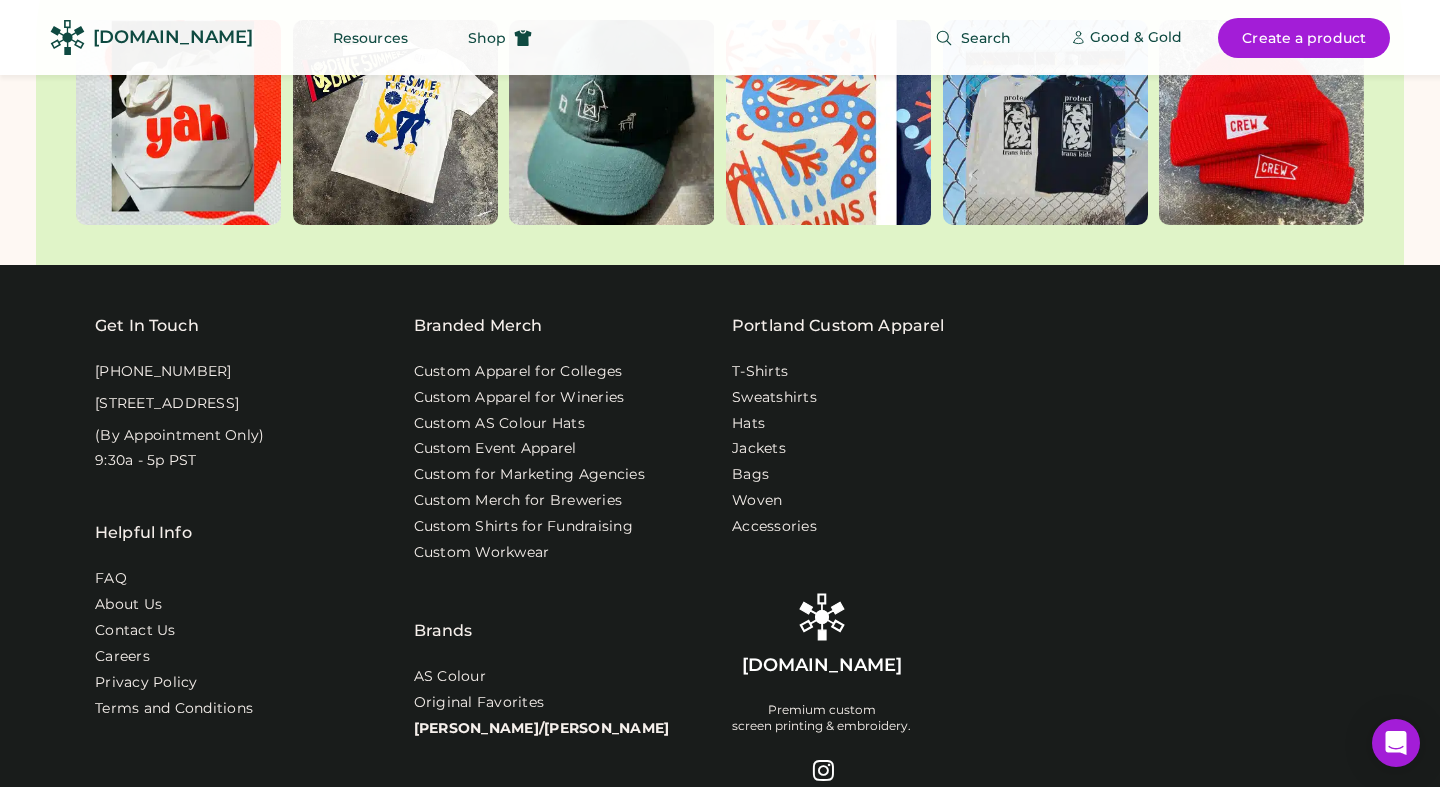 click on "[PERSON_NAME]/[PERSON_NAME]" at bounding box center (542, 729) 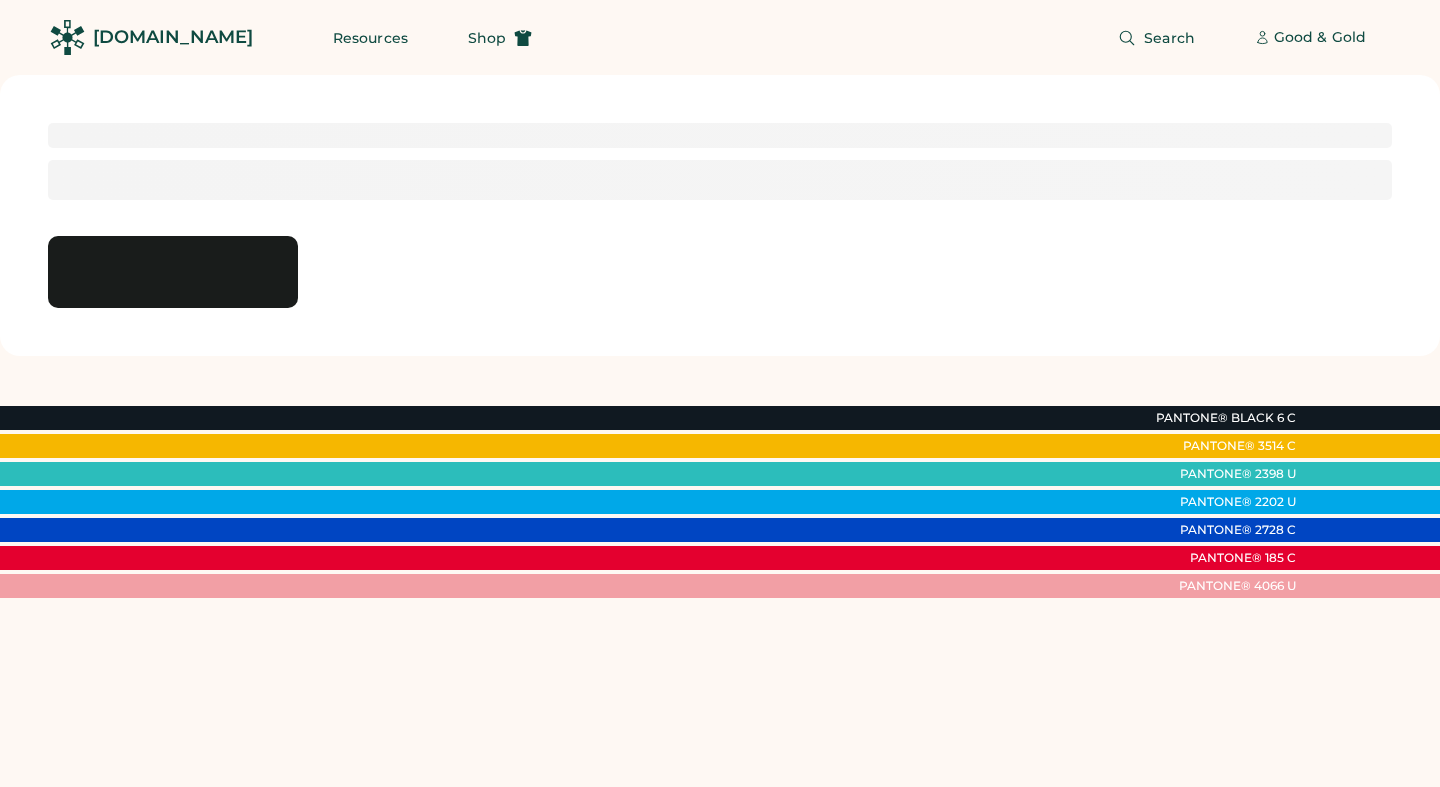 scroll, scrollTop: 0, scrollLeft: 0, axis: both 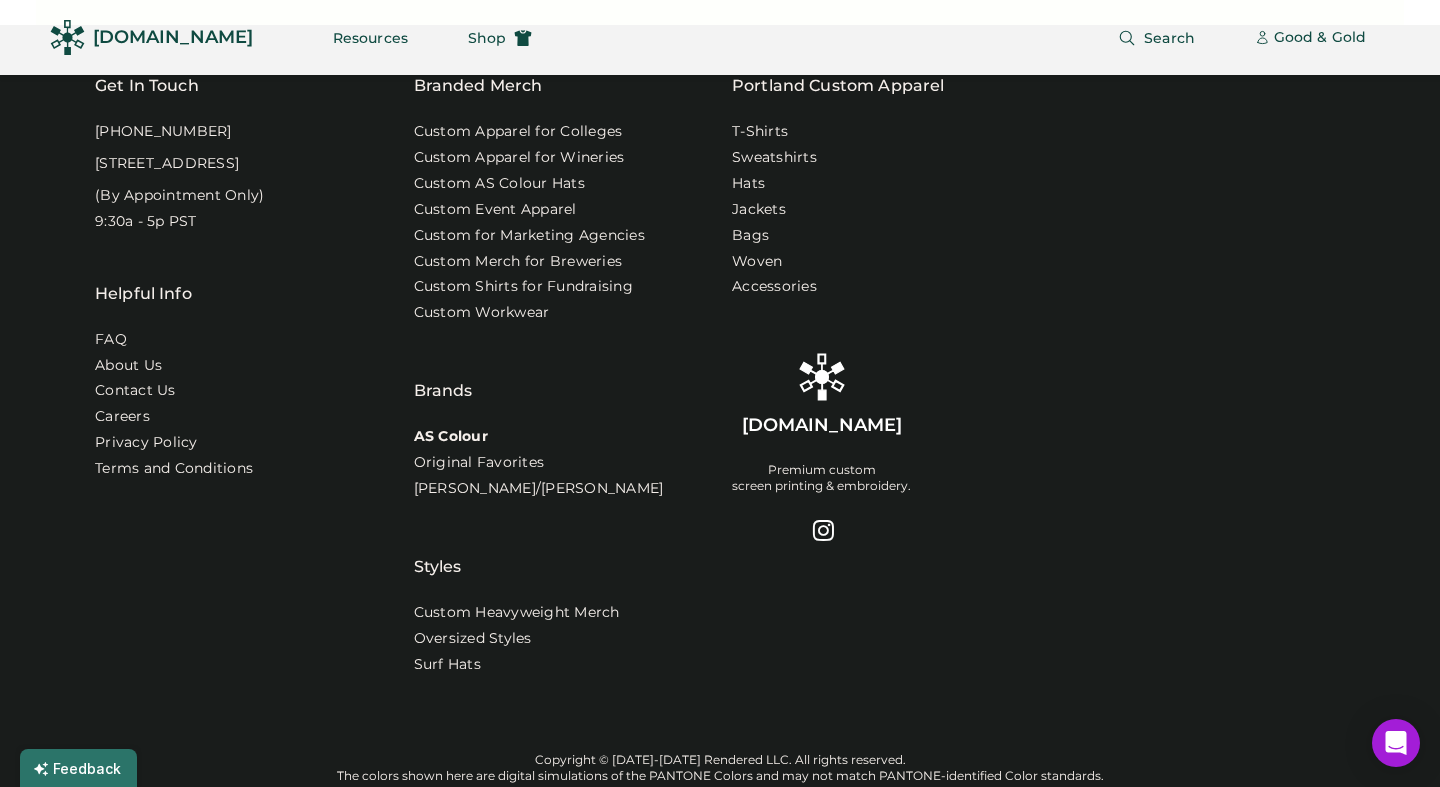 click on "AS Colour" at bounding box center [451, 437] 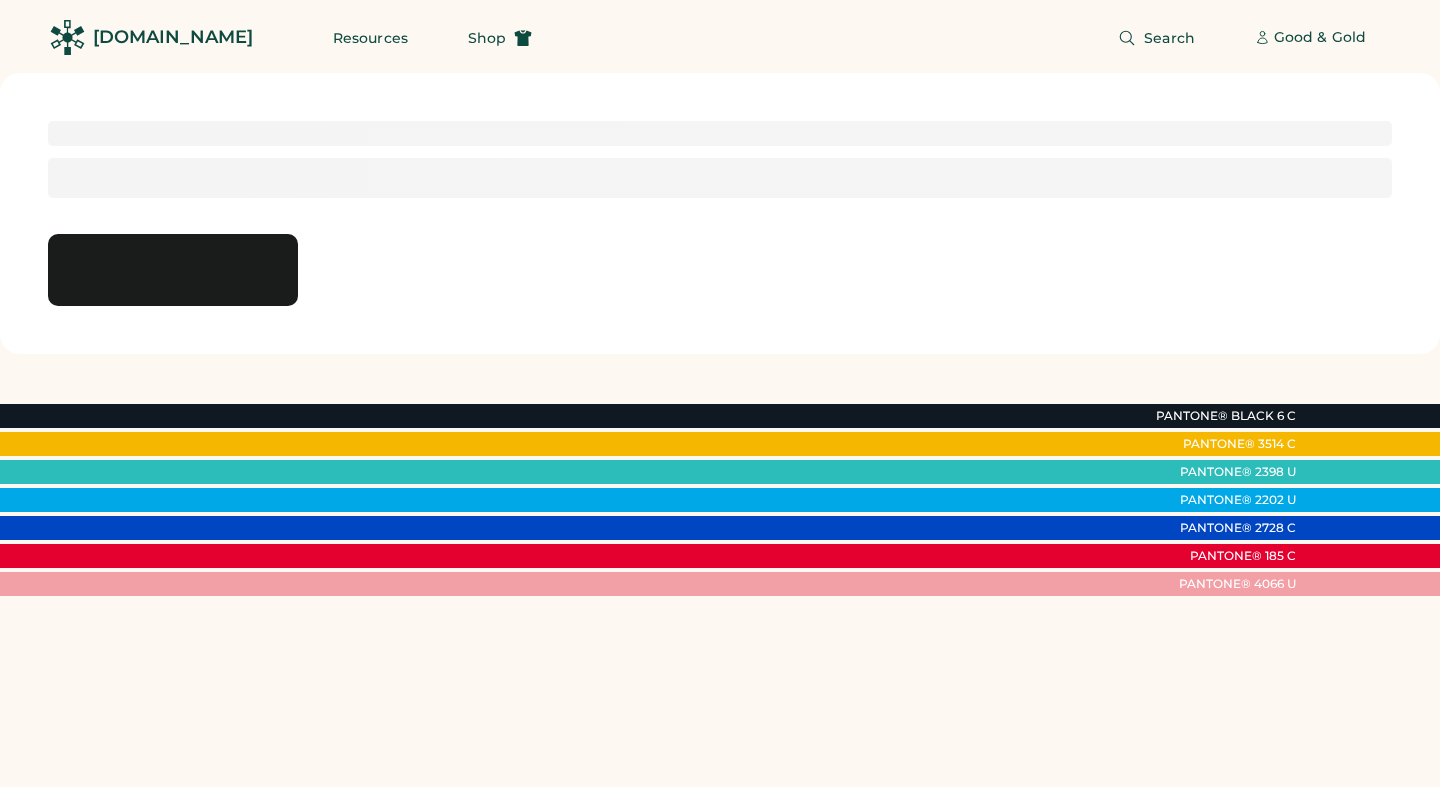 scroll, scrollTop: 2, scrollLeft: 0, axis: vertical 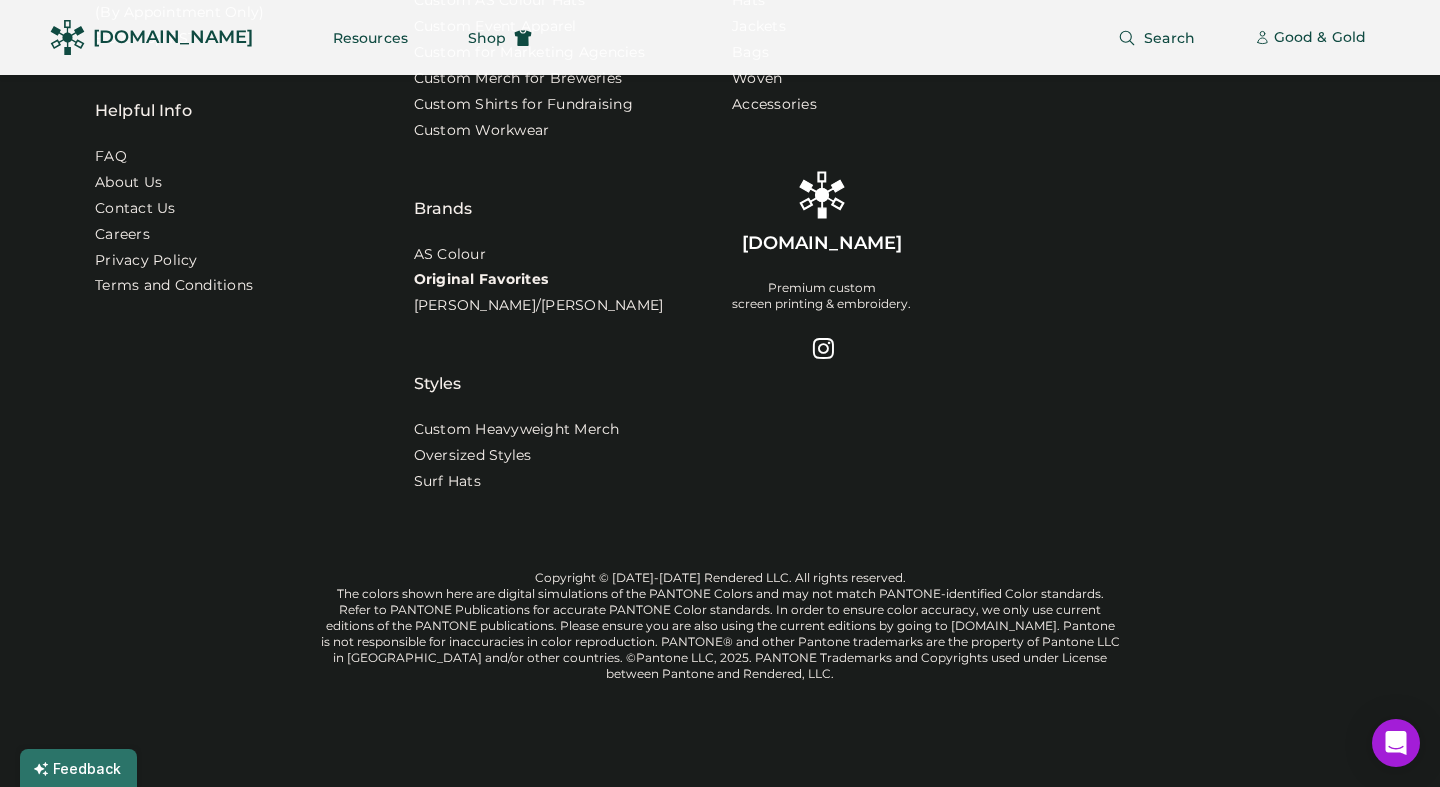 click on "Original Favorites" at bounding box center [481, 280] 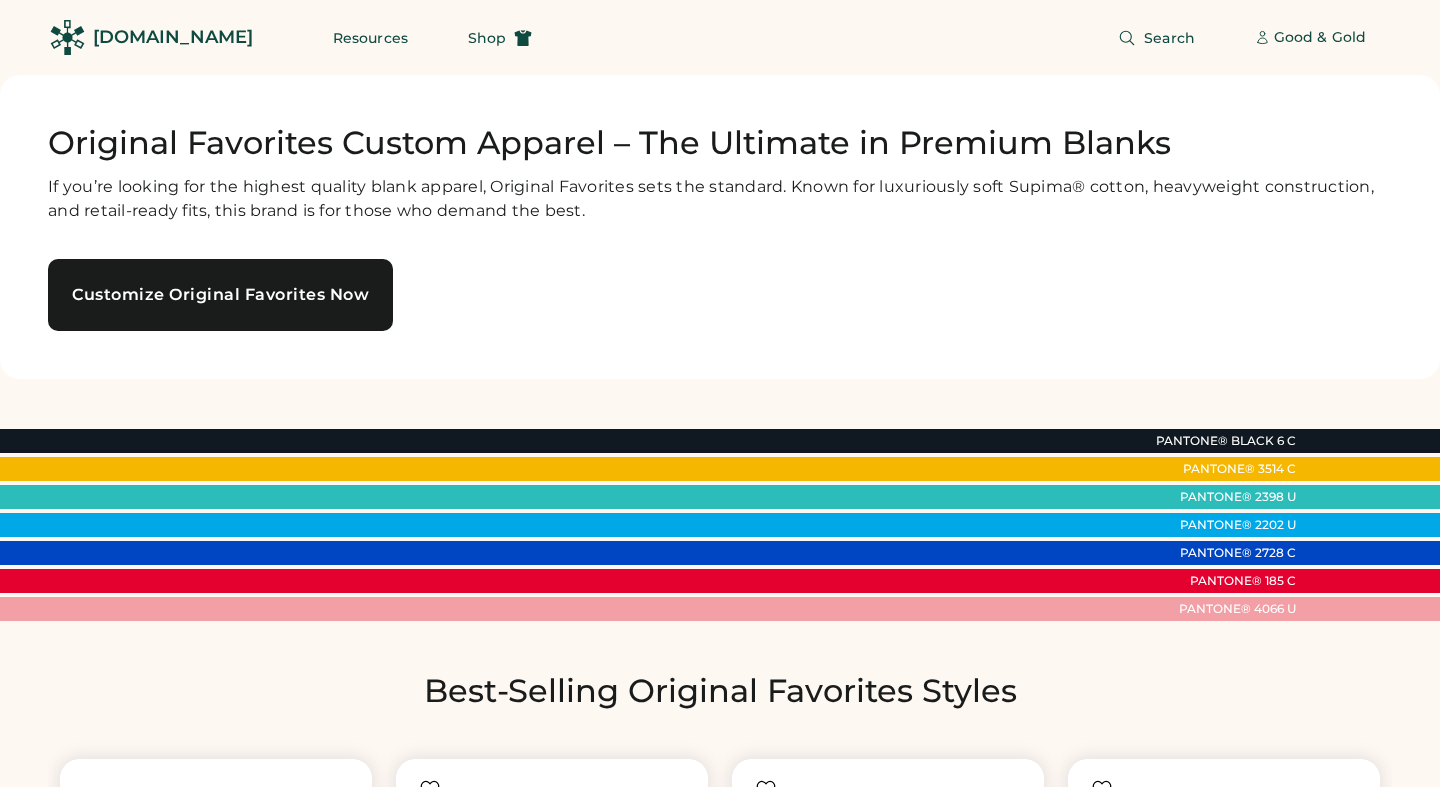 scroll, scrollTop: 0, scrollLeft: 0, axis: both 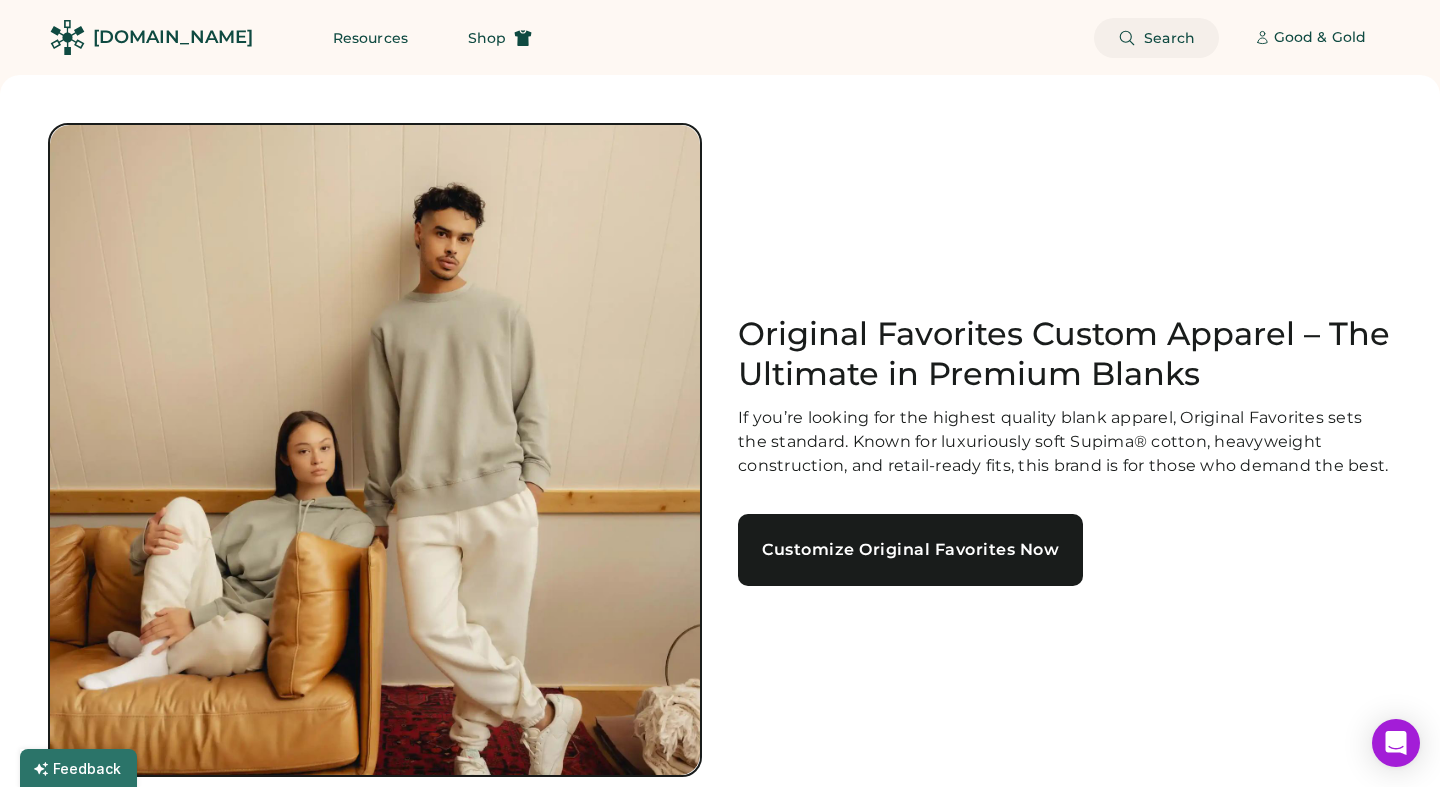 click on "Search" at bounding box center (1169, 38) 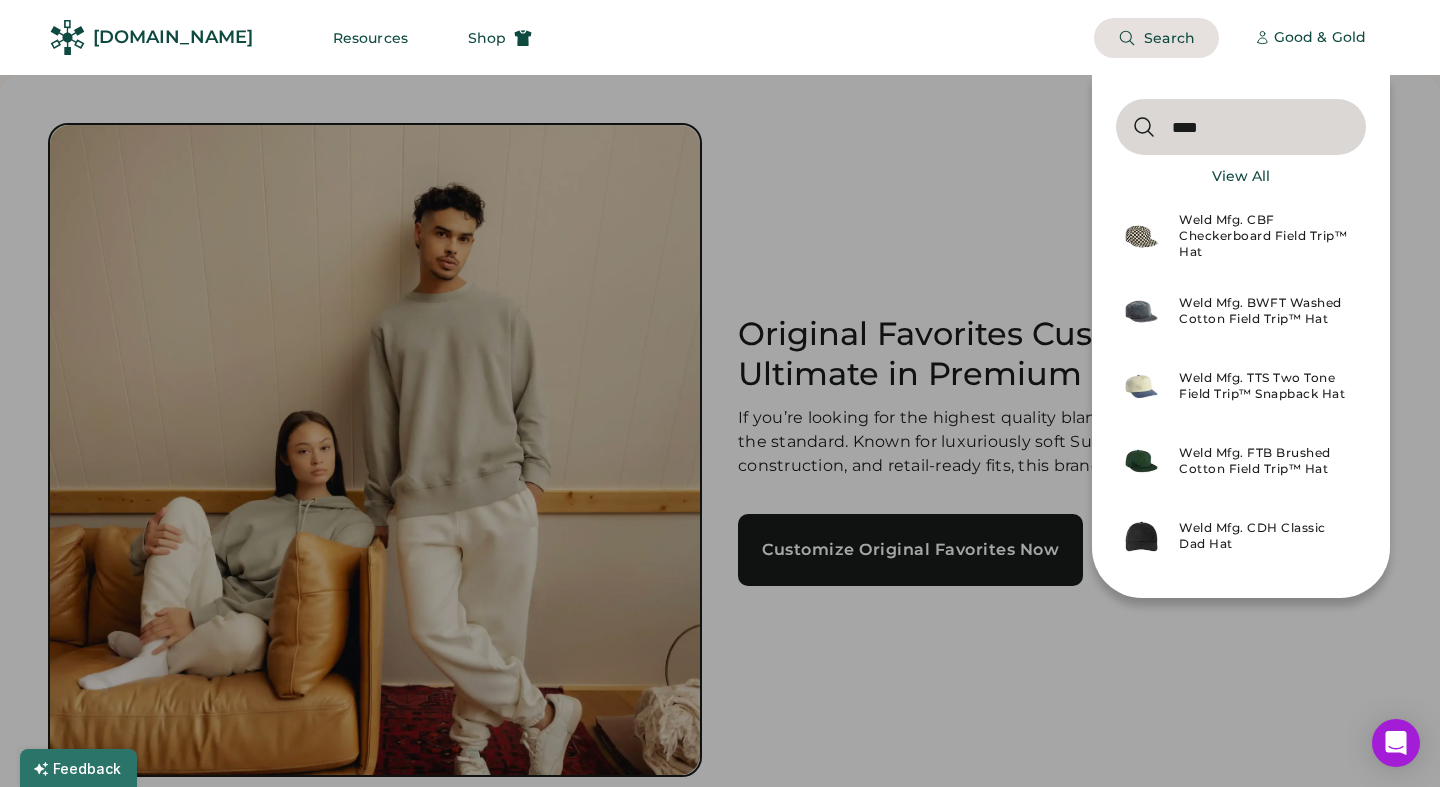 type on "****" 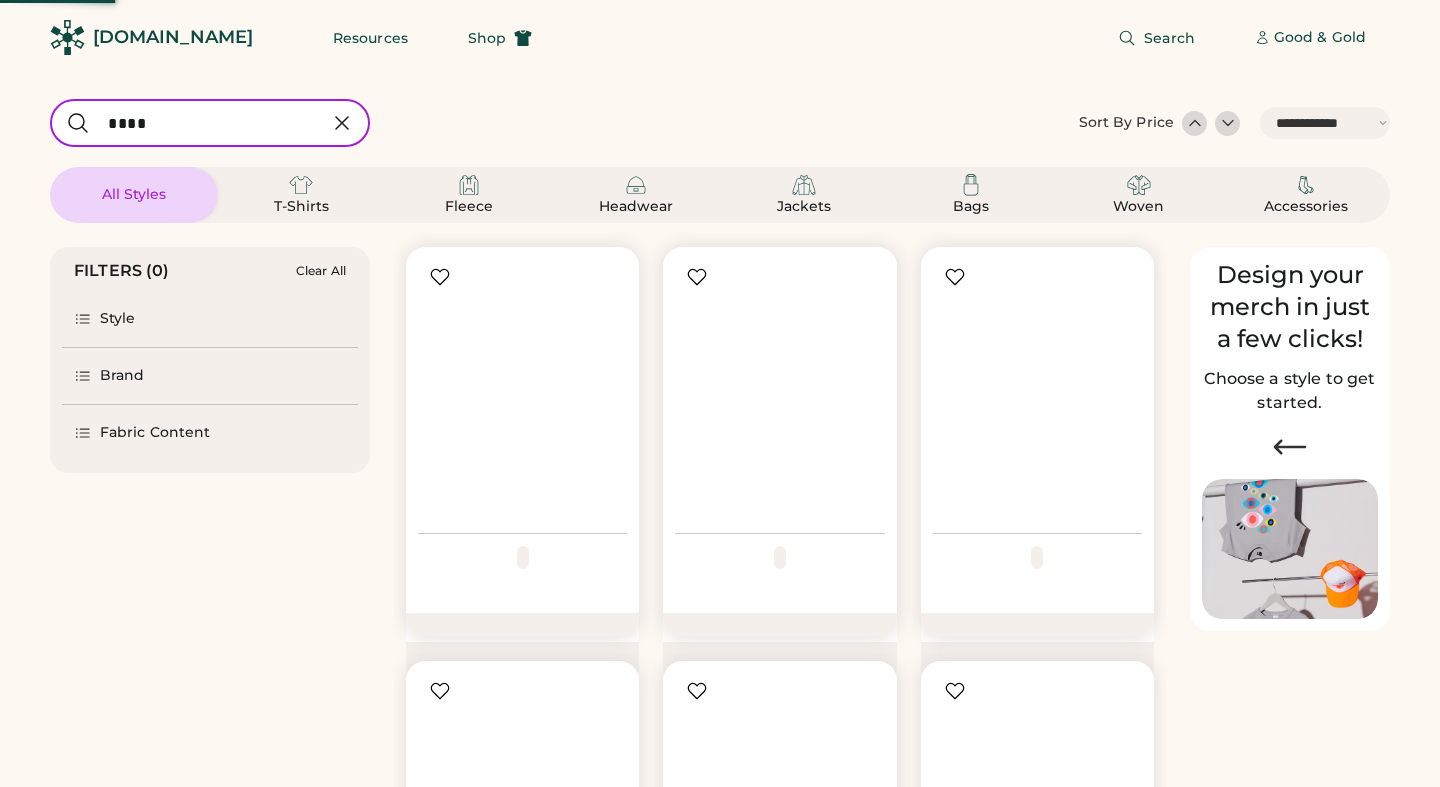 select on "*****" 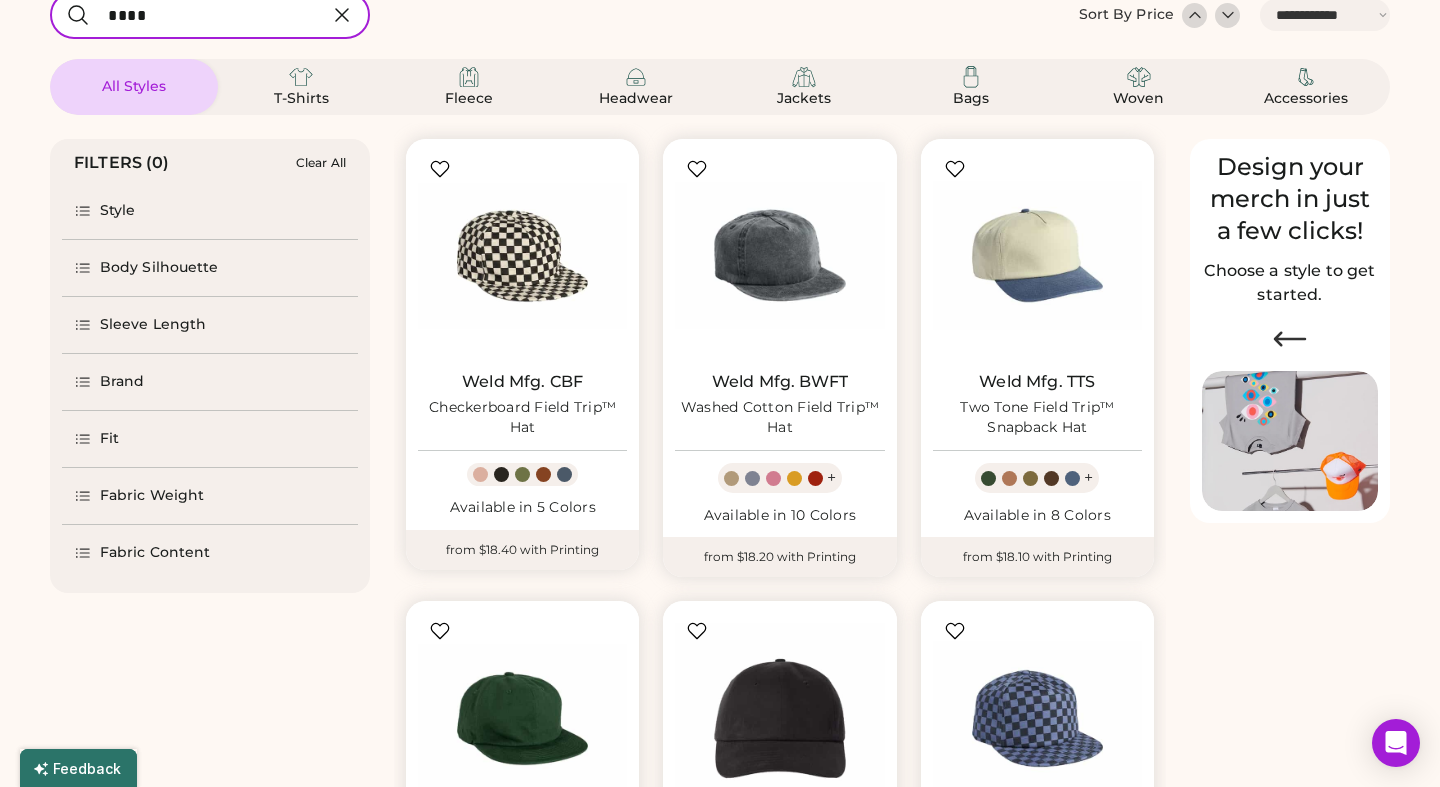 scroll, scrollTop: 0, scrollLeft: 0, axis: both 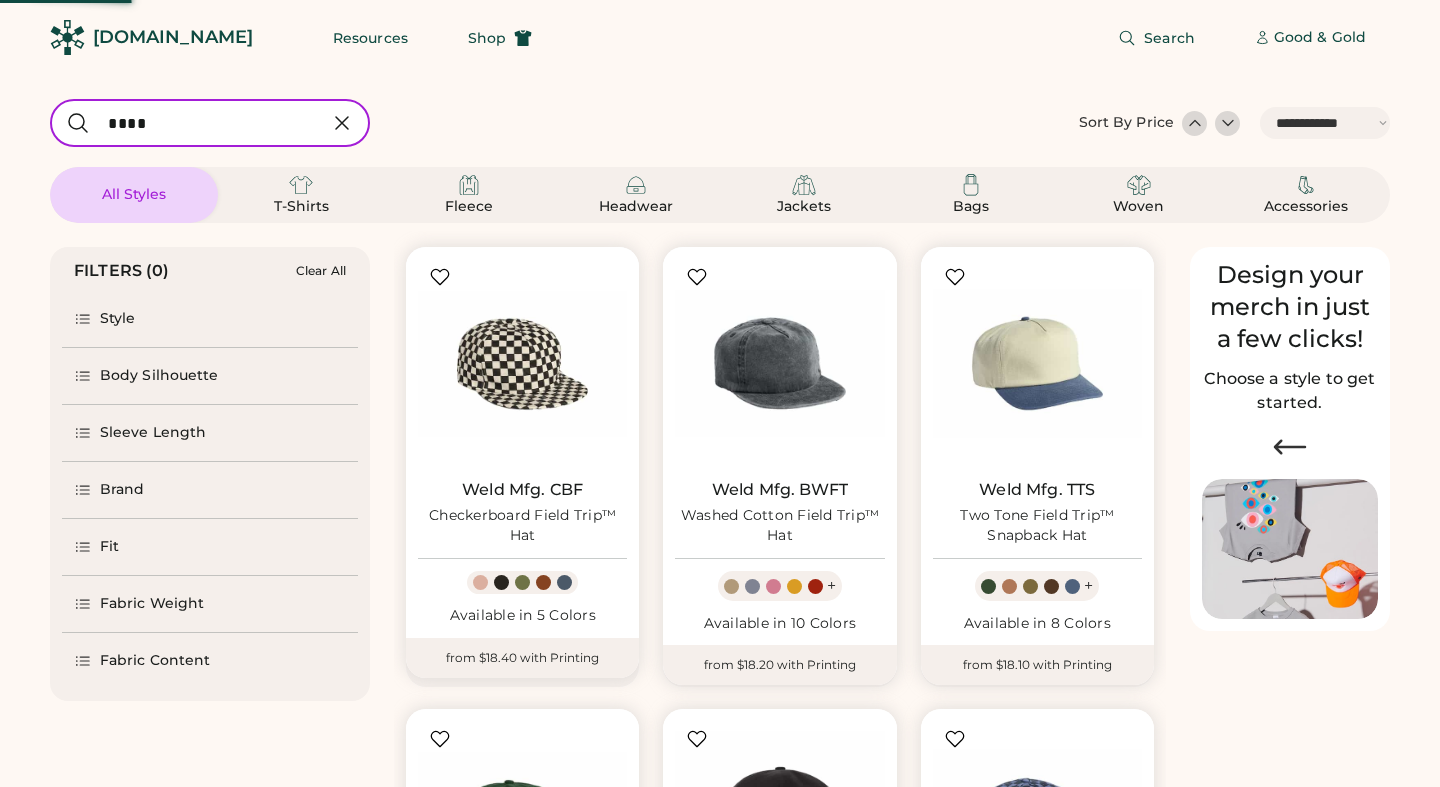 select on "*****" 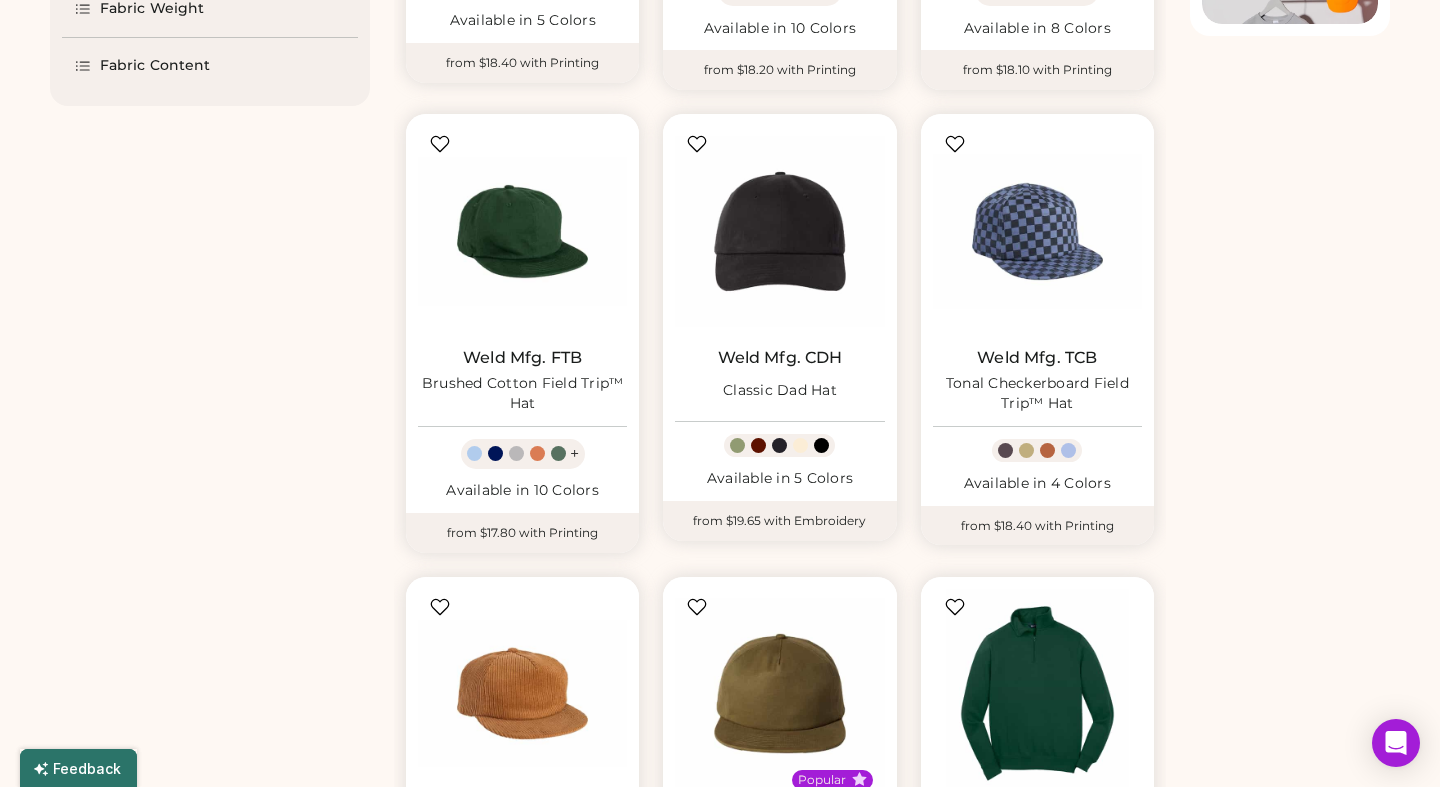 scroll, scrollTop: 797, scrollLeft: 0, axis: vertical 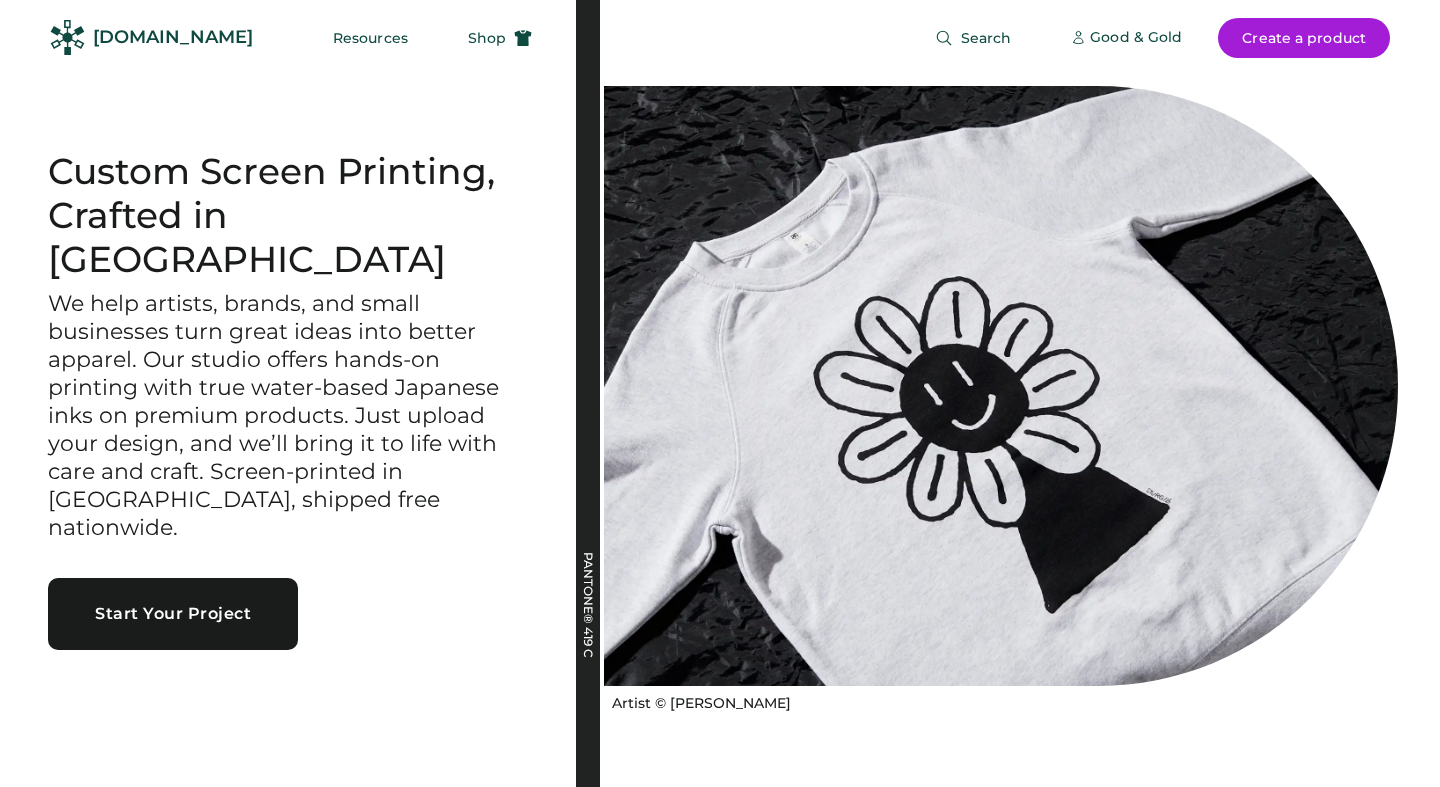 click on "Good & Gold" at bounding box center (1136, 38) 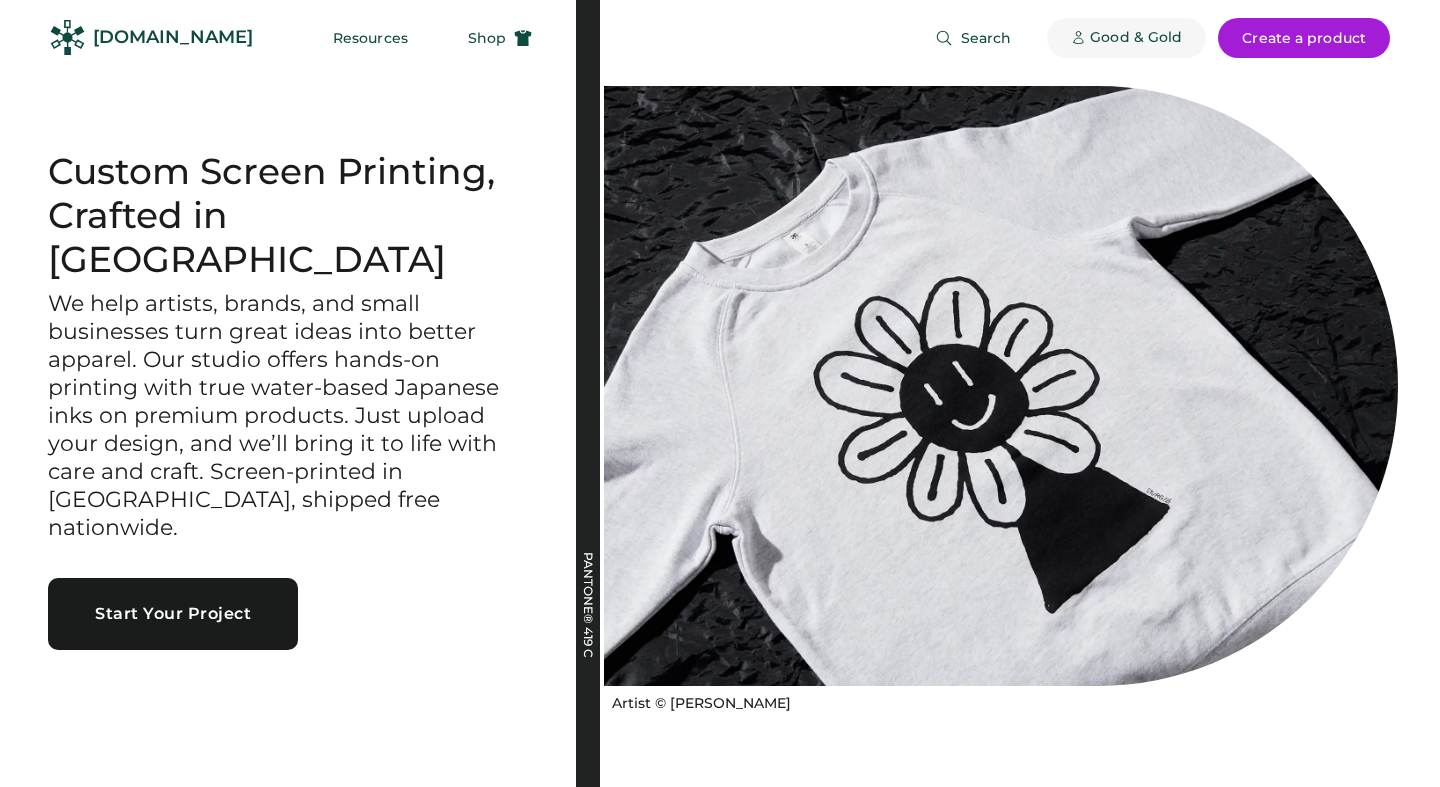 click on "Good & Gold" at bounding box center [1136, 38] 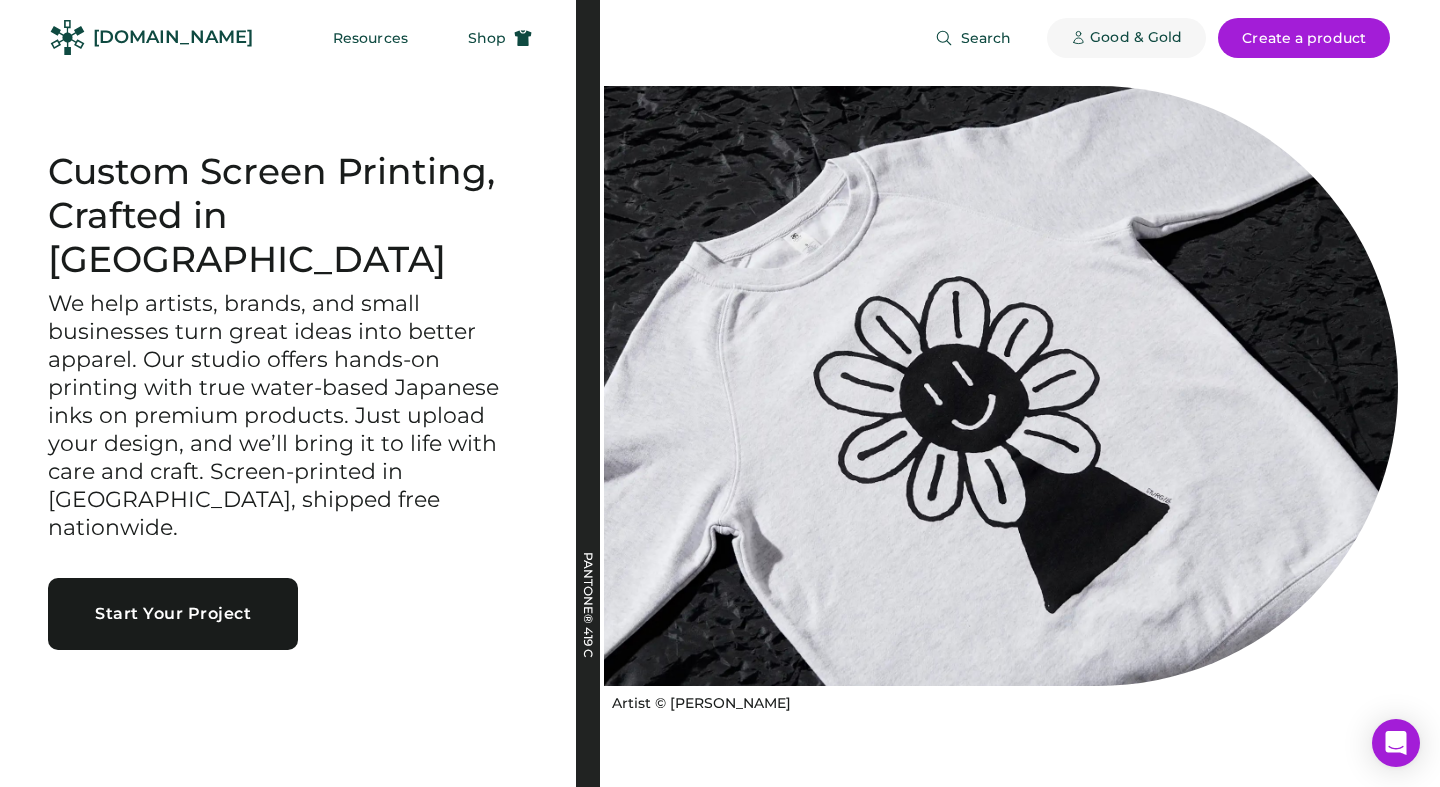 click on "Good & Gold" at bounding box center [1136, 38] 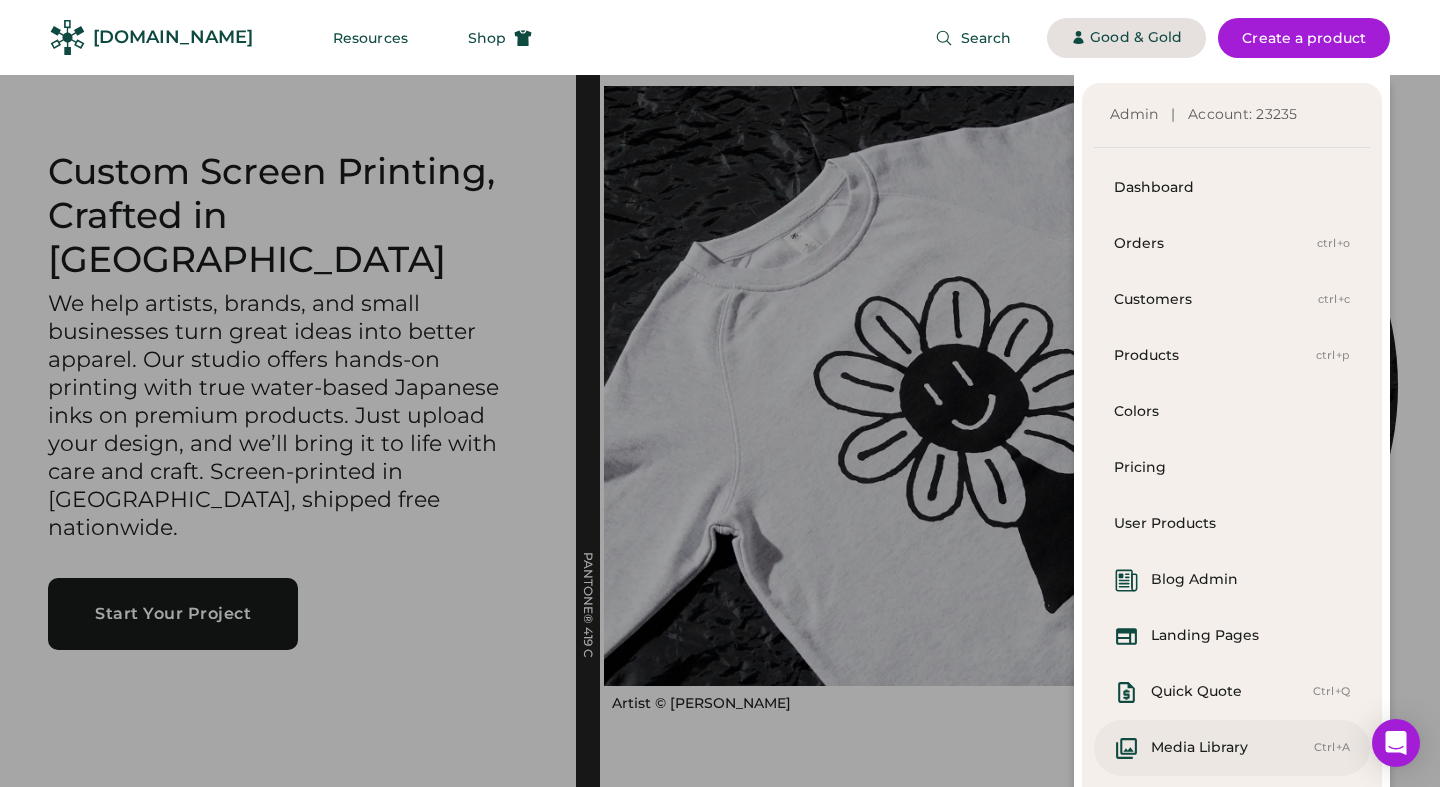 click on "Media Library" at bounding box center (1199, 748) 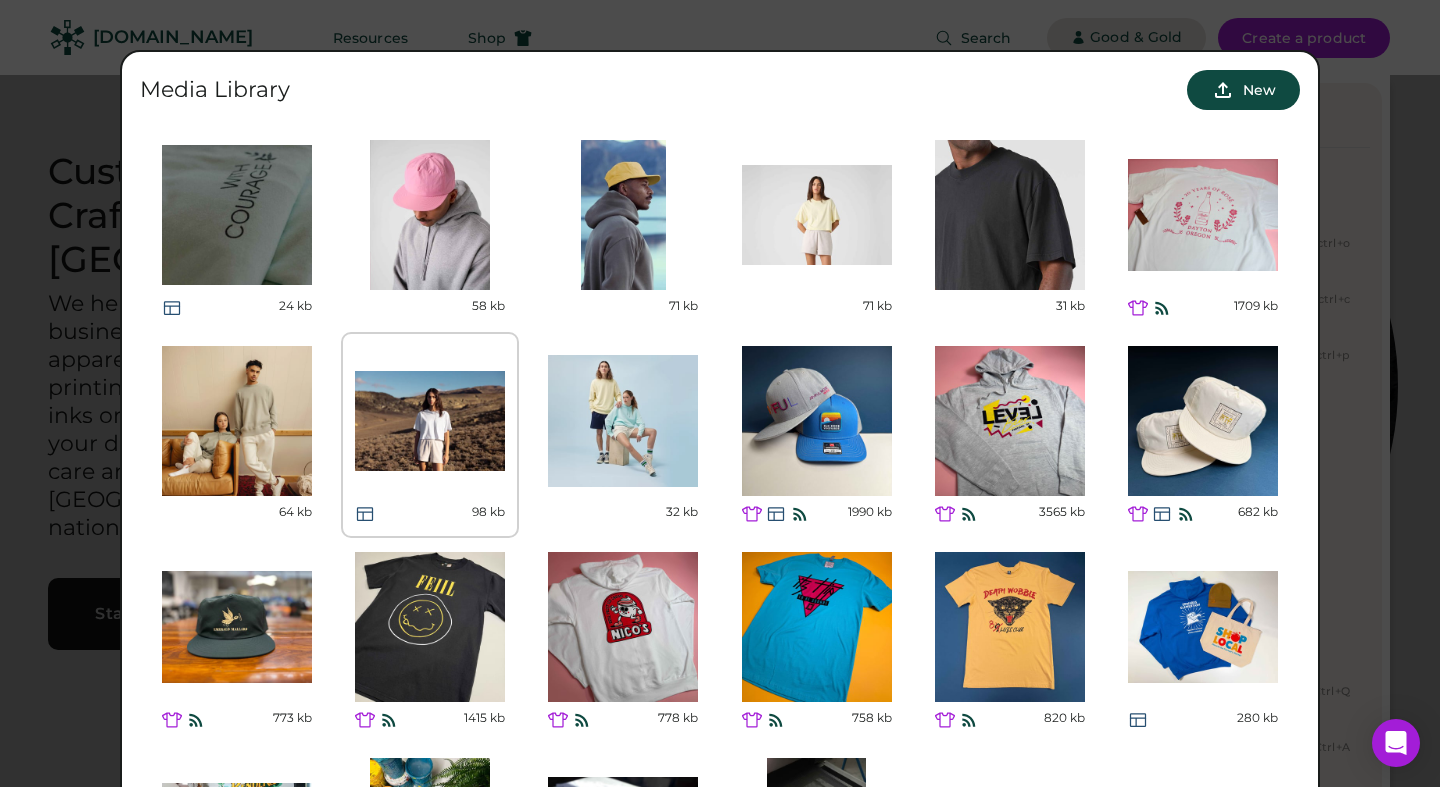 click at bounding box center [430, 421] 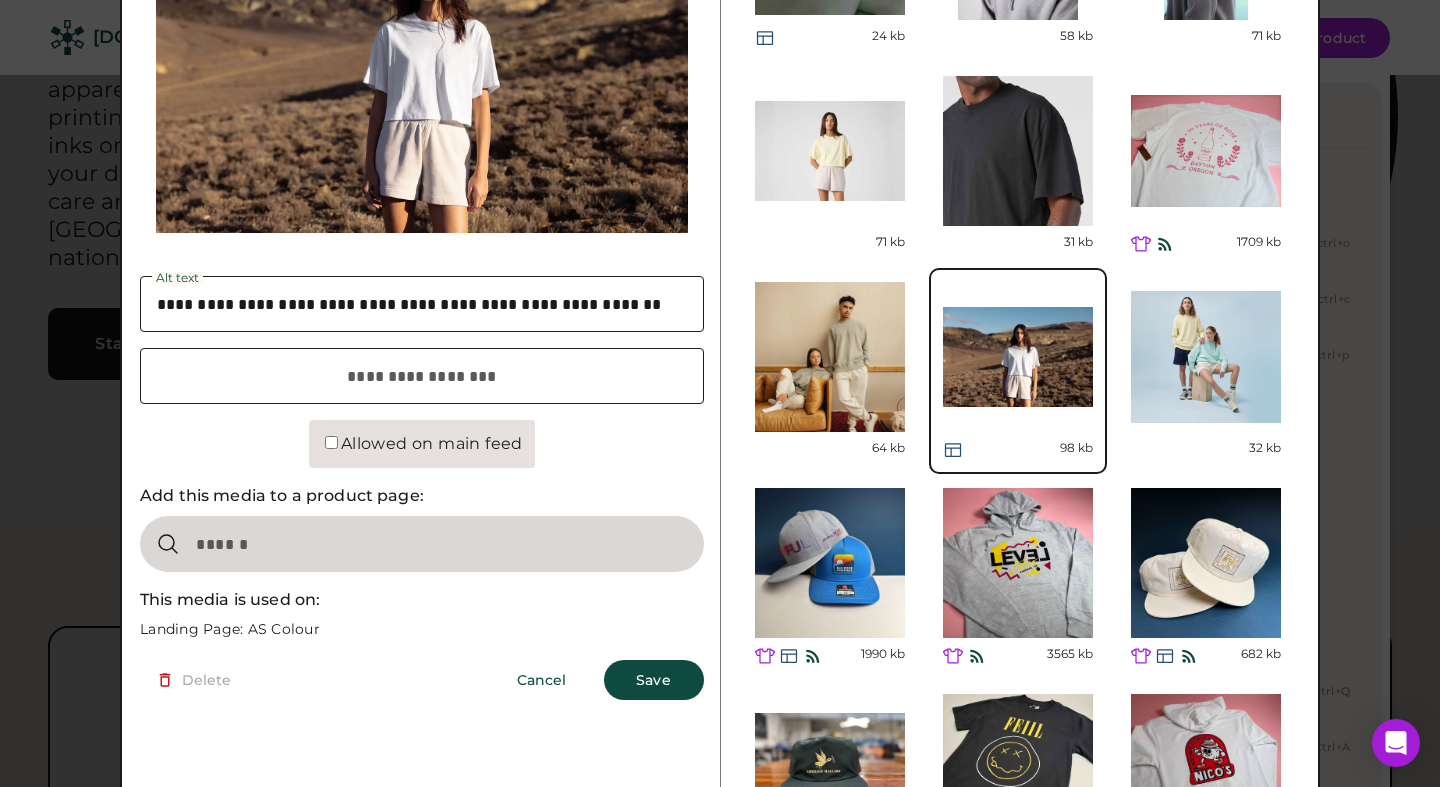 scroll, scrollTop: 273, scrollLeft: 0, axis: vertical 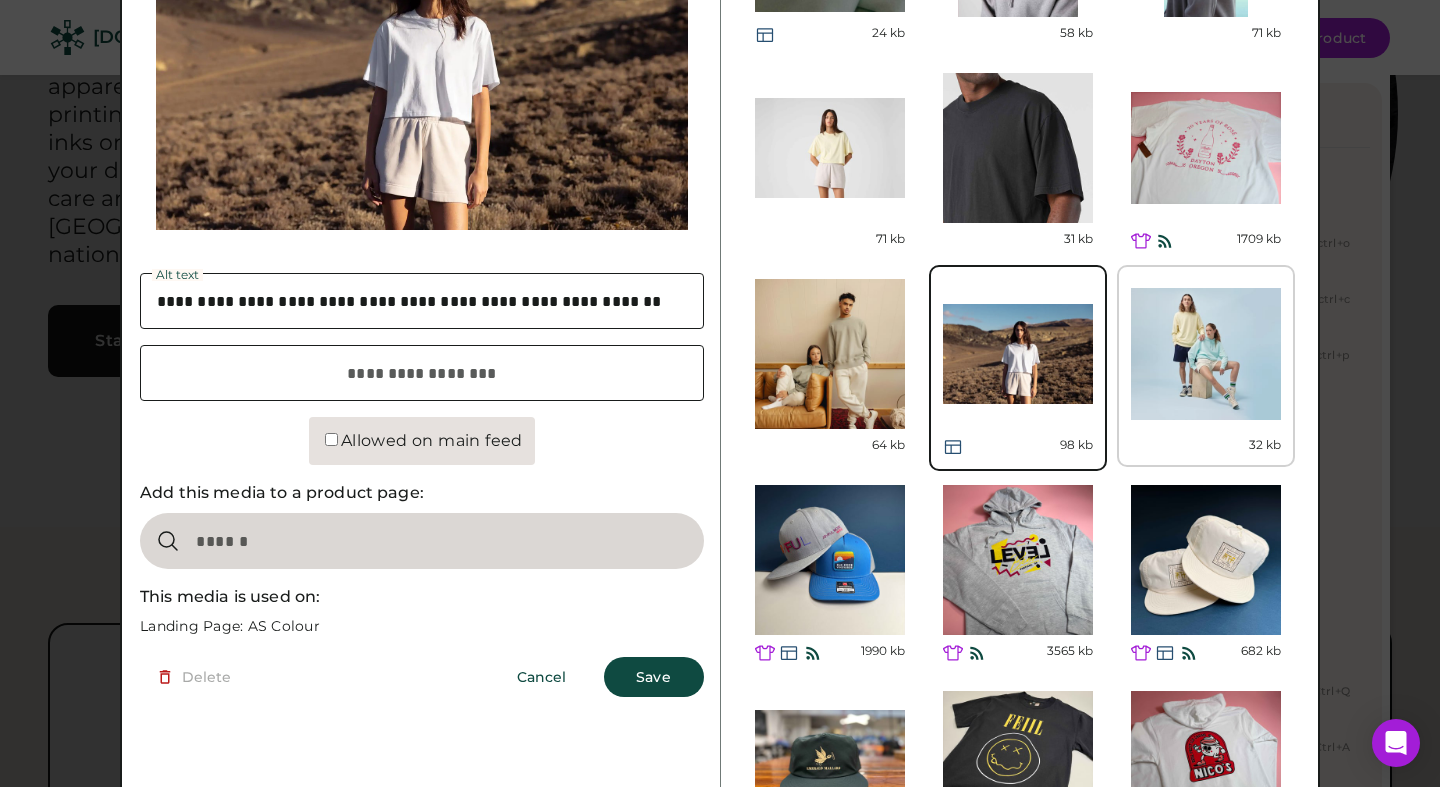 click at bounding box center [1206, 354] 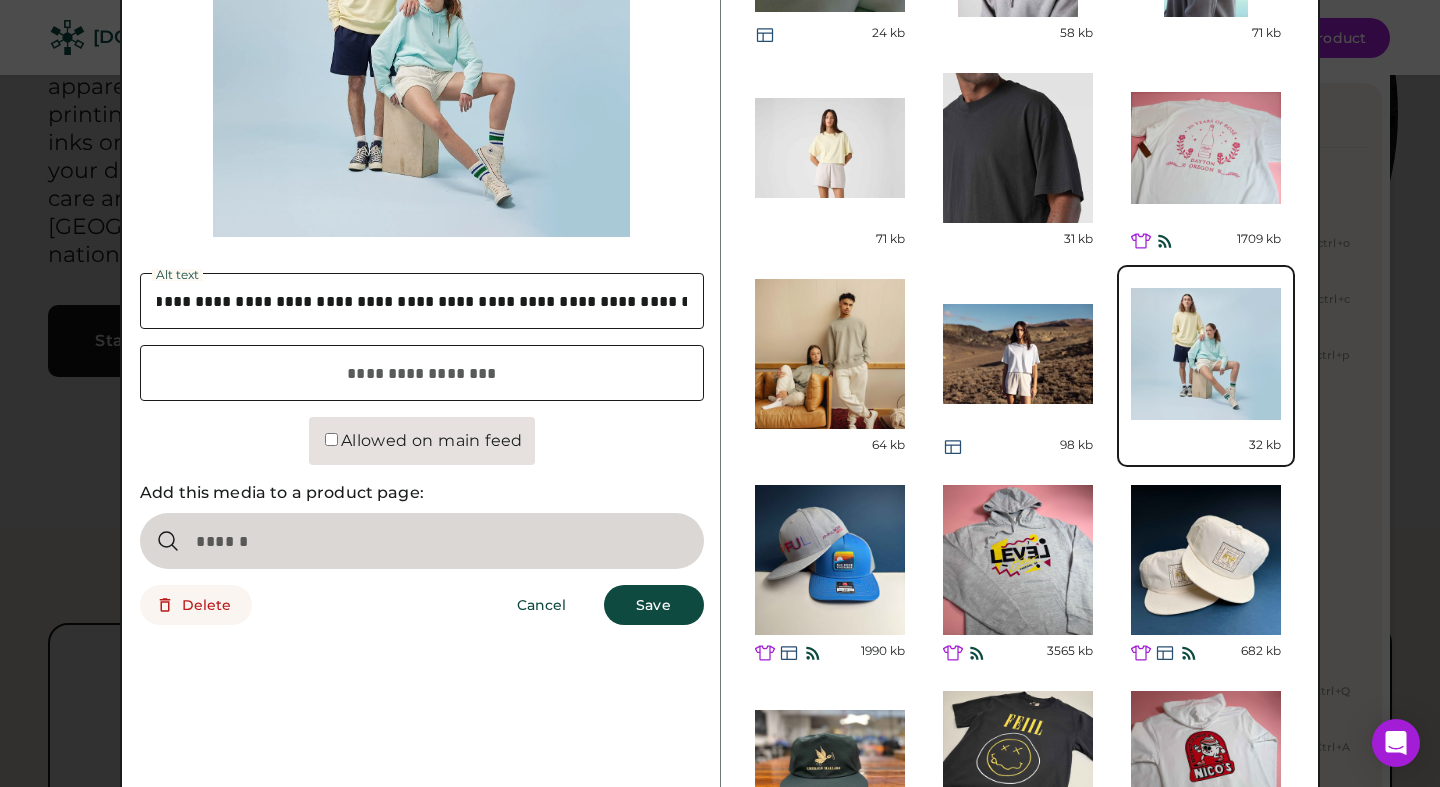 scroll, scrollTop: 0, scrollLeft: 47, axis: horizontal 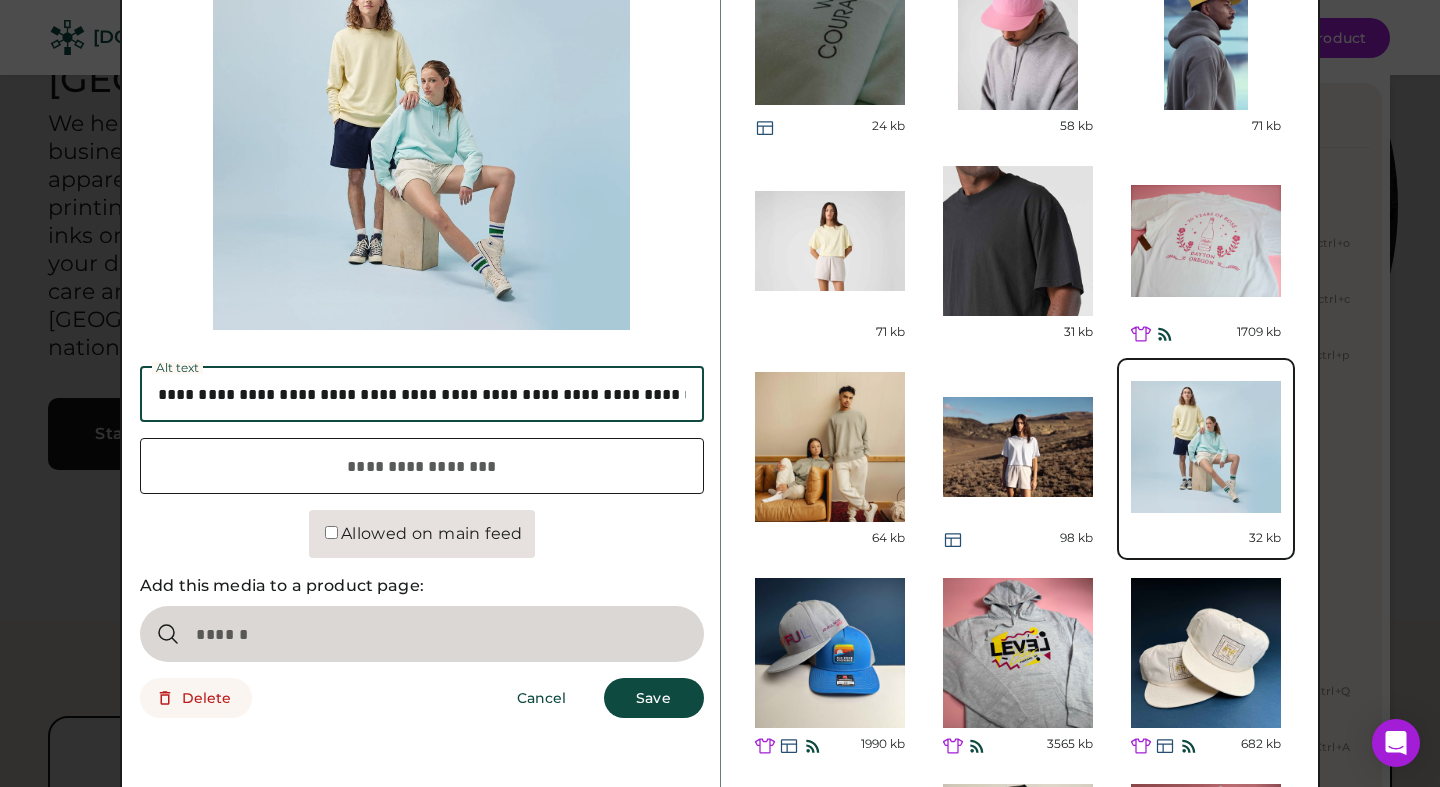 drag, startPoint x: 480, startPoint y: 393, endPoint x: 162, endPoint y: 380, distance: 318.26562 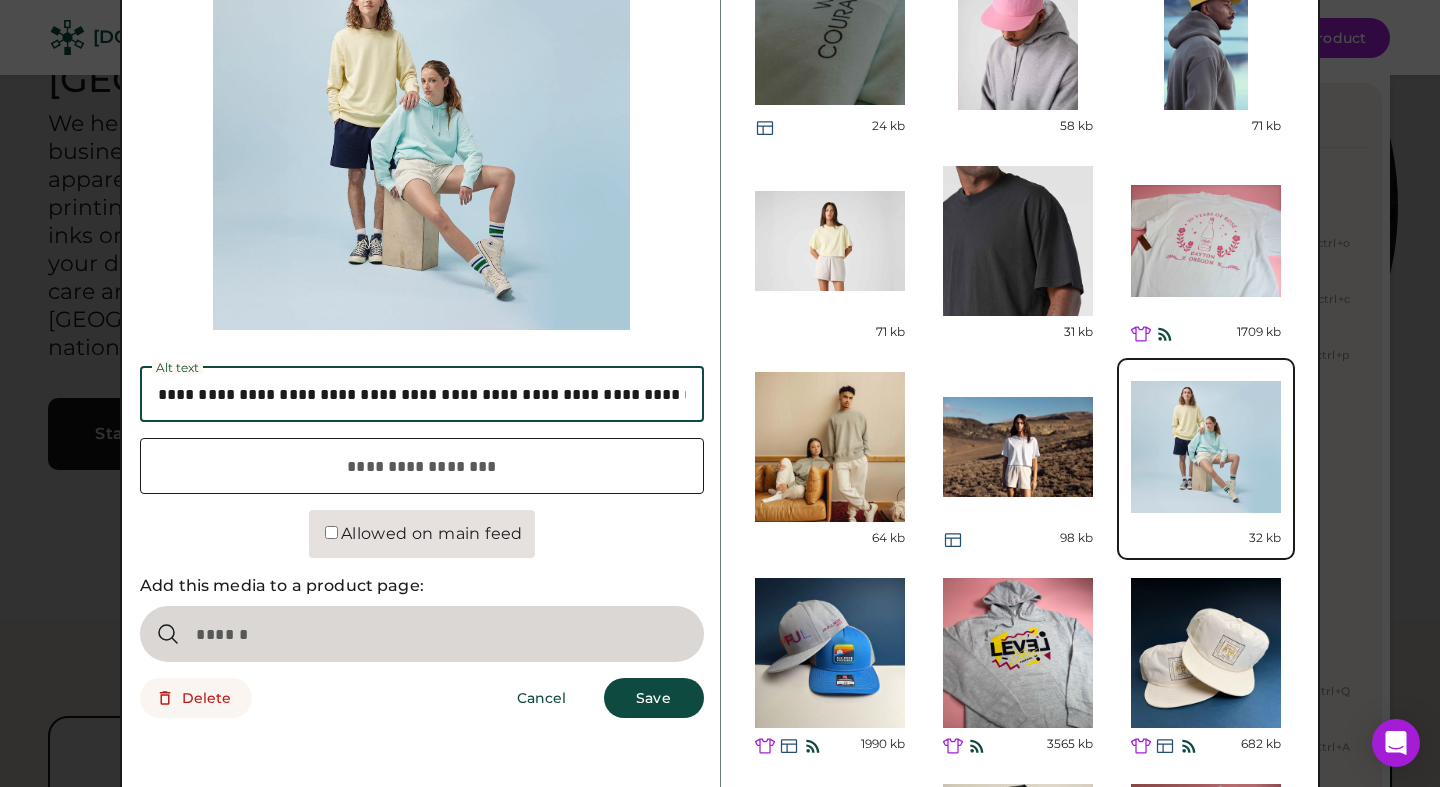 click at bounding box center [422, 394] 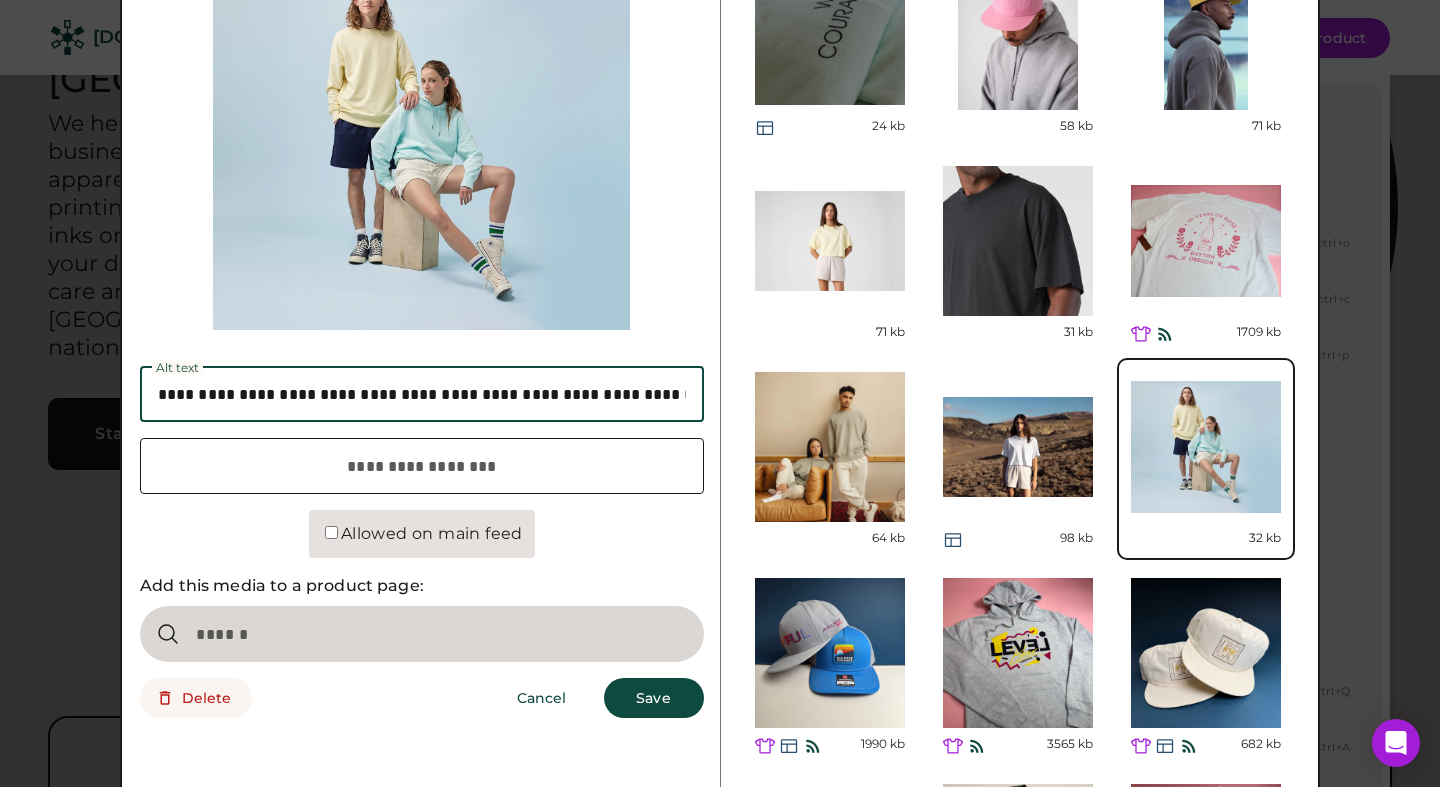 drag, startPoint x: 393, startPoint y: 396, endPoint x: 290, endPoint y: 398, distance: 103.01942 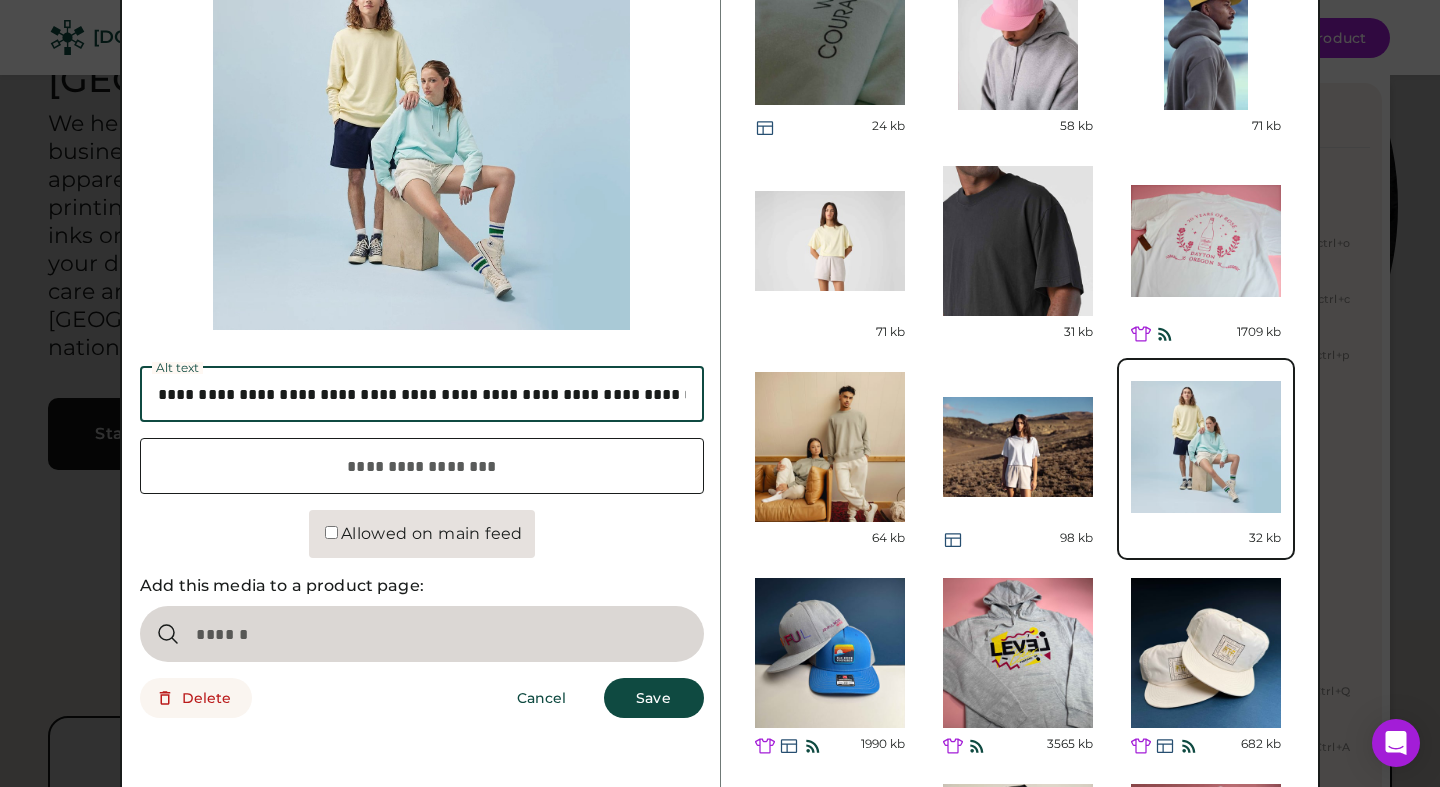 click at bounding box center [422, 394] 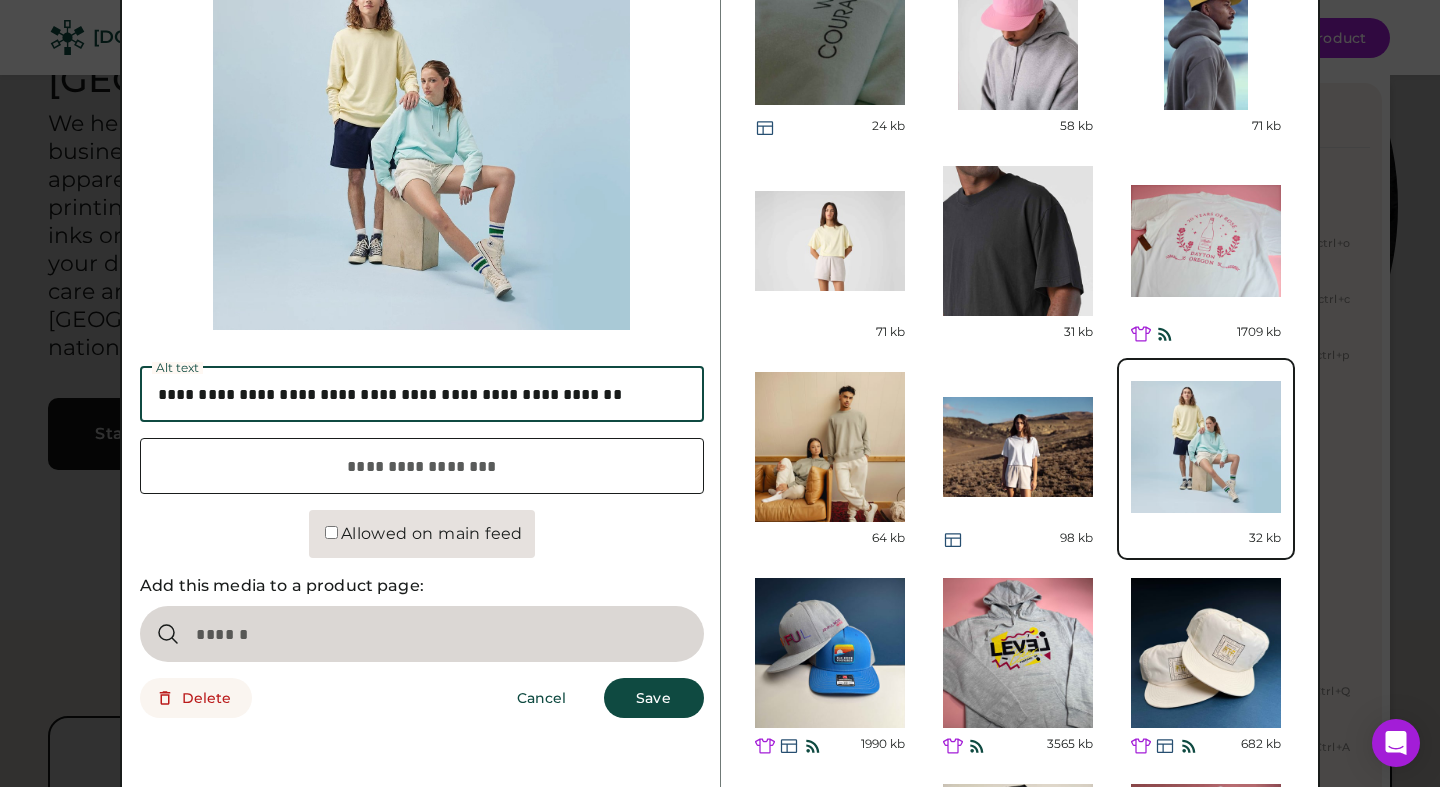 click at bounding box center [422, 394] 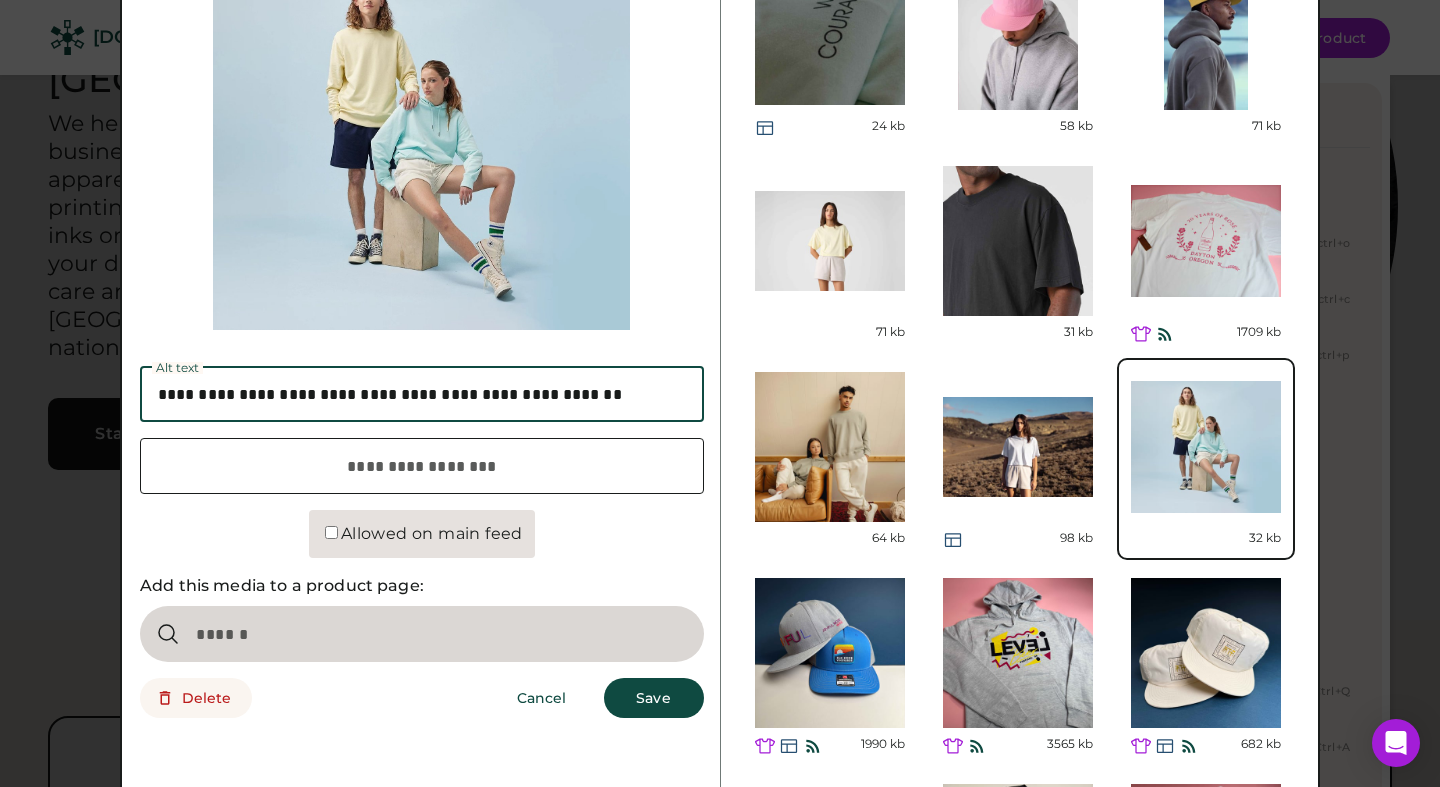 paste on "**********" 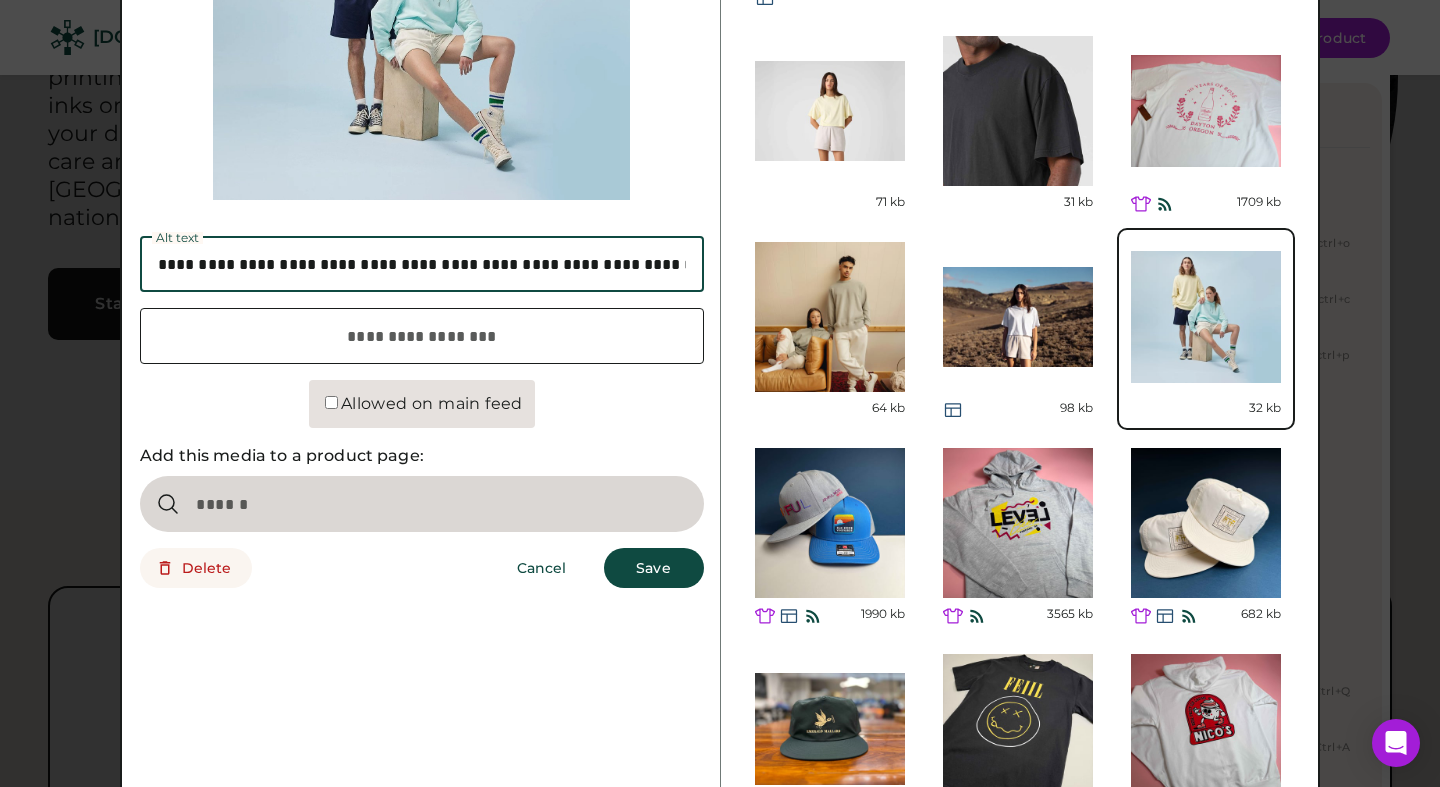 scroll, scrollTop: 314, scrollLeft: 0, axis: vertical 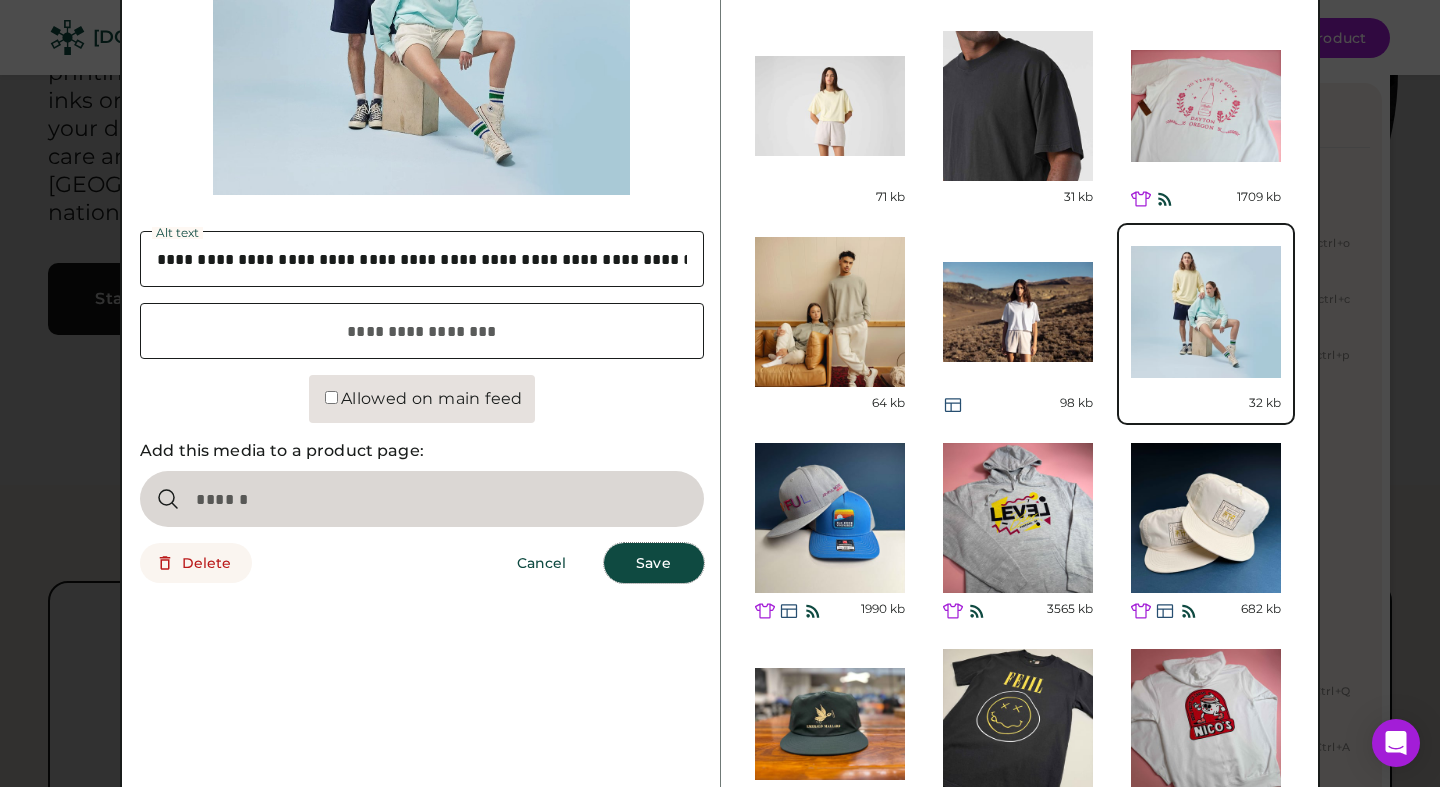click on "Save" at bounding box center (654, 563) 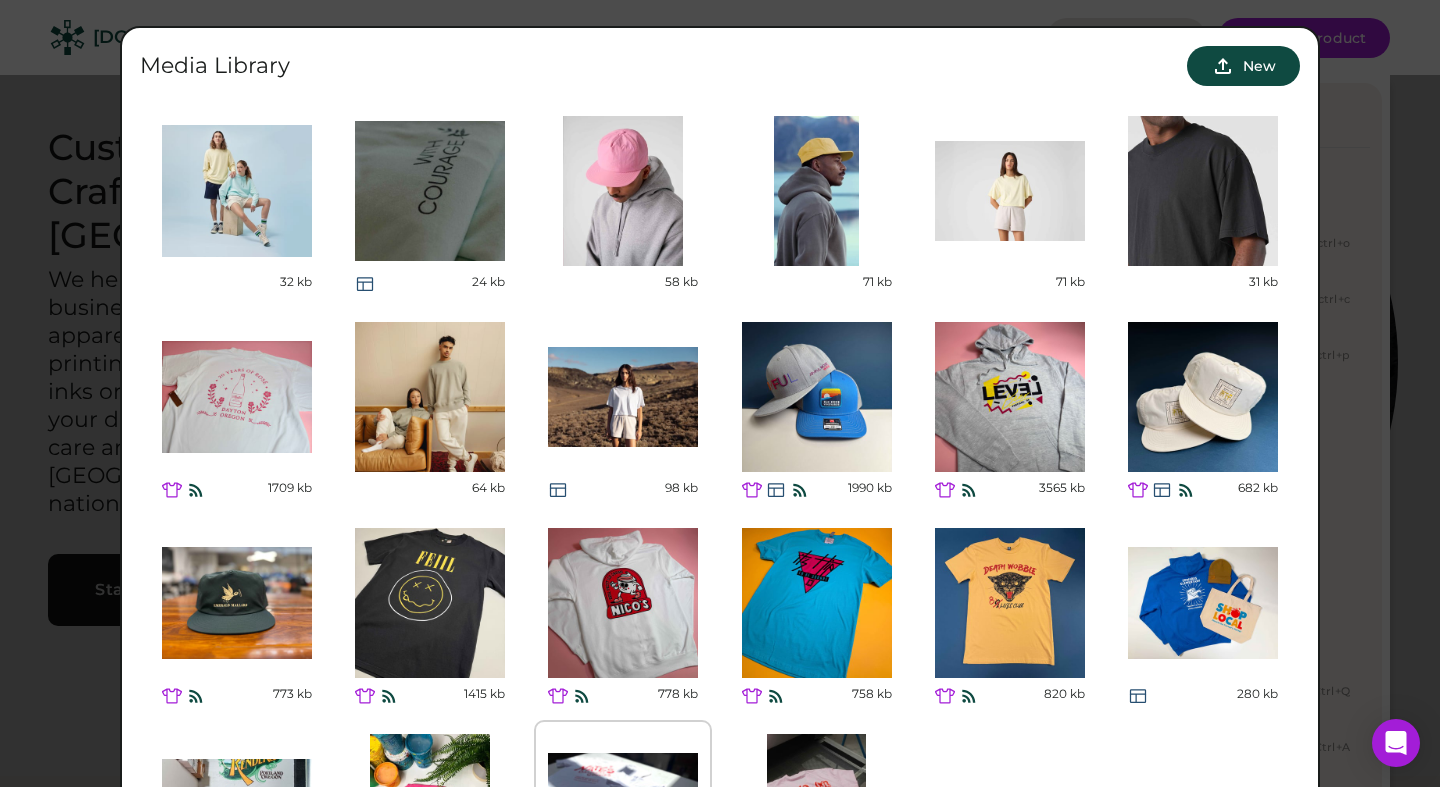 scroll, scrollTop: 0, scrollLeft: 0, axis: both 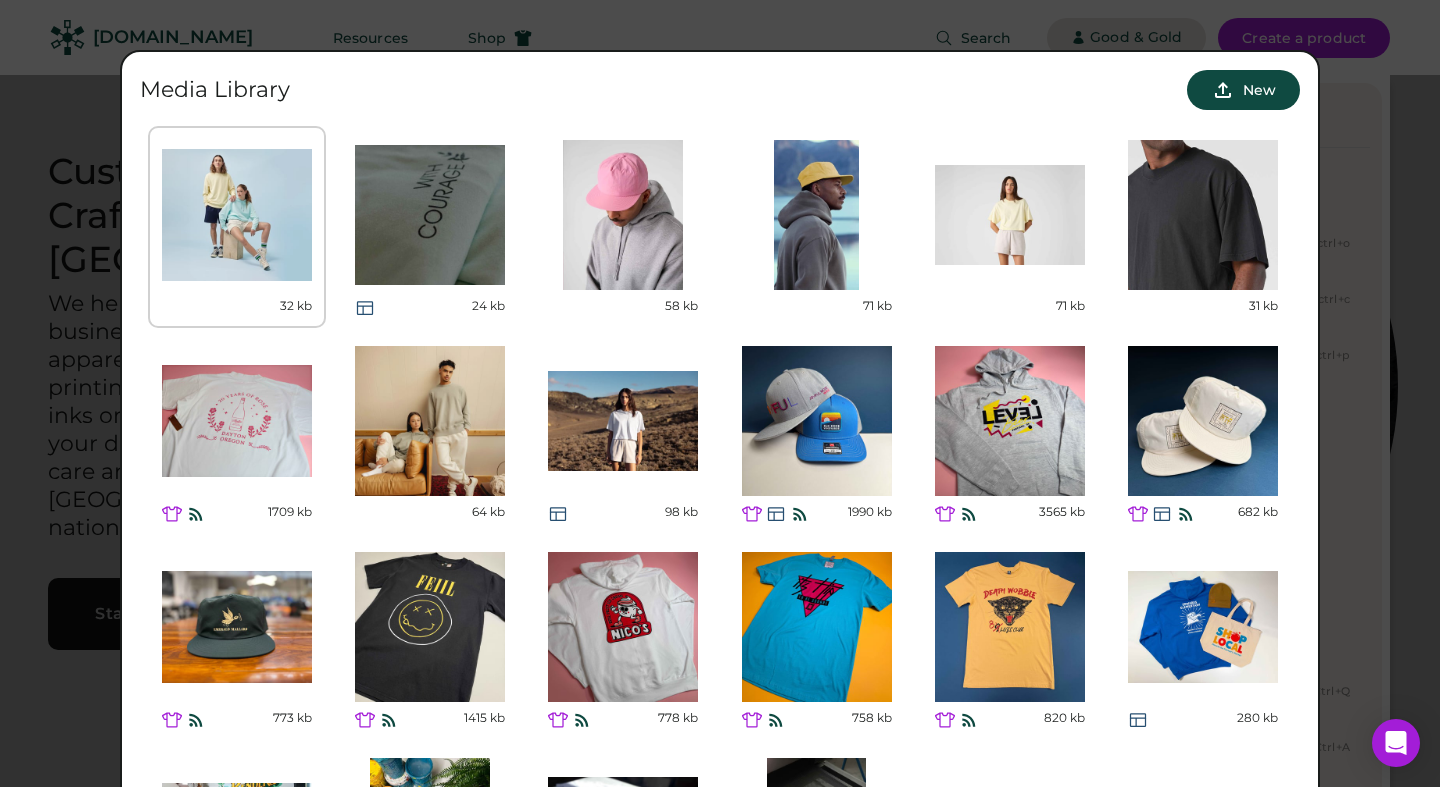 click at bounding box center [237, 215] 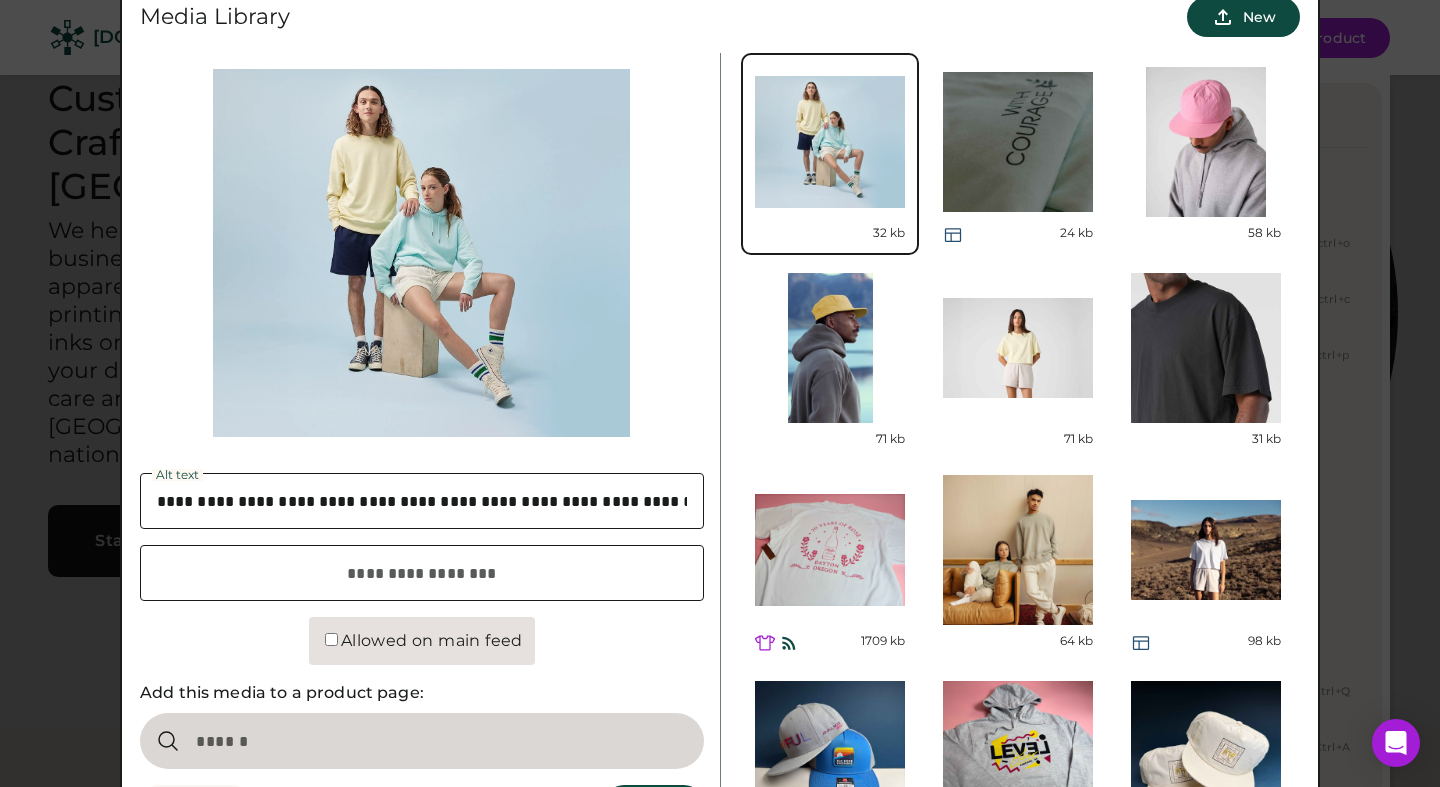 scroll, scrollTop: 77, scrollLeft: 0, axis: vertical 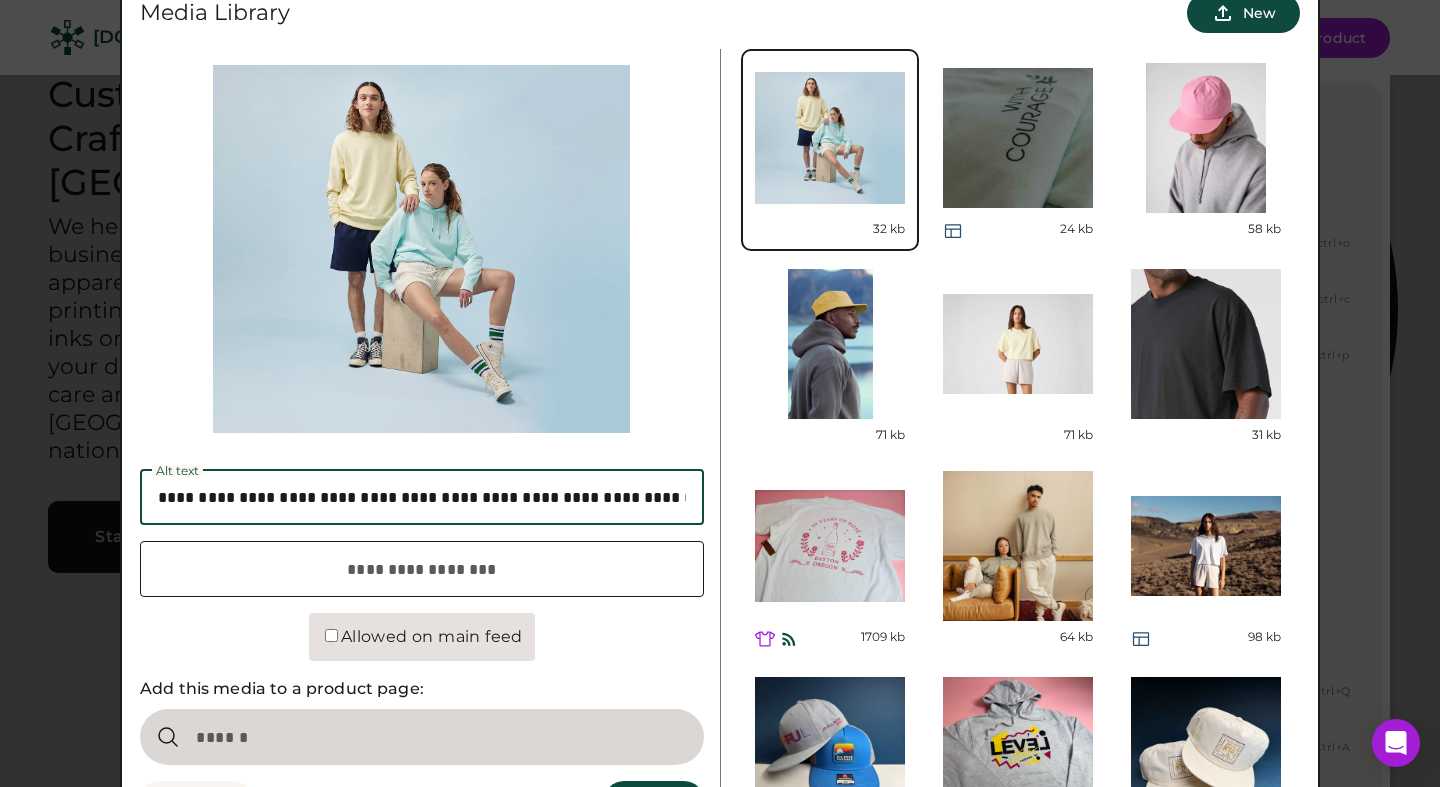 drag, startPoint x: 364, startPoint y: 500, endPoint x: 121, endPoint y: 497, distance: 243.01852 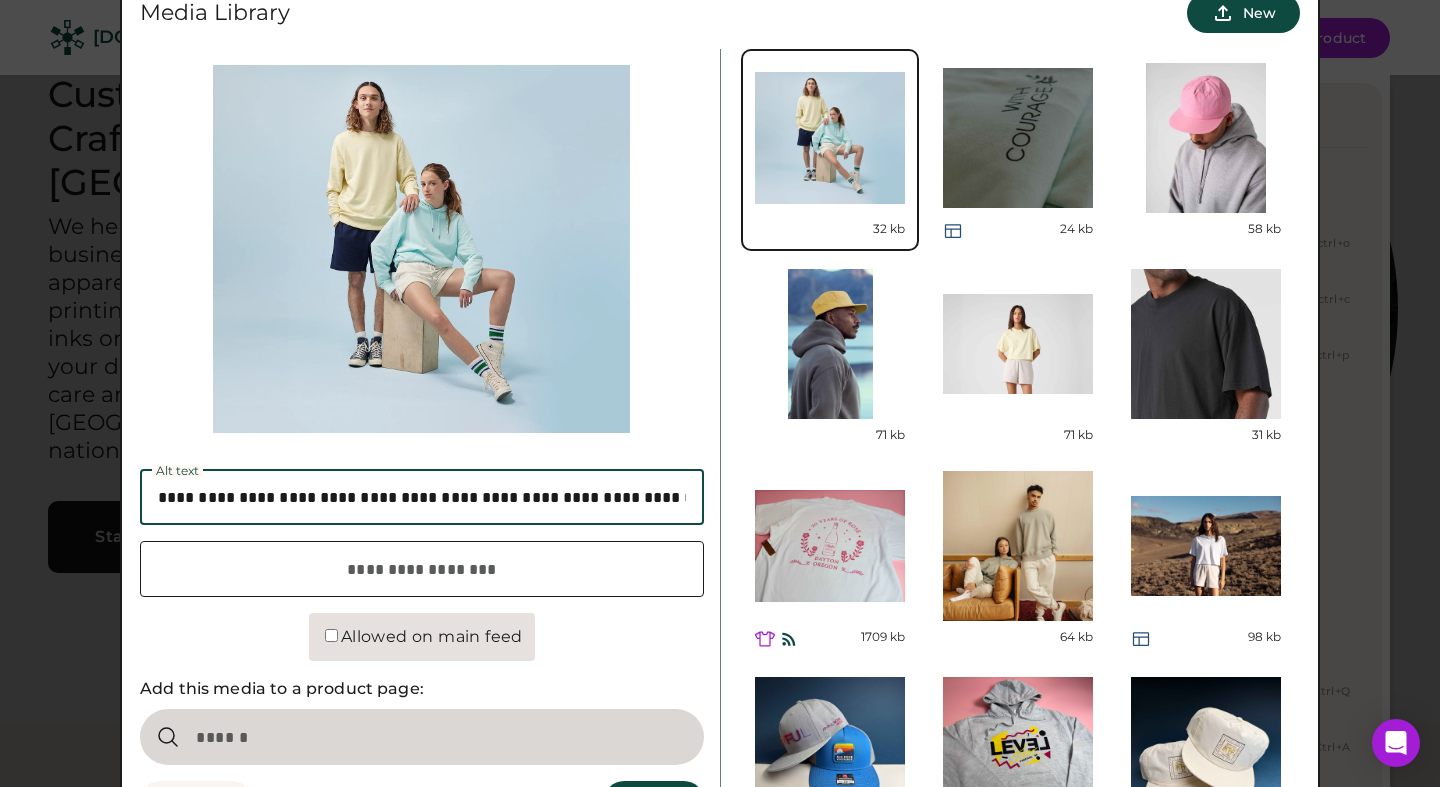 click on "Media Library New Click to upload an image Alt text Caption Allowed on main feed Add this media to a product page:    This media is used on: Landing Page: AS Colour Delete
Cancel Save 32 kb 24 kb 58 kb 71 kb 71 kb 31 kb 1709 kb 64 kb 98 kb 1990 kb 3565 kb 682 kb 773 kb 1415 kb 778 kb 758 kb 820 kb 280 kb 198 kb 743 kb 237 kb 183 kb" at bounding box center (720, 843) 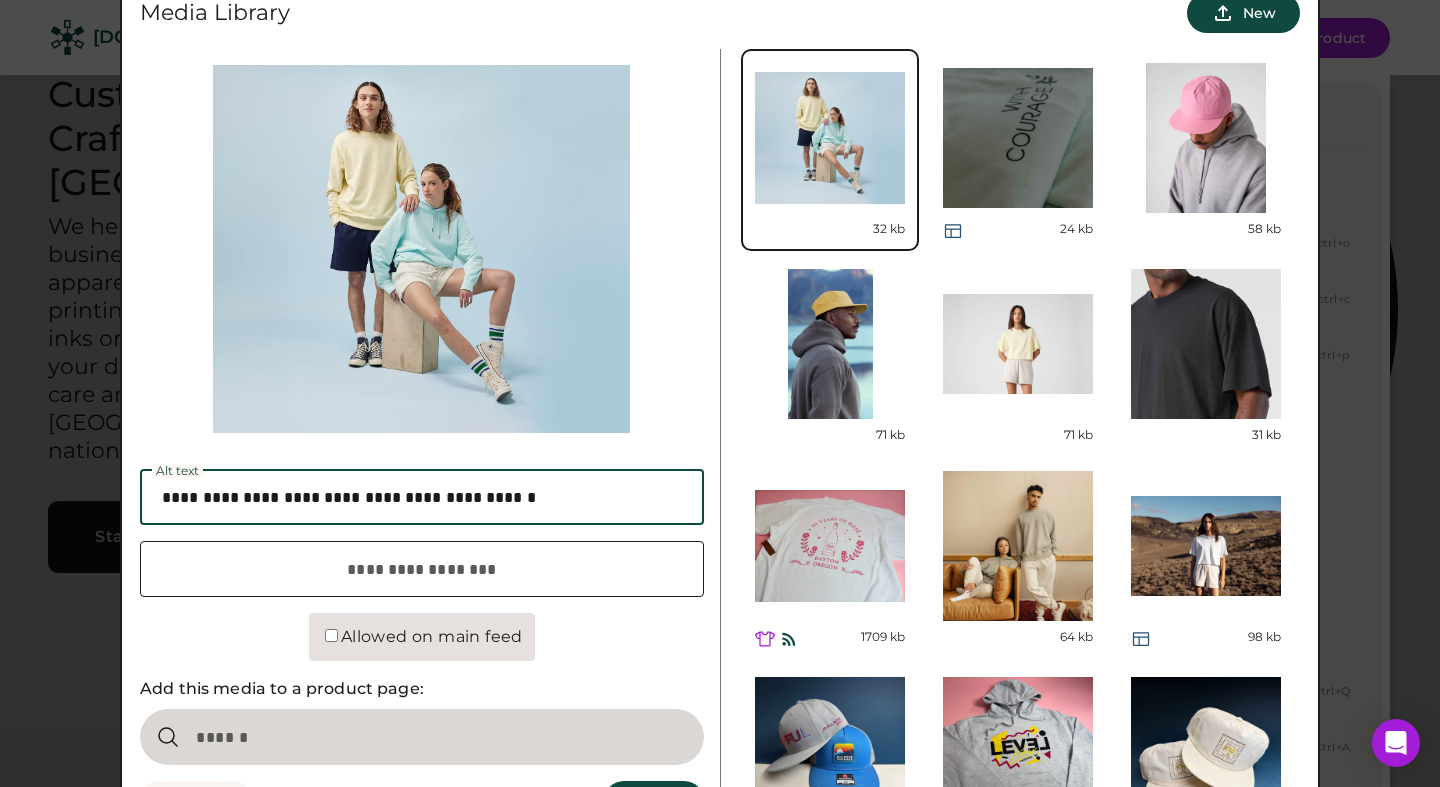 click at bounding box center (422, 497) 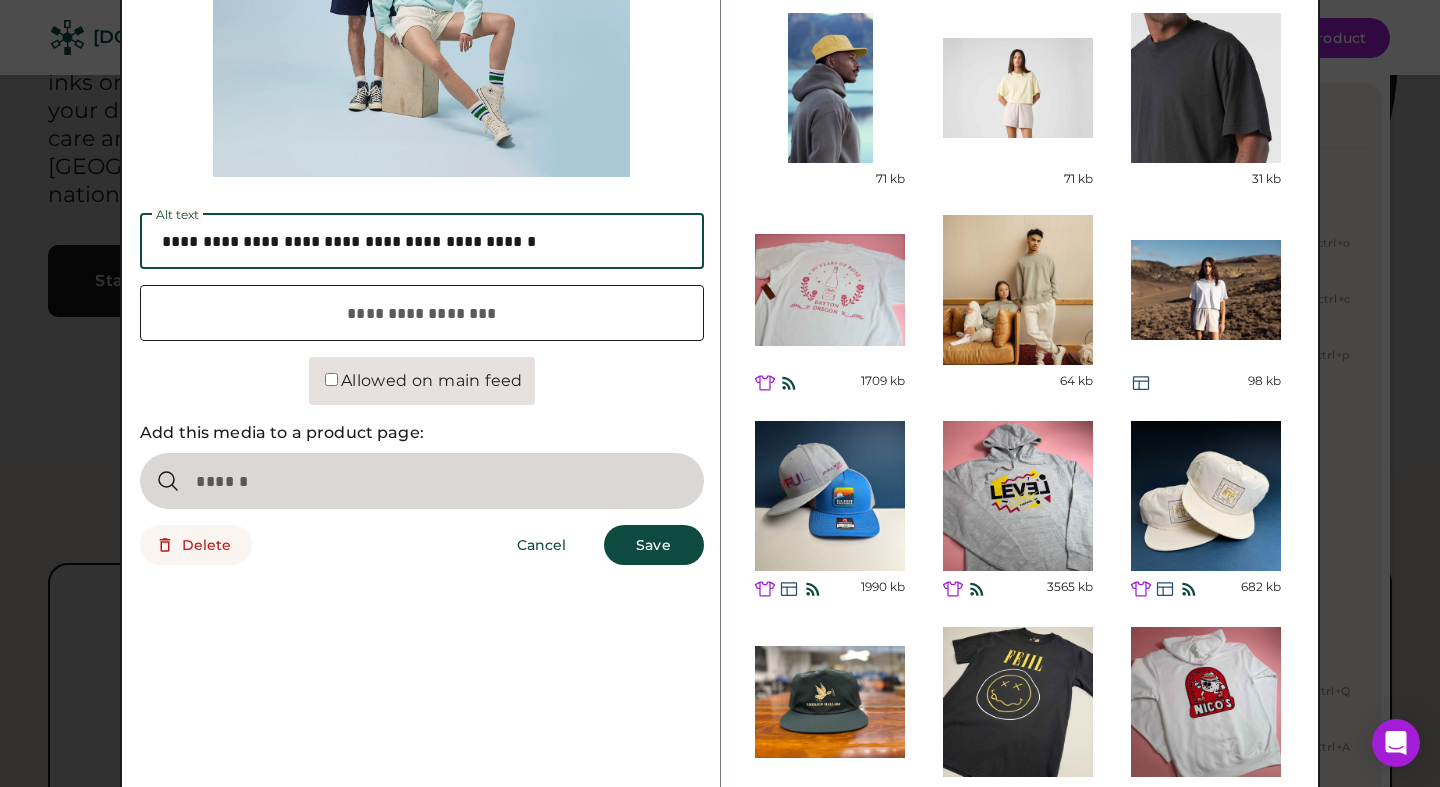 scroll, scrollTop: 356, scrollLeft: 0, axis: vertical 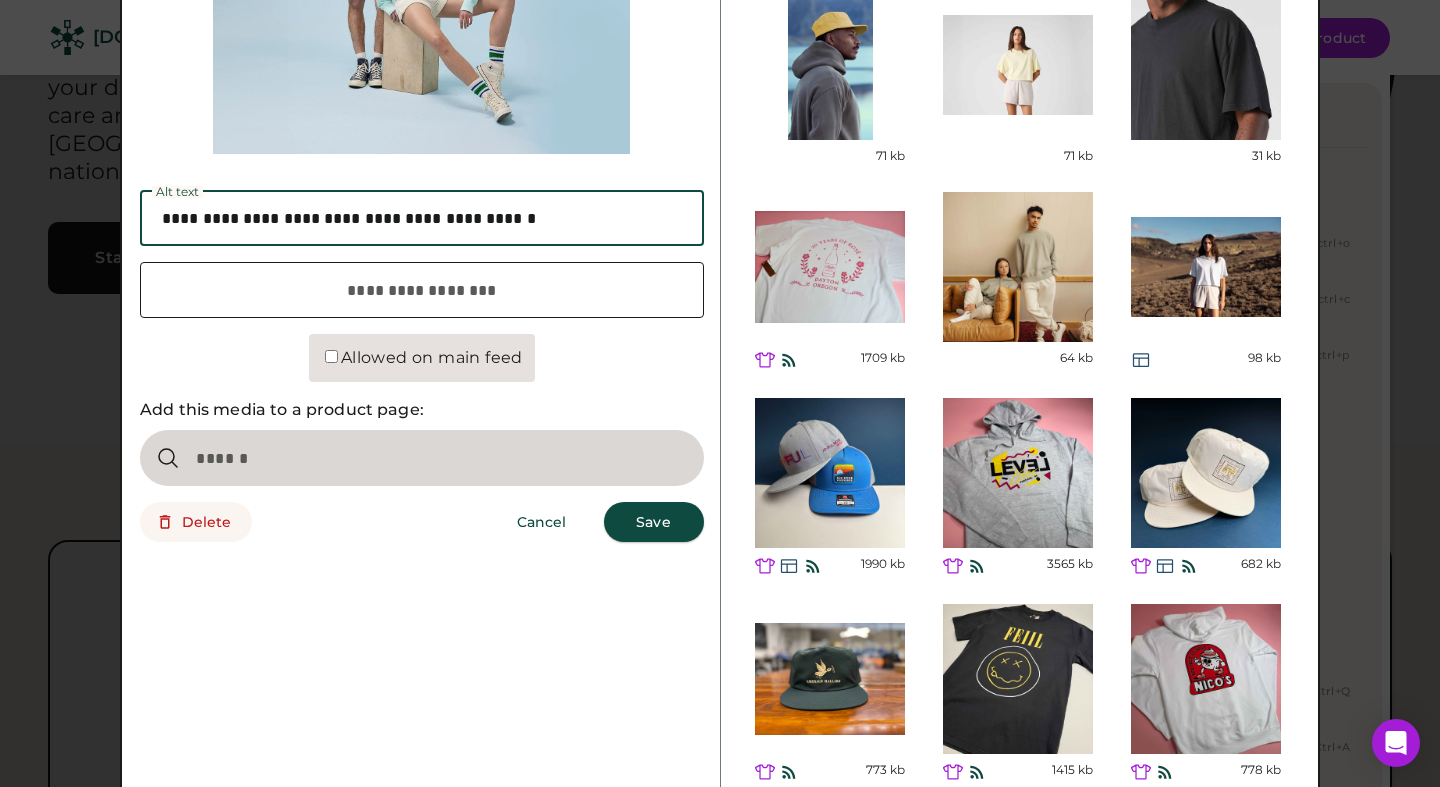 type on "**********" 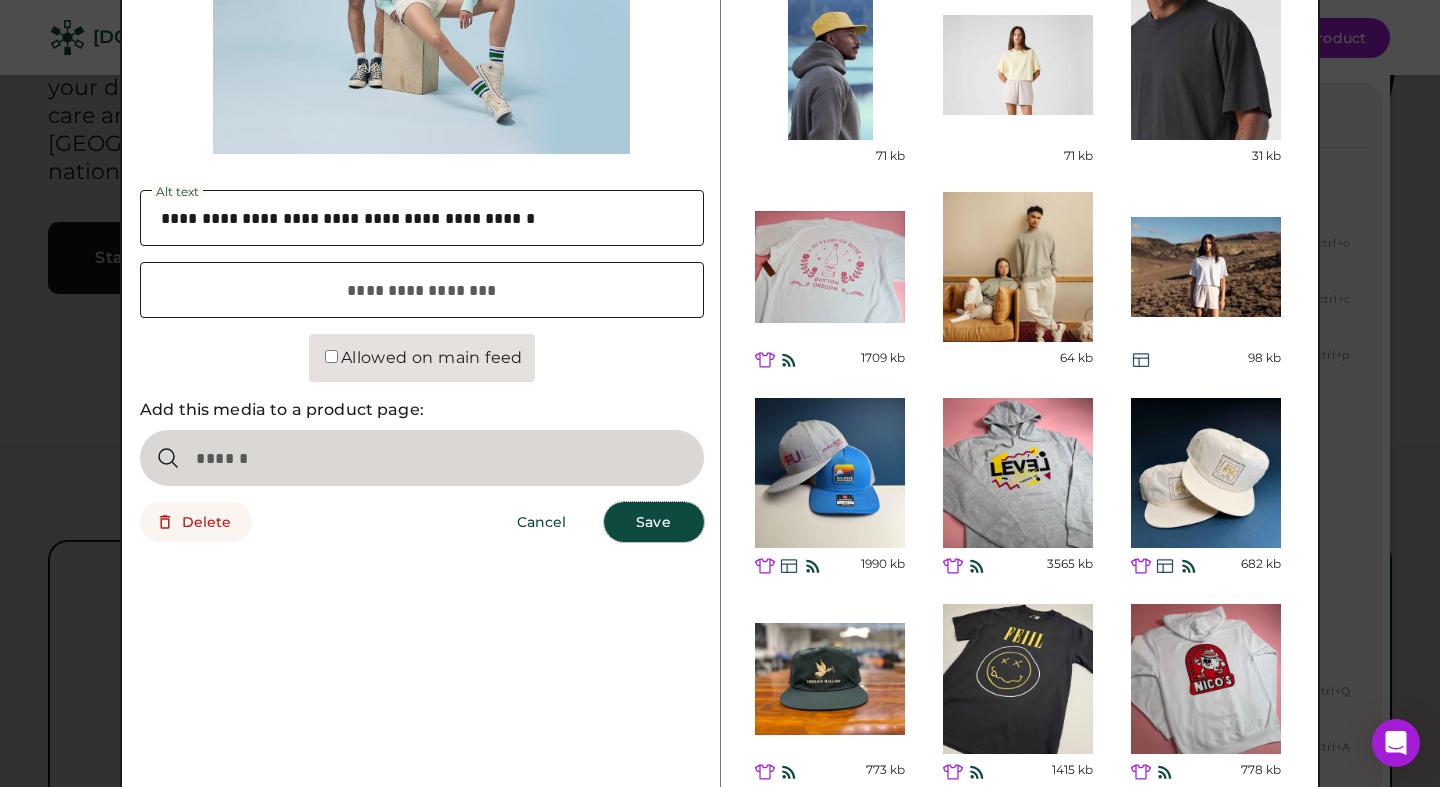 click on "Save" at bounding box center (654, 522) 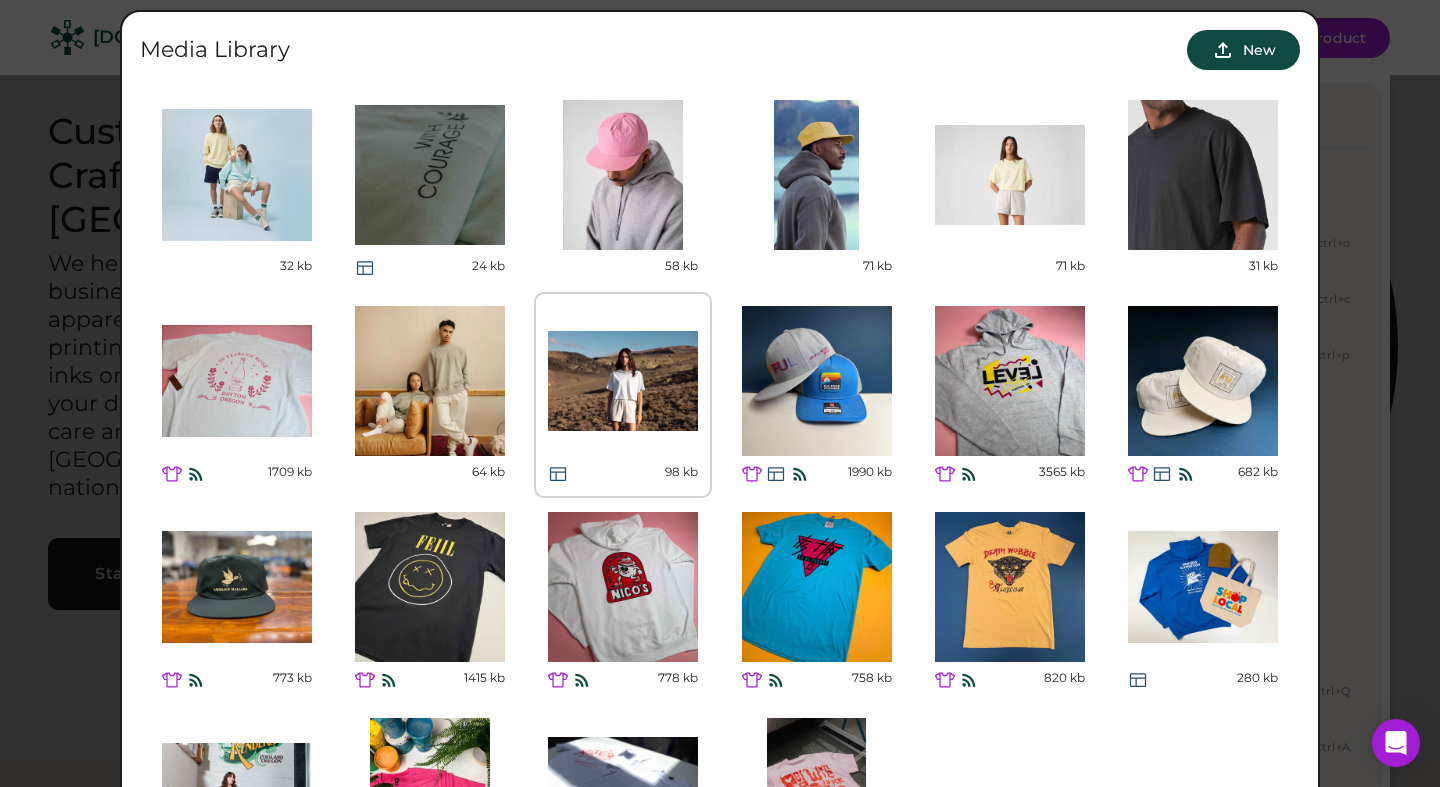 scroll, scrollTop: 22, scrollLeft: 0, axis: vertical 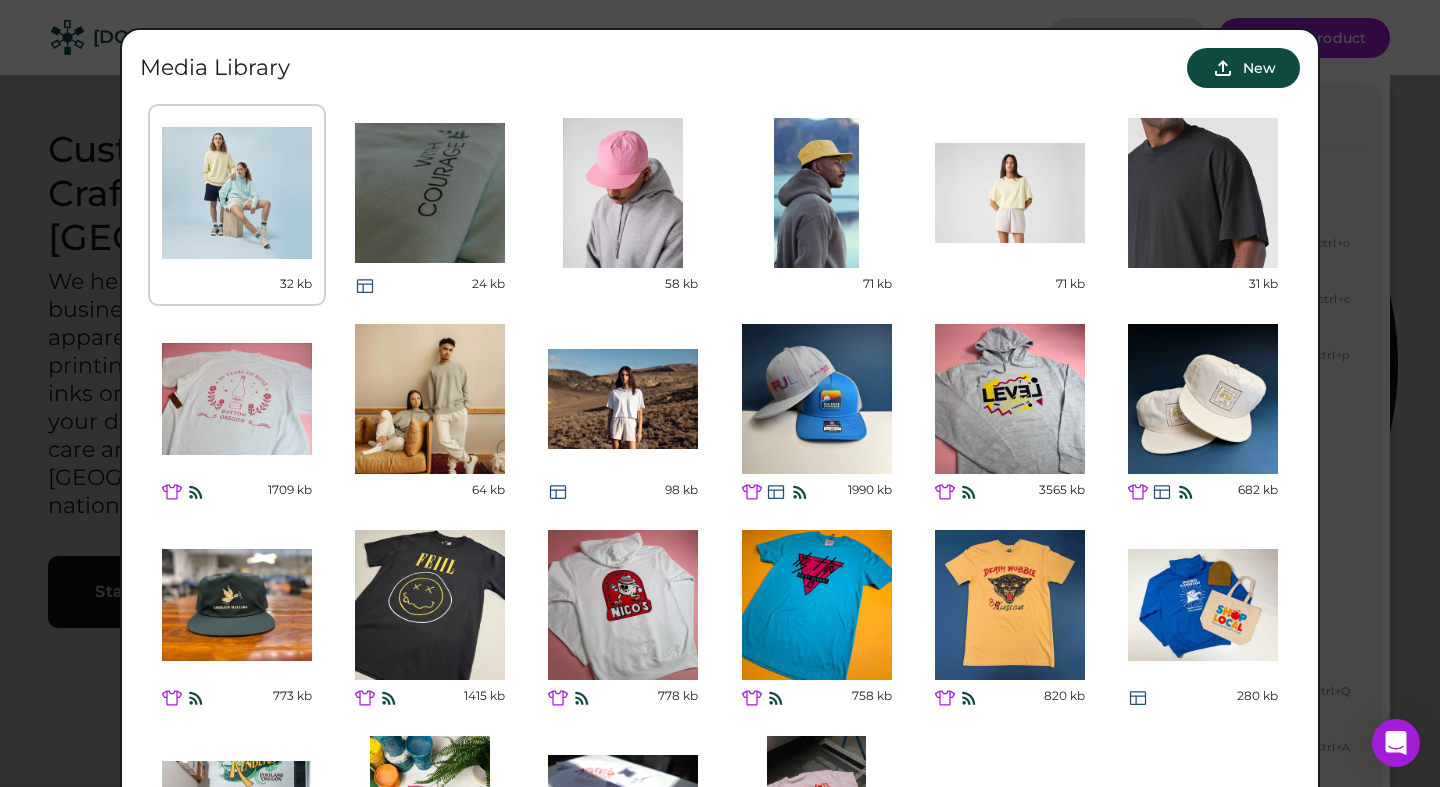click at bounding box center [237, 193] 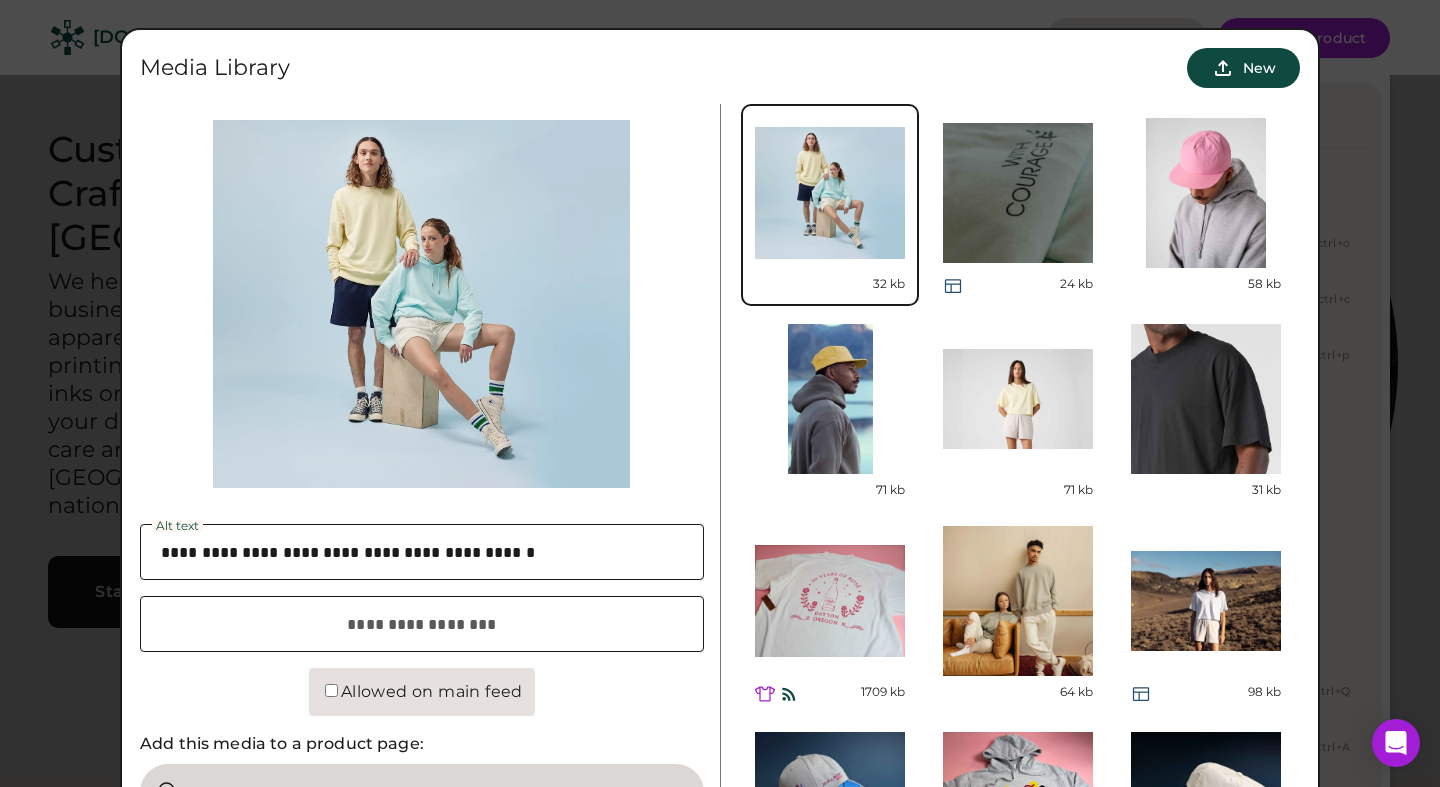 scroll, scrollTop: 24, scrollLeft: 0, axis: vertical 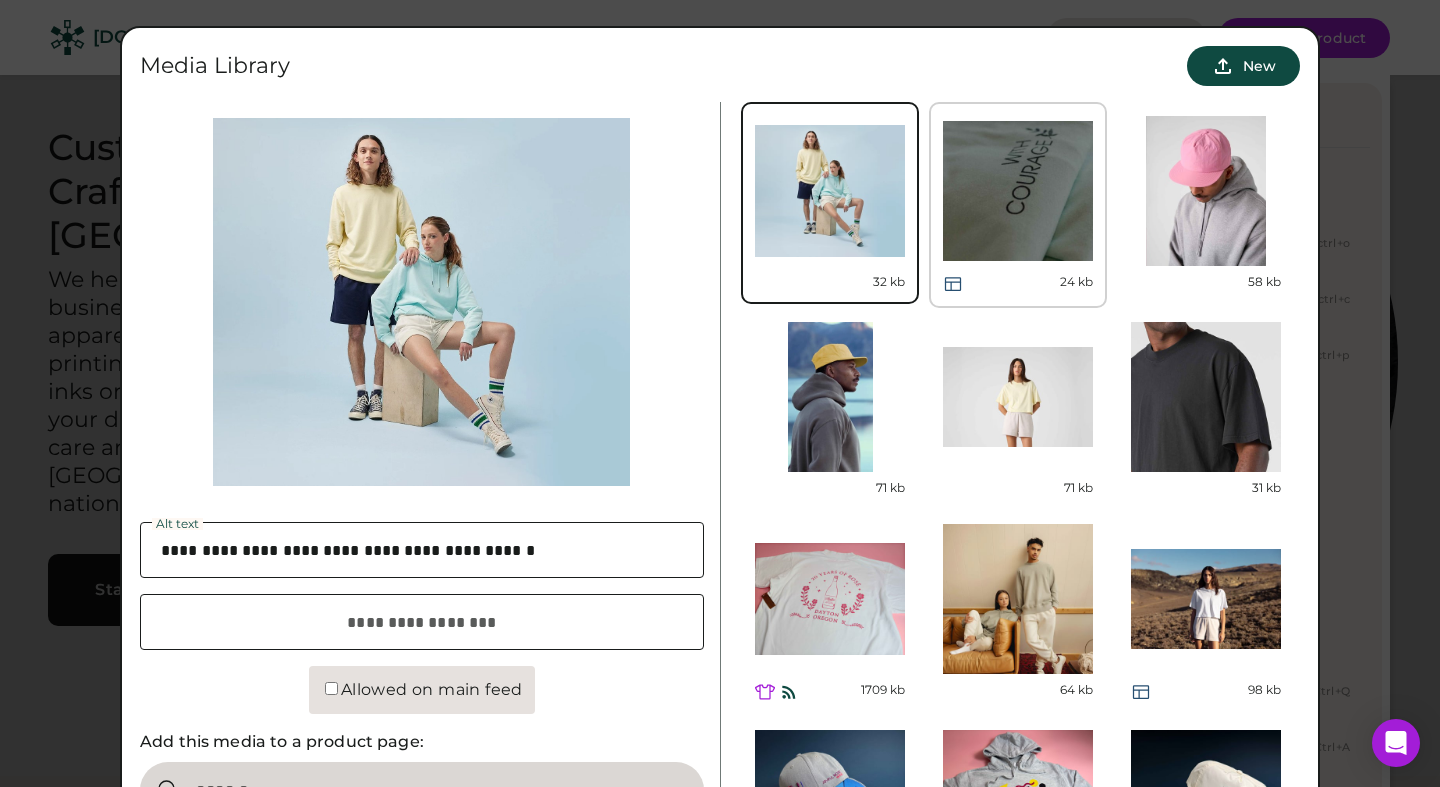 click at bounding box center [1018, 191] 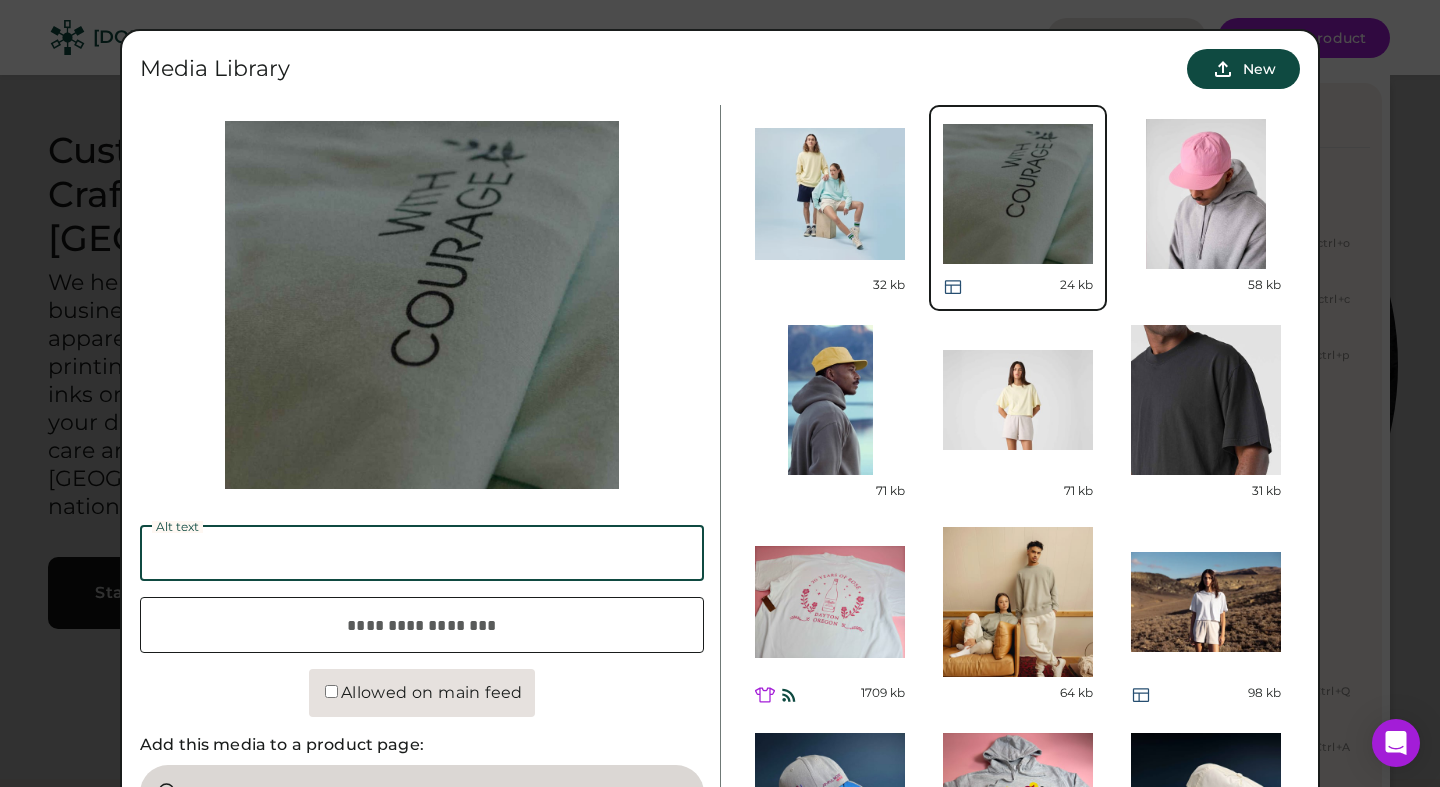 click at bounding box center (422, 553) 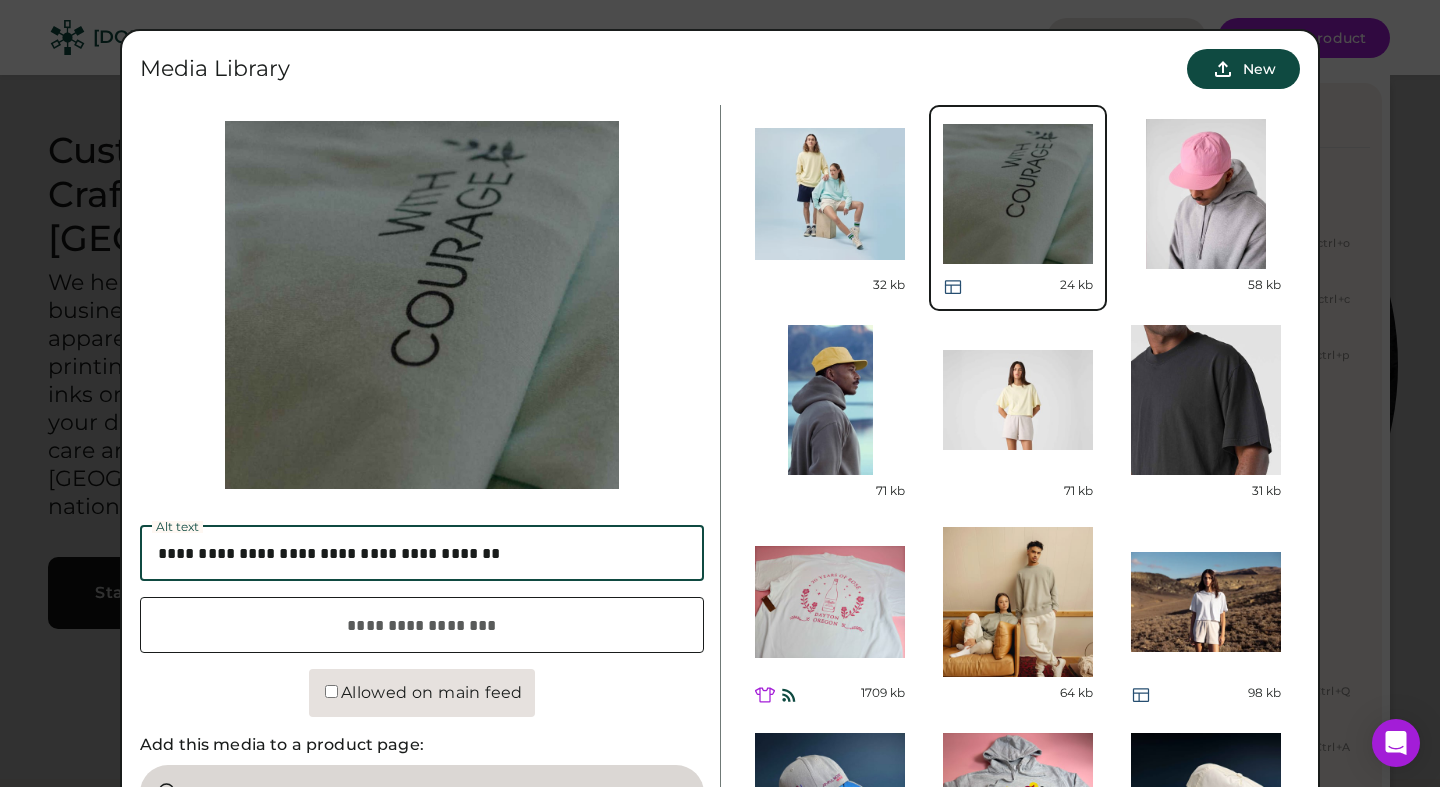 drag, startPoint x: 310, startPoint y: 557, endPoint x: 379, endPoint y: 558, distance: 69.00725 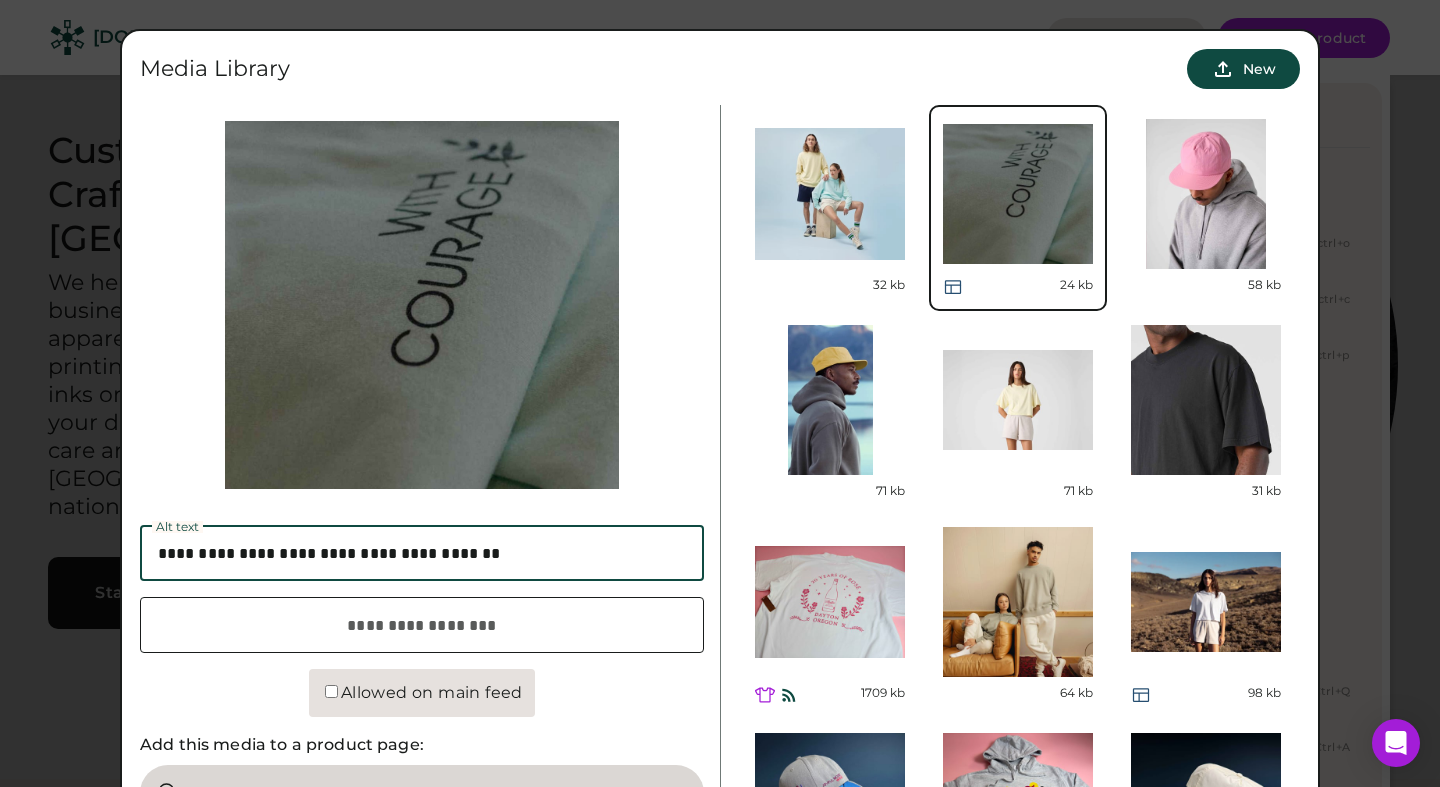 click at bounding box center [422, 553] 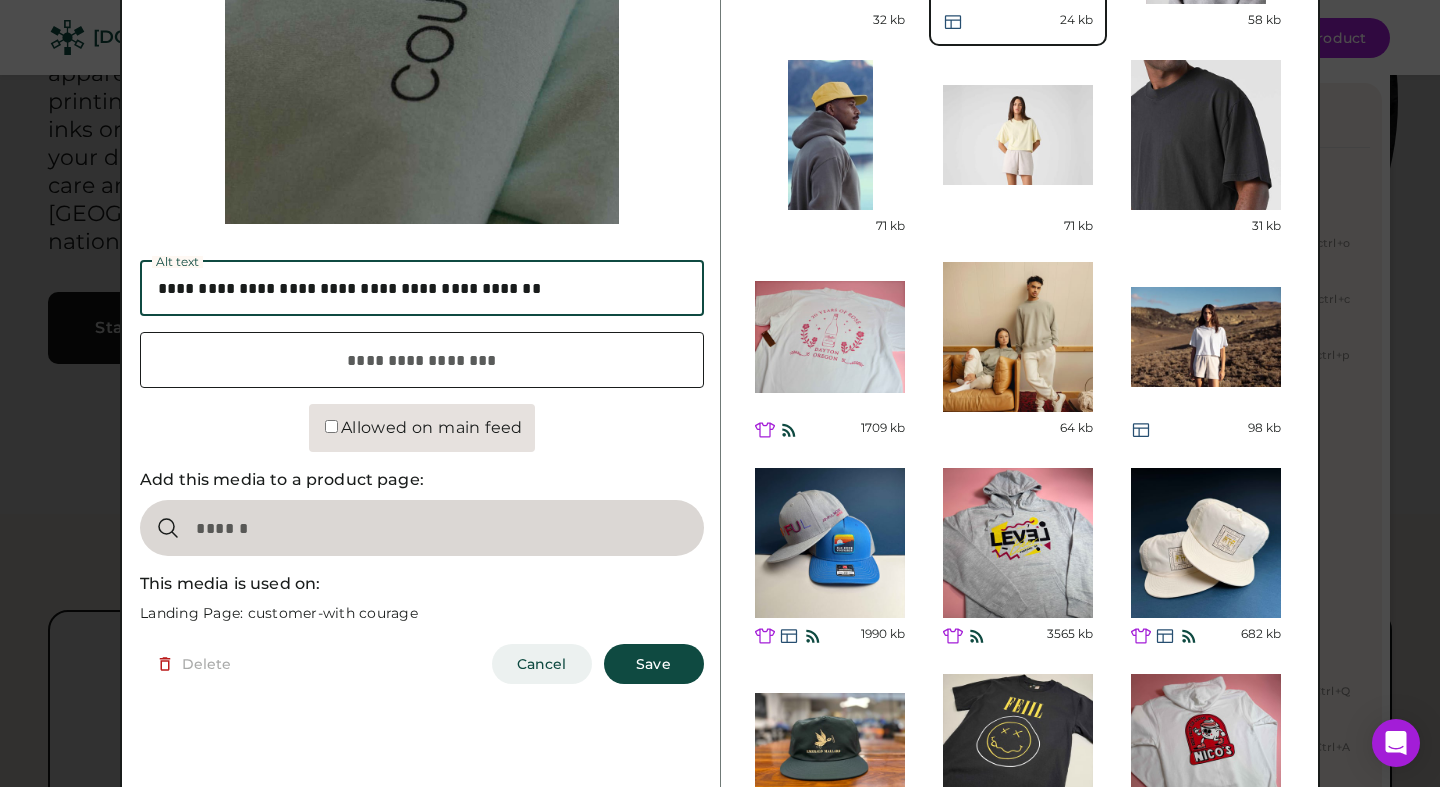 scroll, scrollTop: 288, scrollLeft: 0, axis: vertical 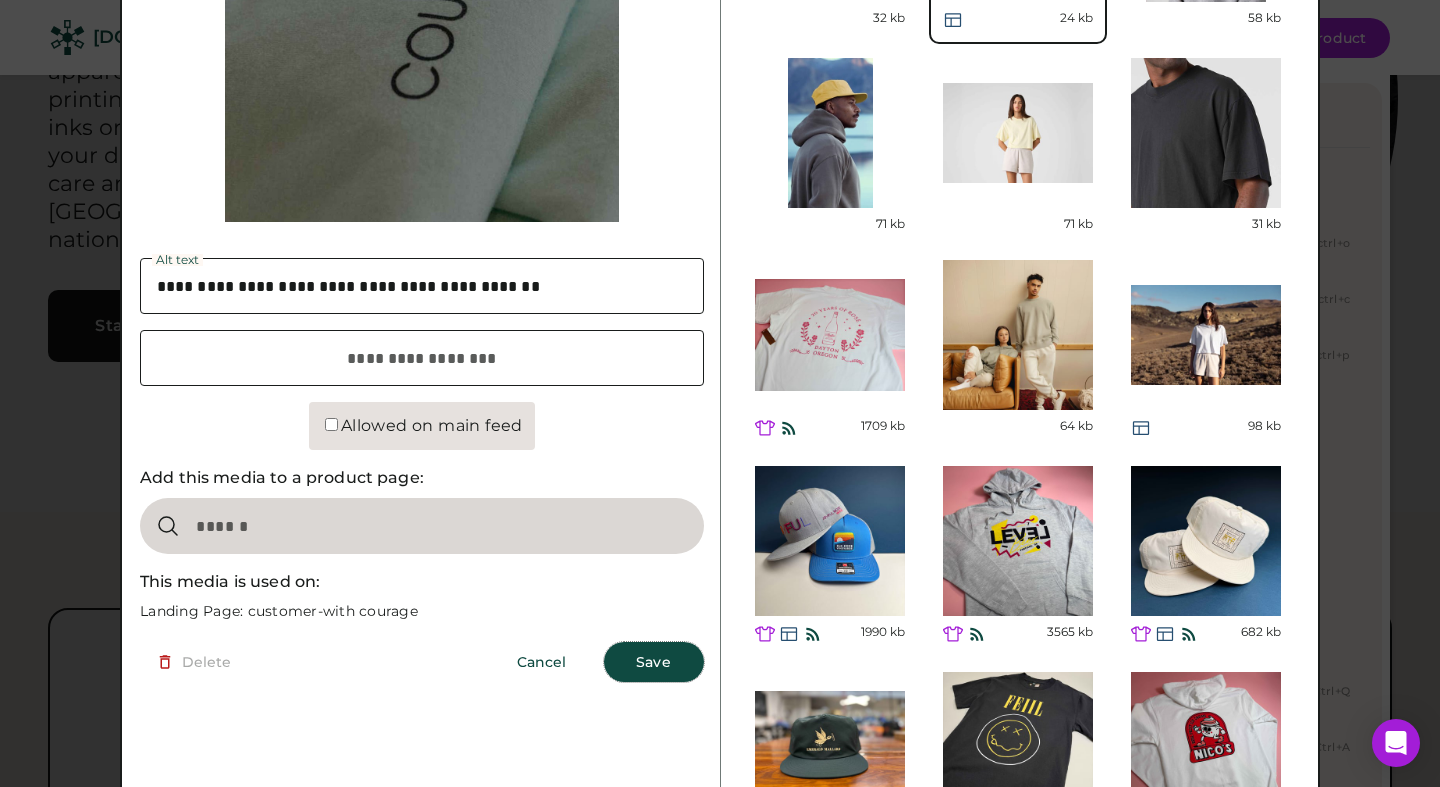 click on "Save" at bounding box center (654, 662) 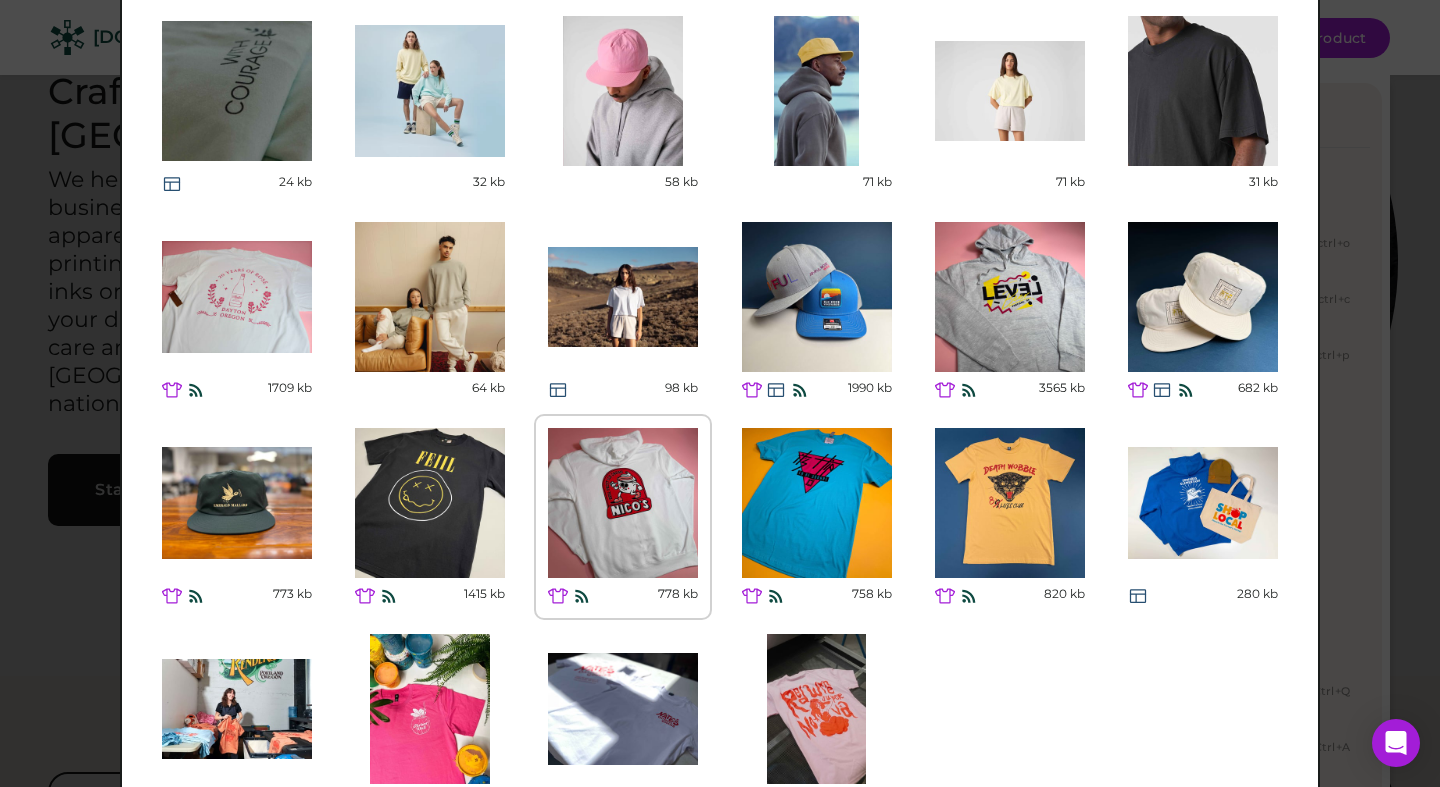 scroll, scrollTop: 0, scrollLeft: 0, axis: both 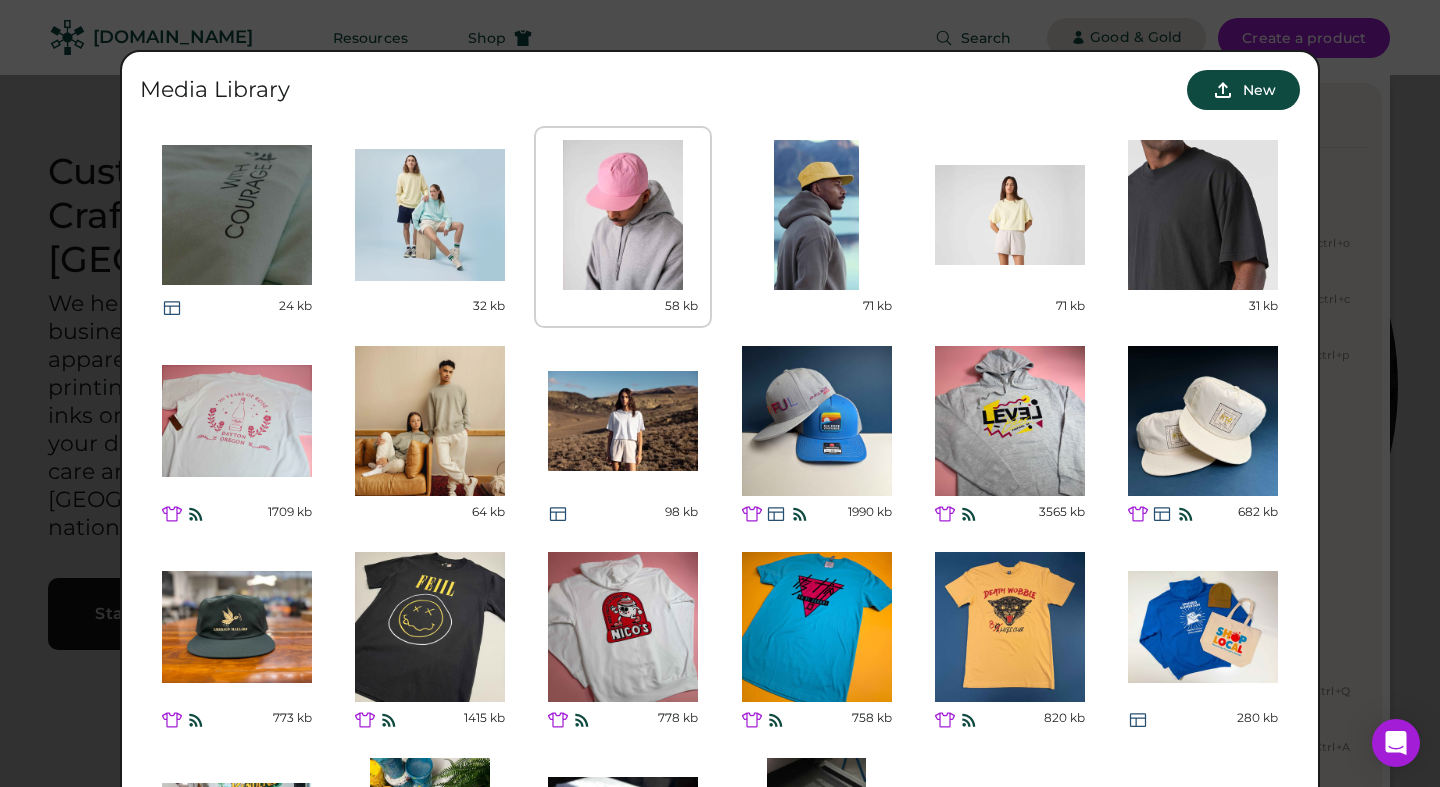 click at bounding box center (623, 215) 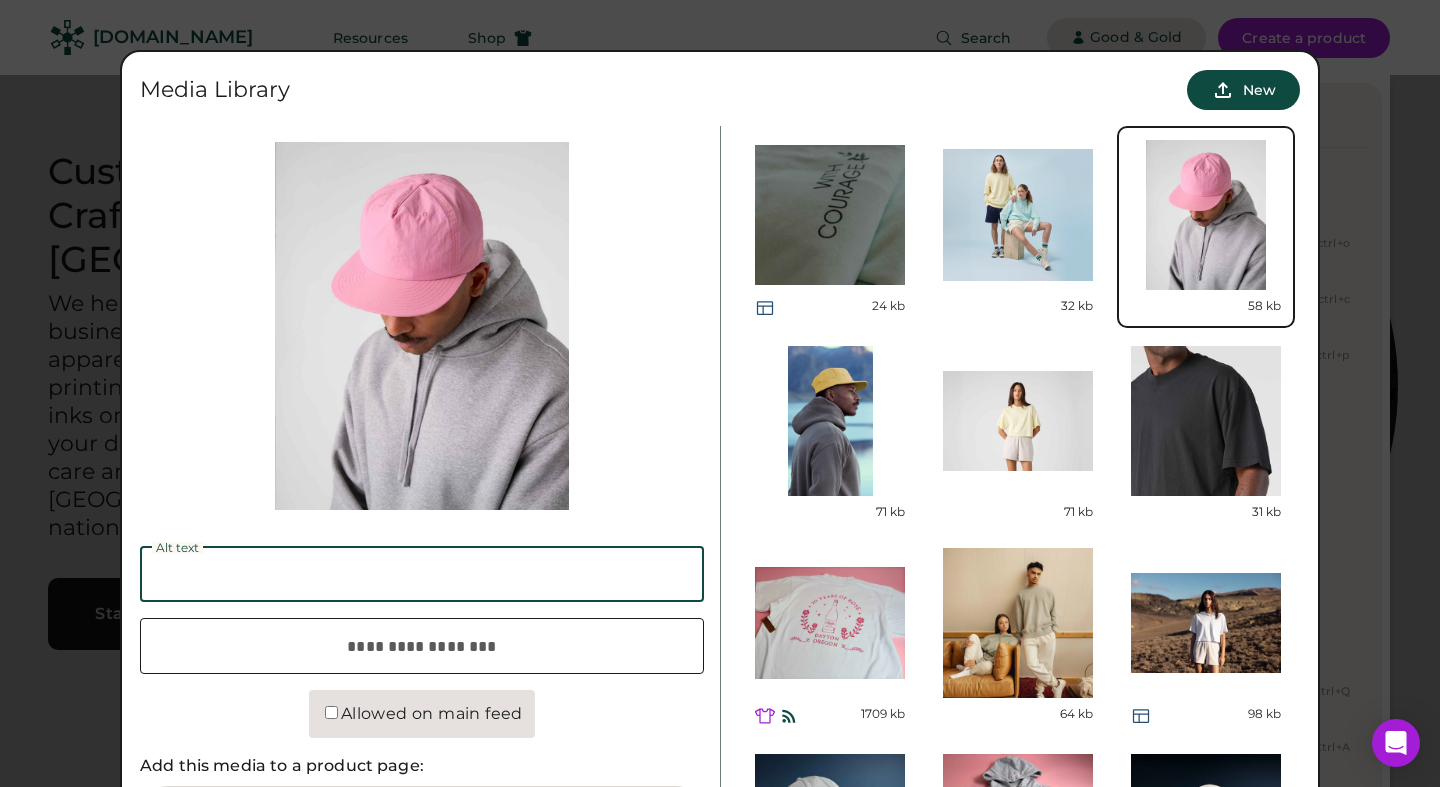 click at bounding box center [422, 574] 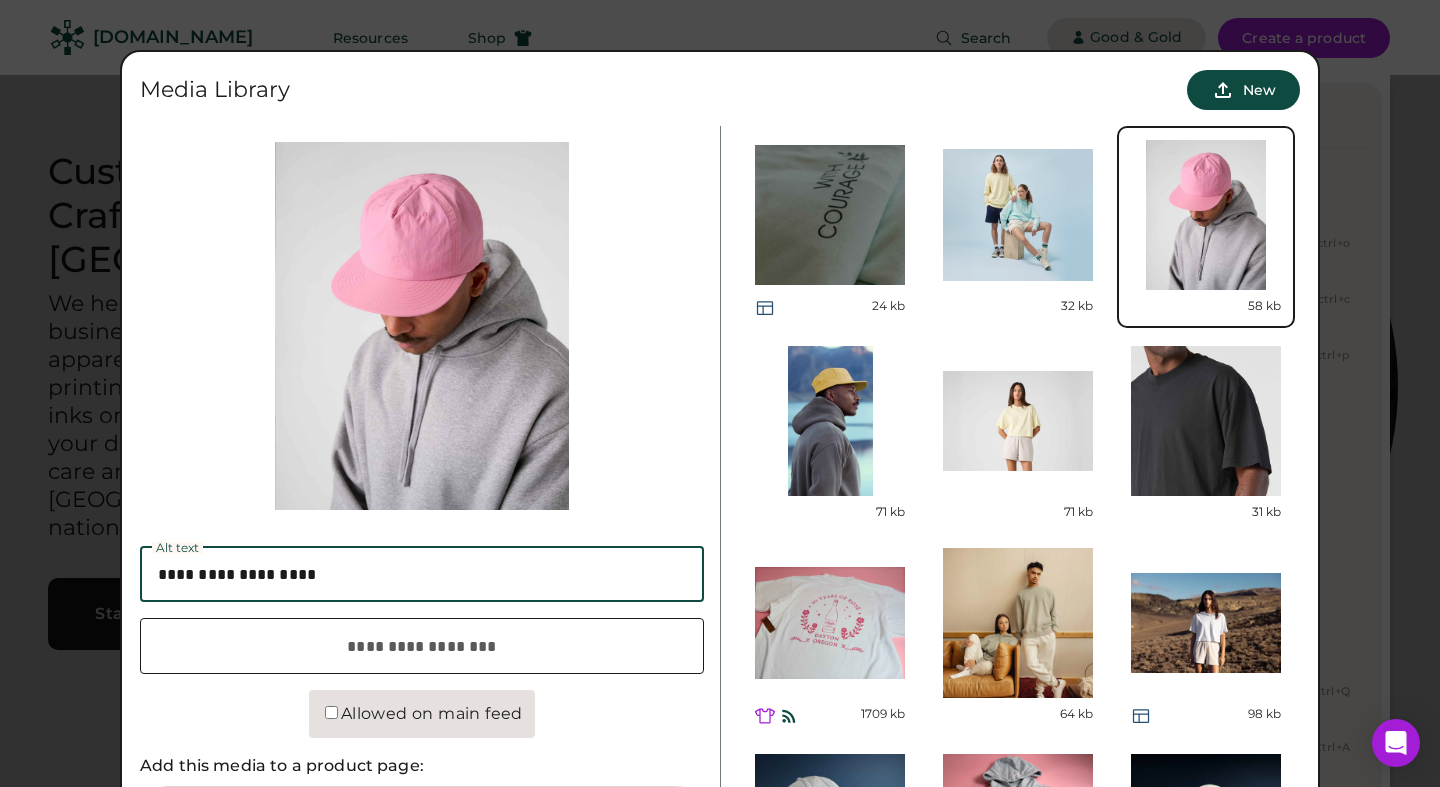 click at bounding box center [422, 574] 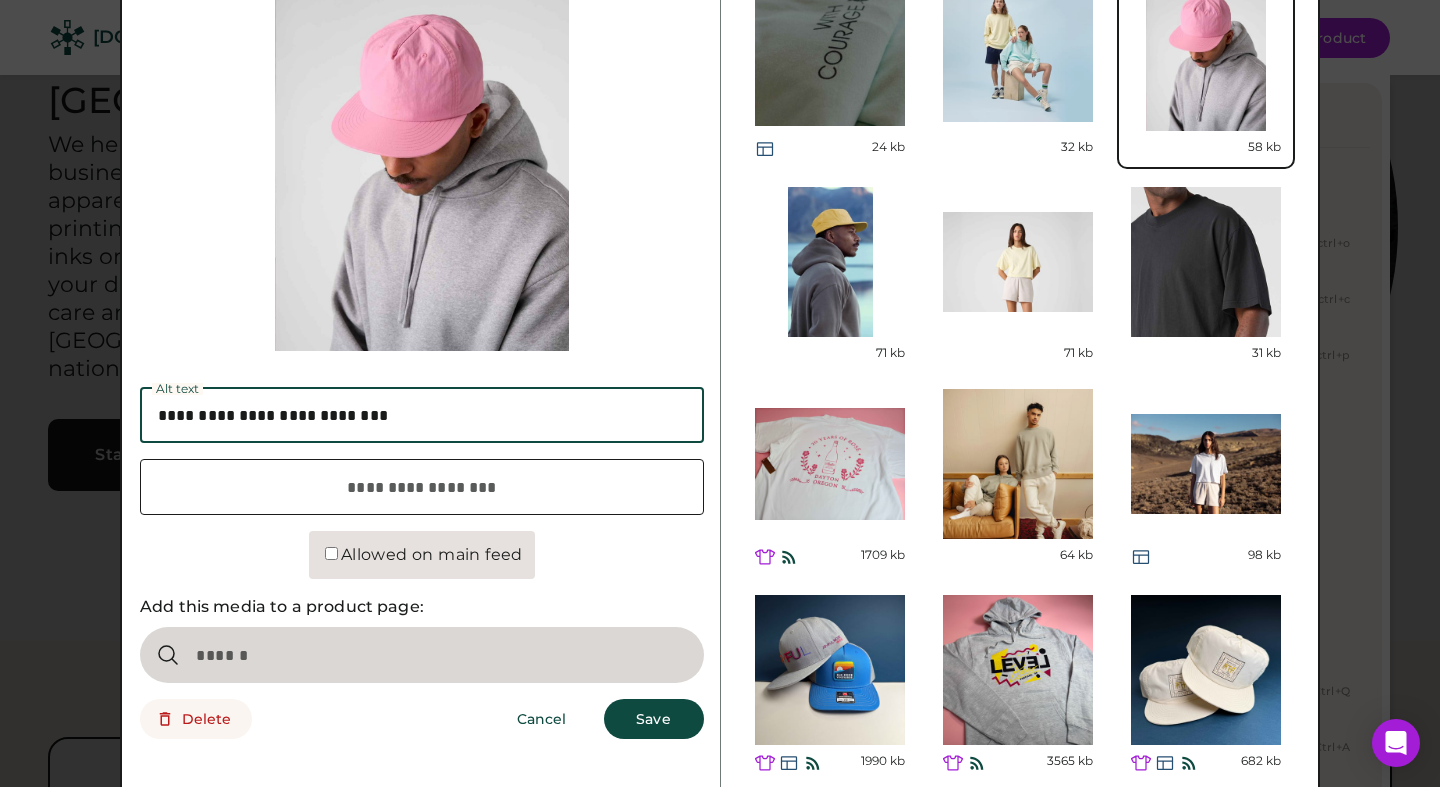 scroll, scrollTop: 166, scrollLeft: 0, axis: vertical 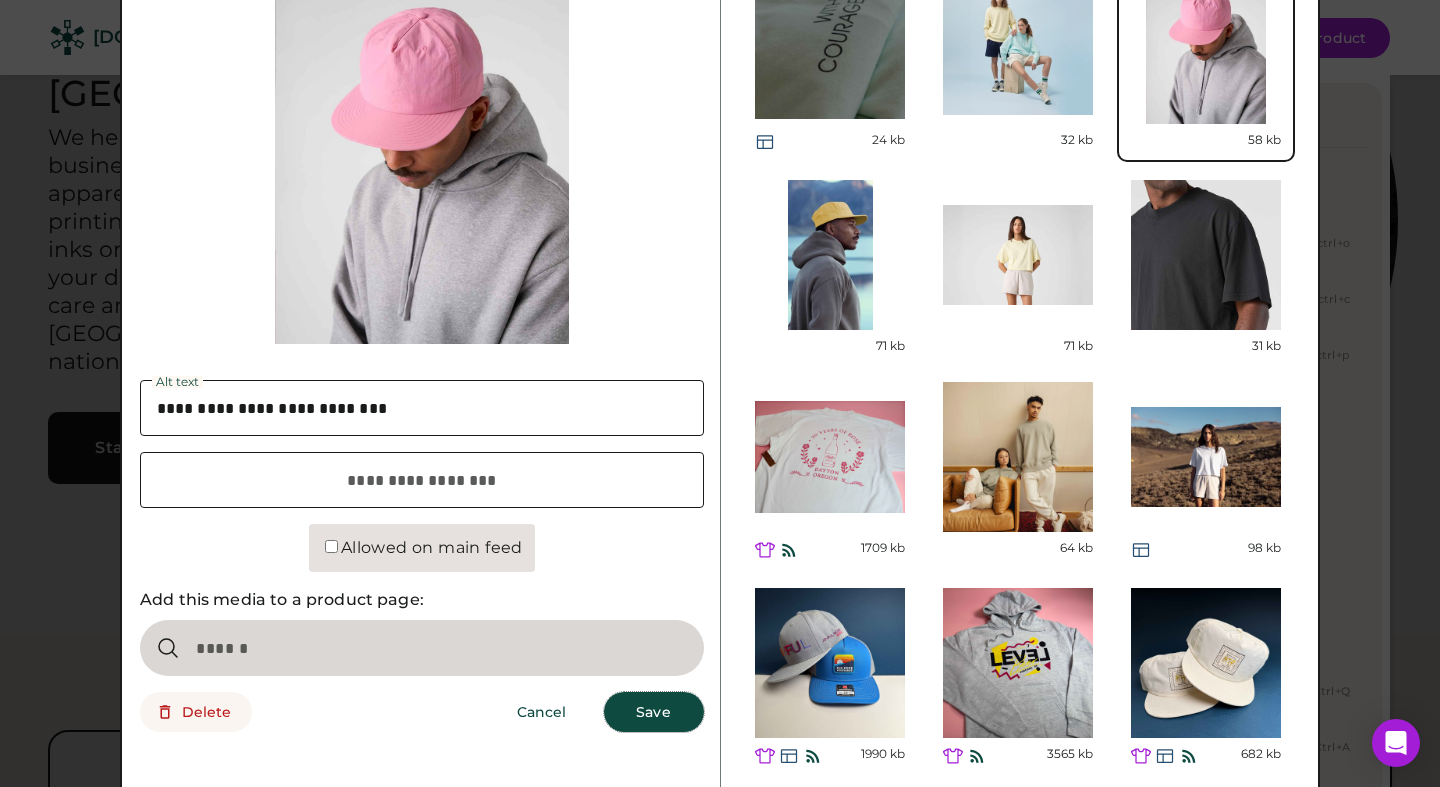click on "Save" at bounding box center [654, 712] 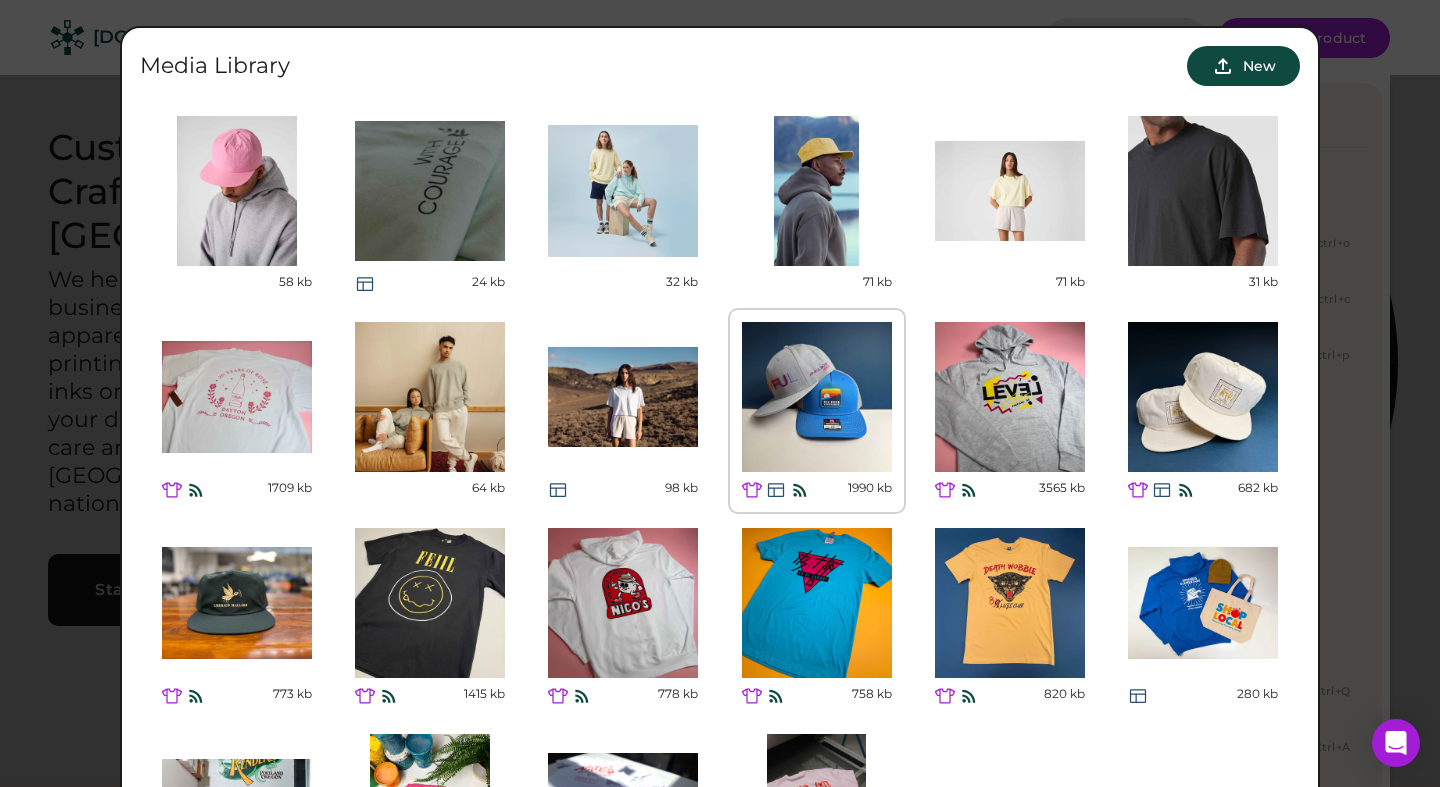 scroll, scrollTop: 0, scrollLeft: 0, axis: both 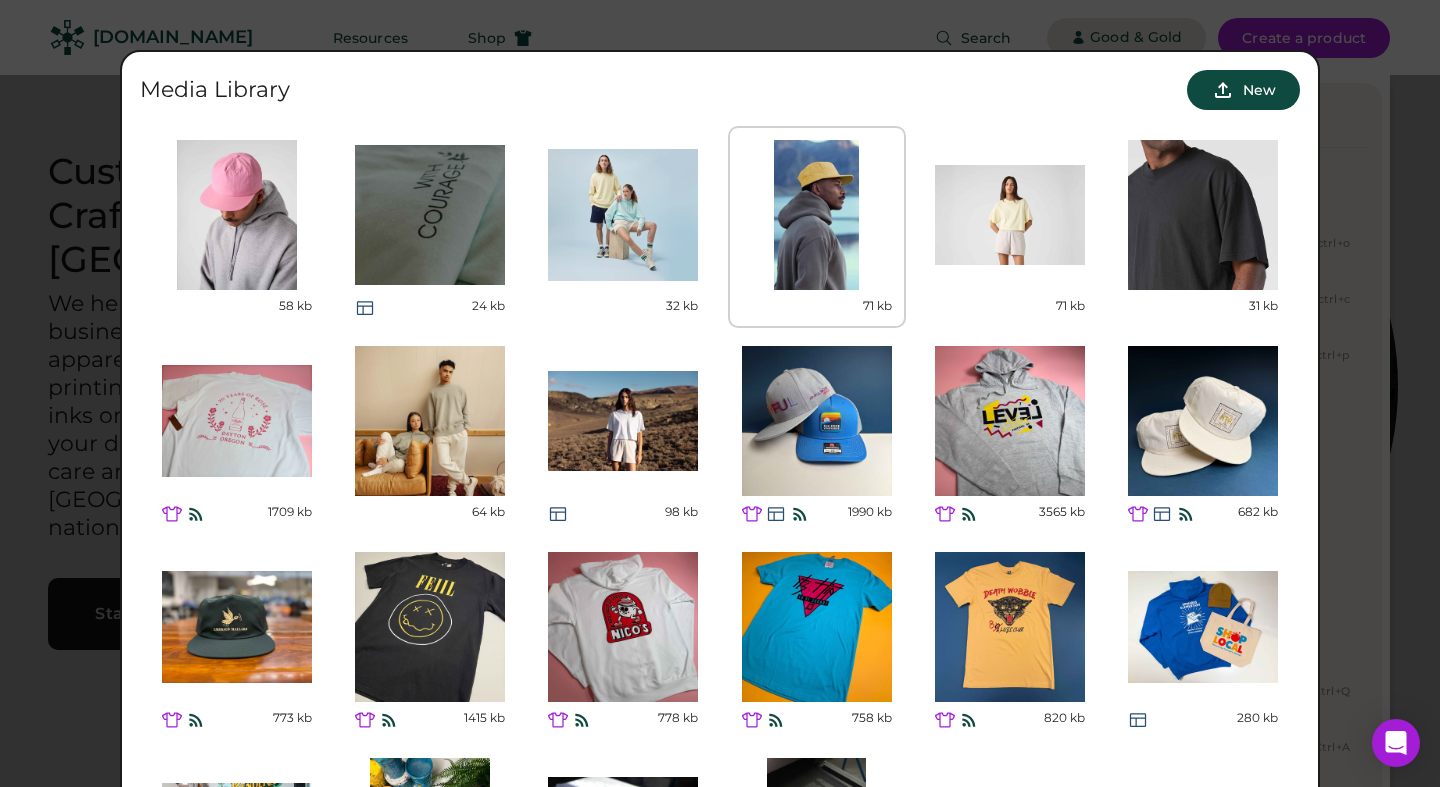 click at bounding box center [817, 215] 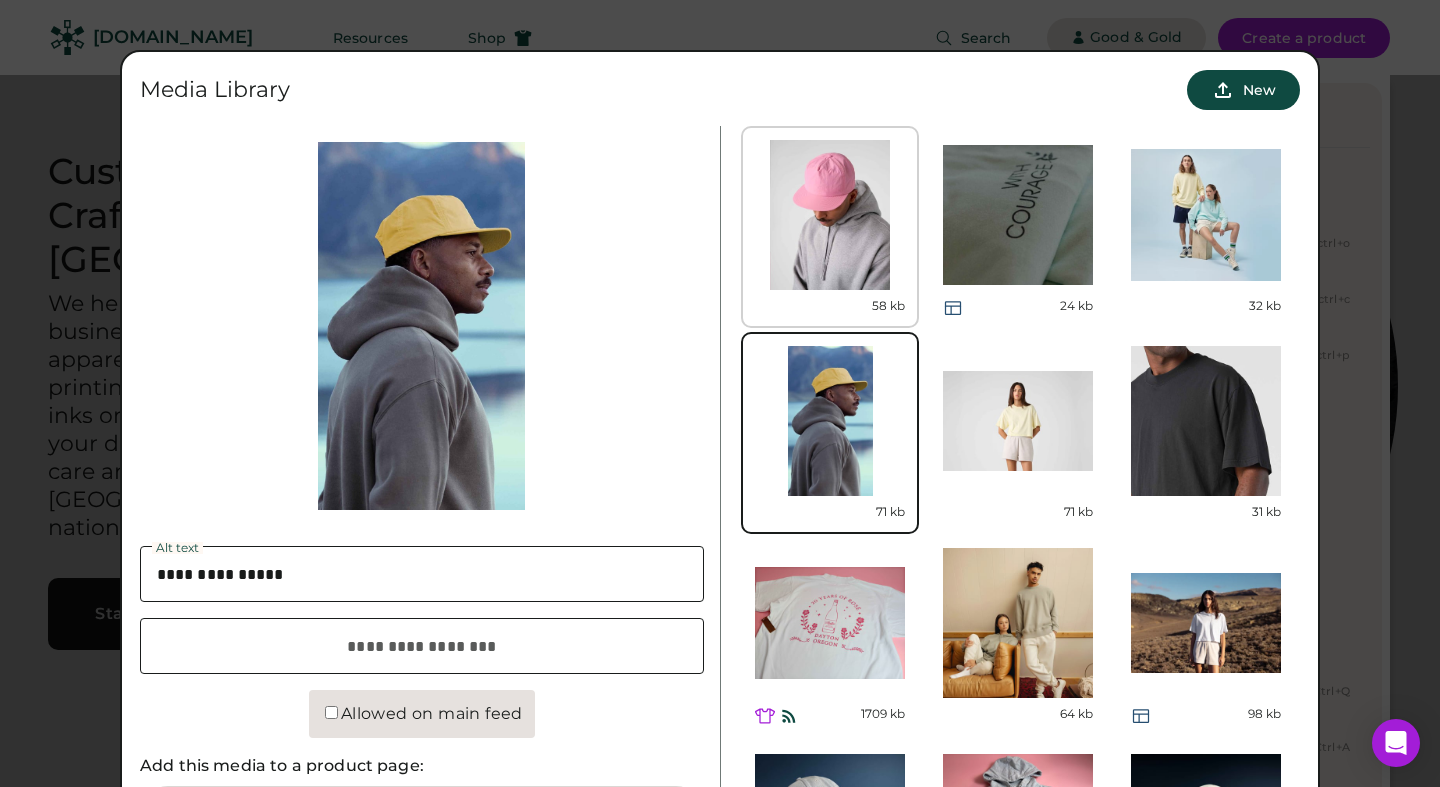 click at bounding box center [830, 215] 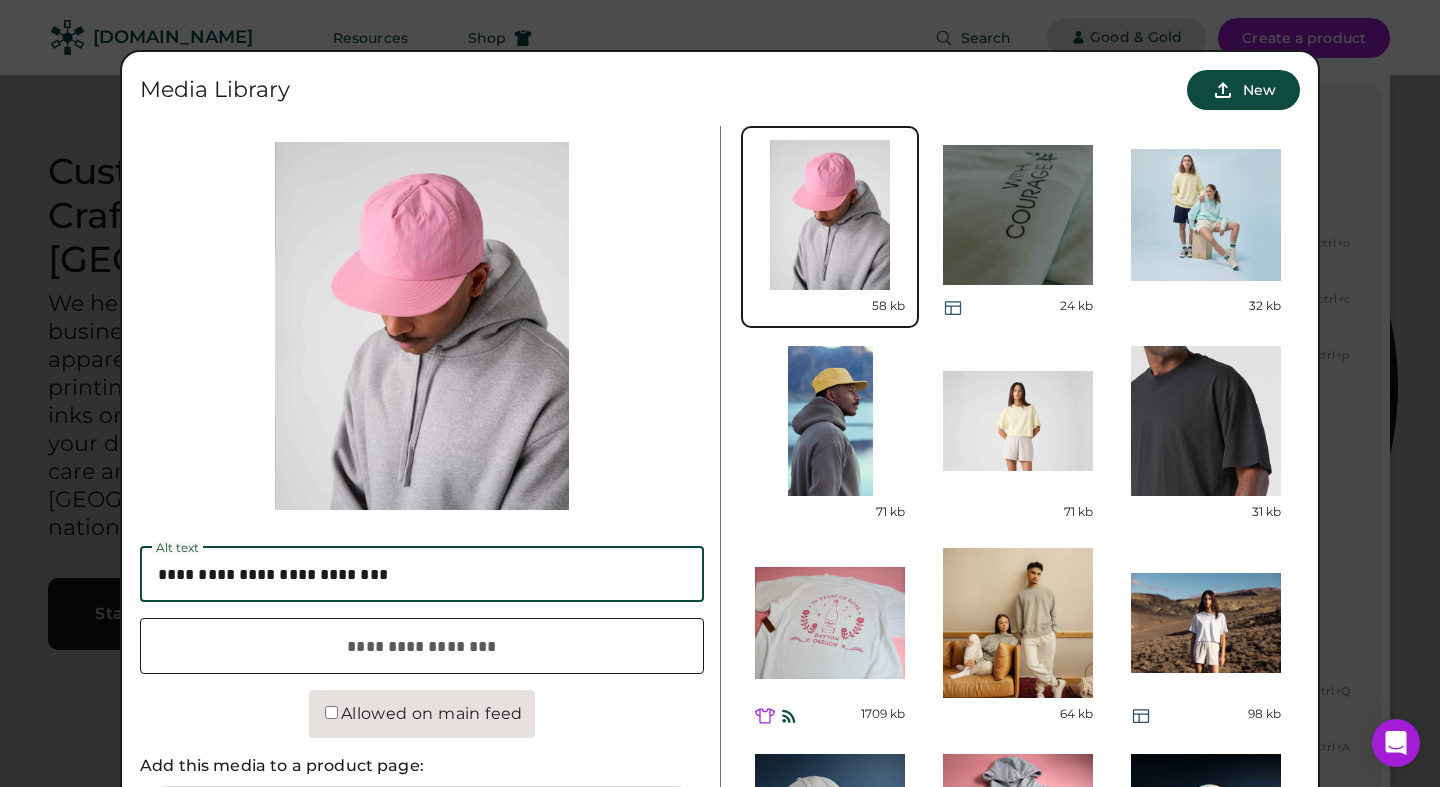 drag, startPoint x: 370, startPoint y: 573, endPoint x: 380, endPoint y: 627, distance: 54.91812 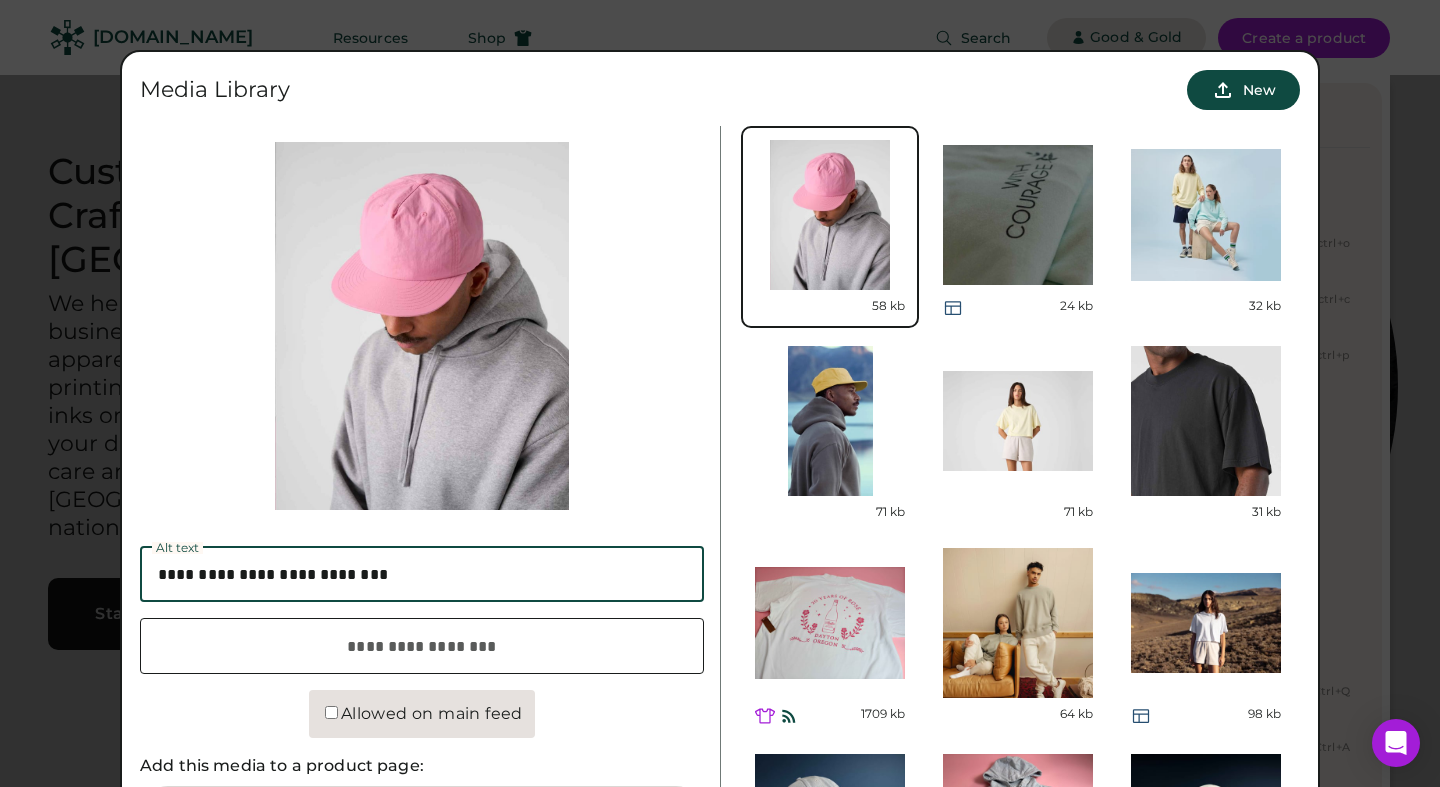click at bounding box center [422, 574] 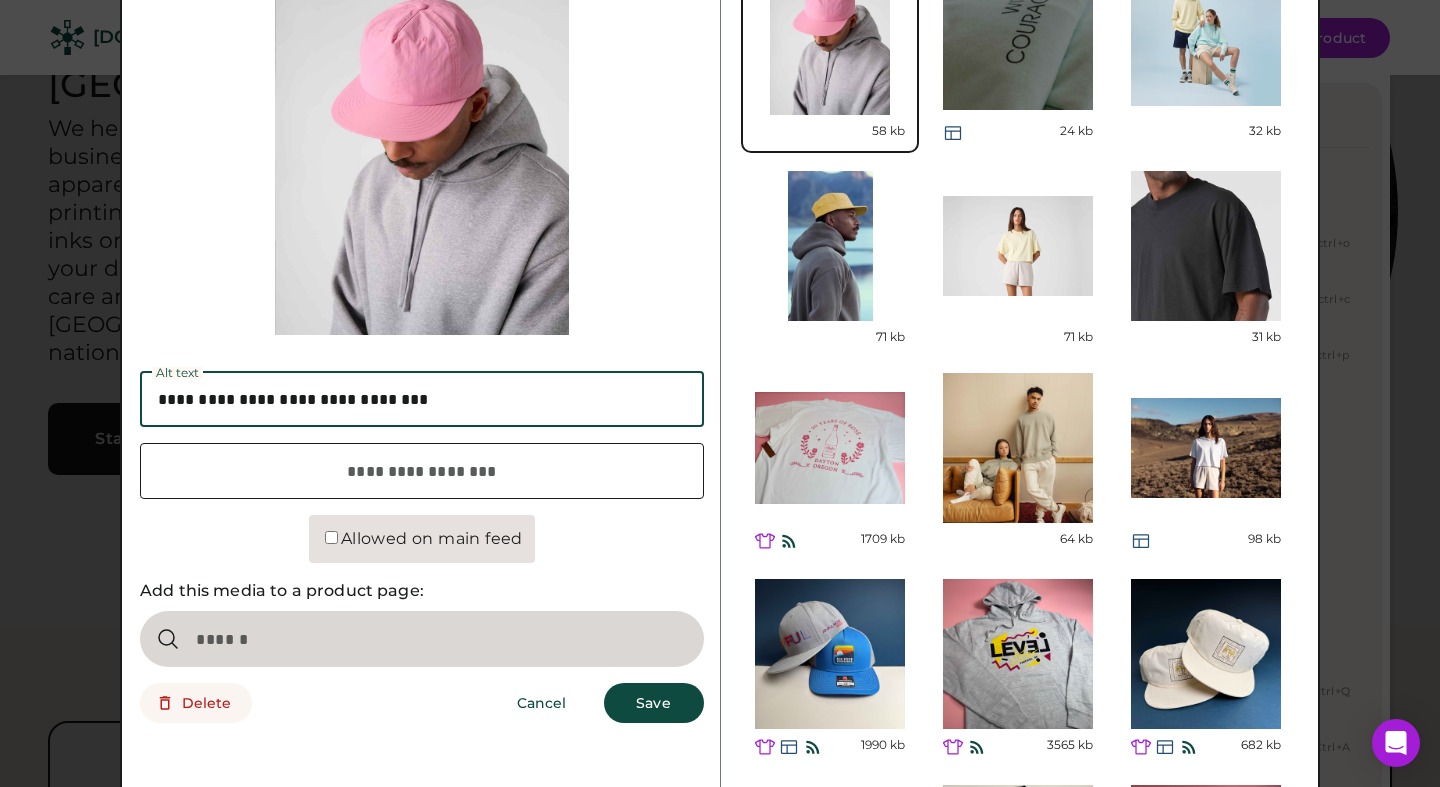 scroll, scrollTop: 226, scrollLeft: 0, axis: vertical 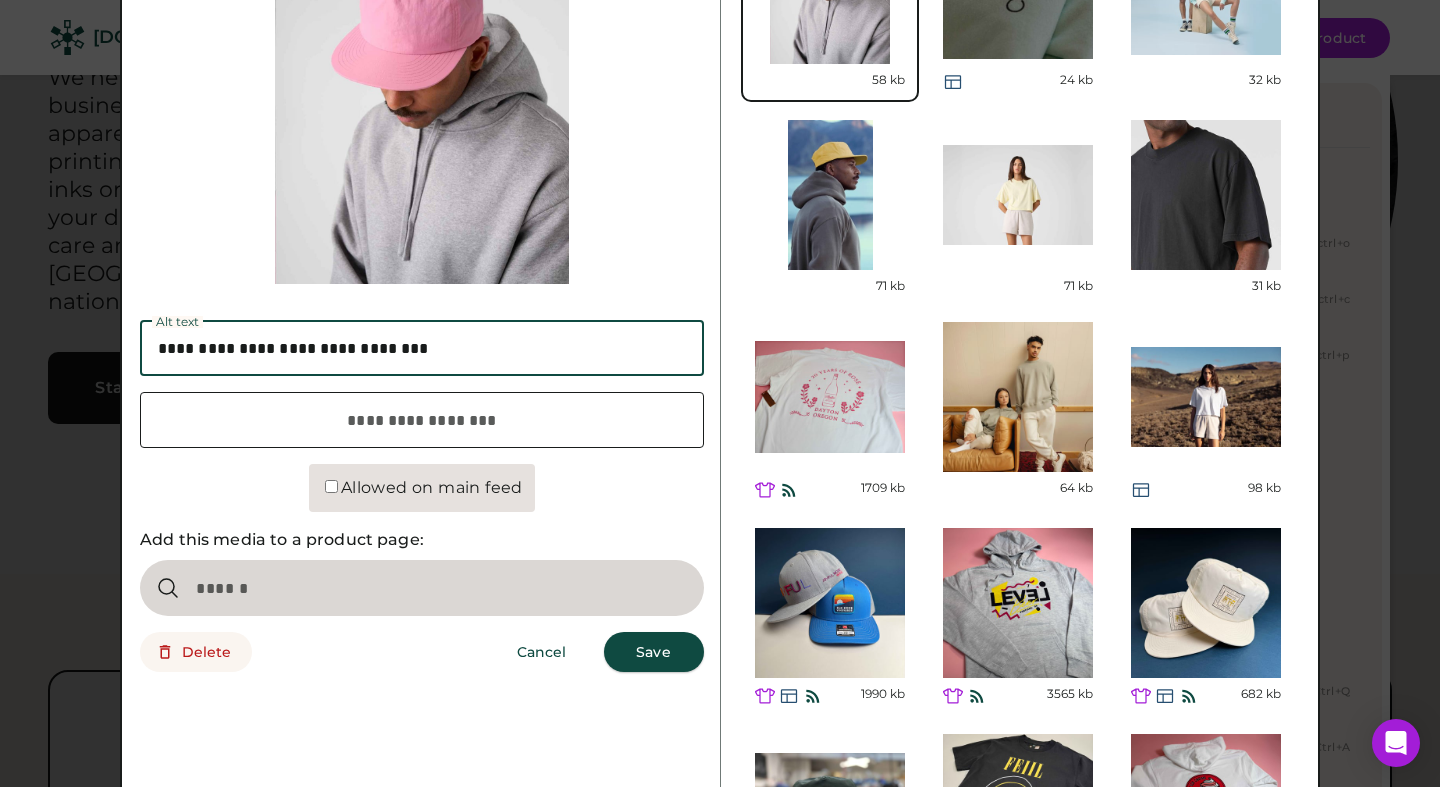 type on "**********" 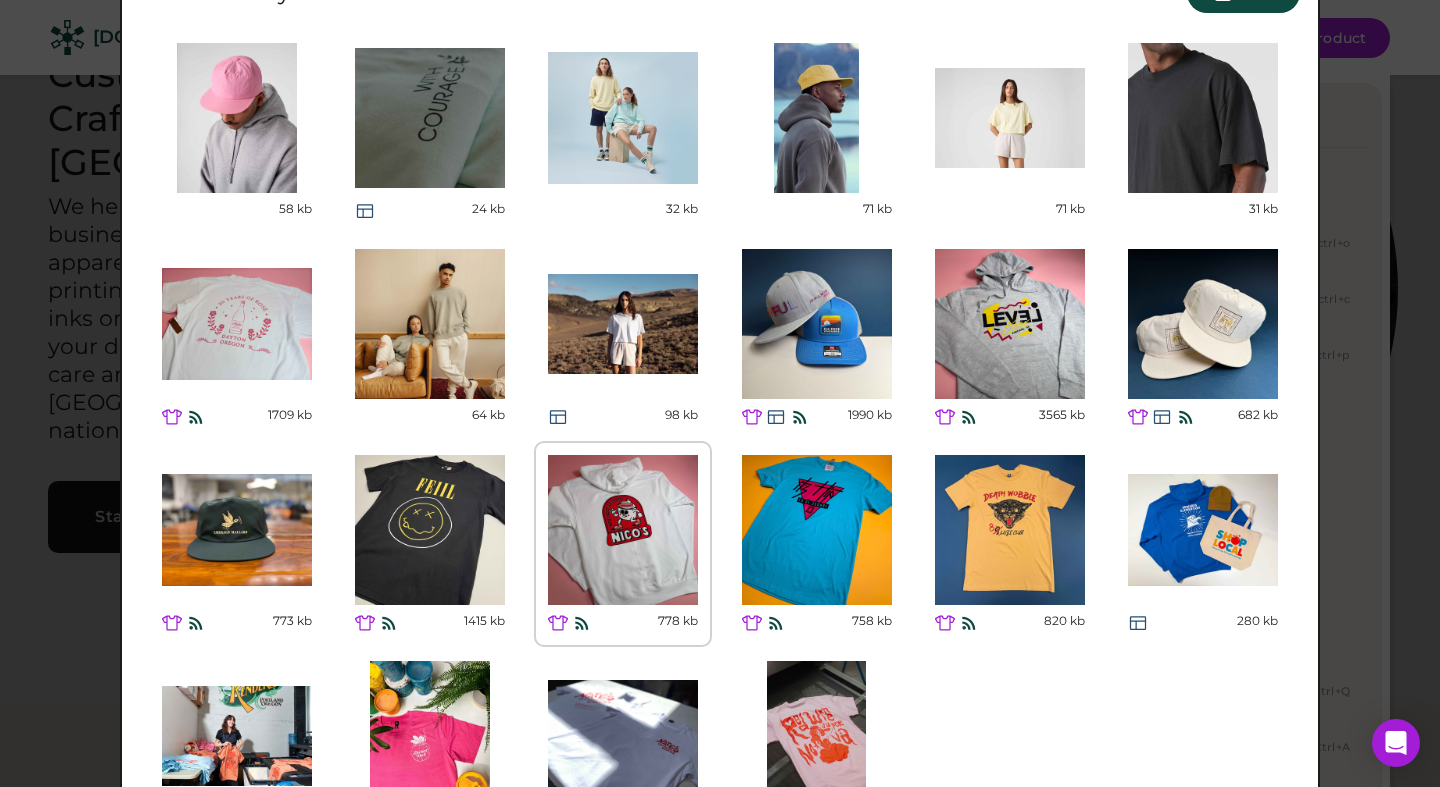 scroll, scrollTop: 0, scrollLeft: 0, axis: both 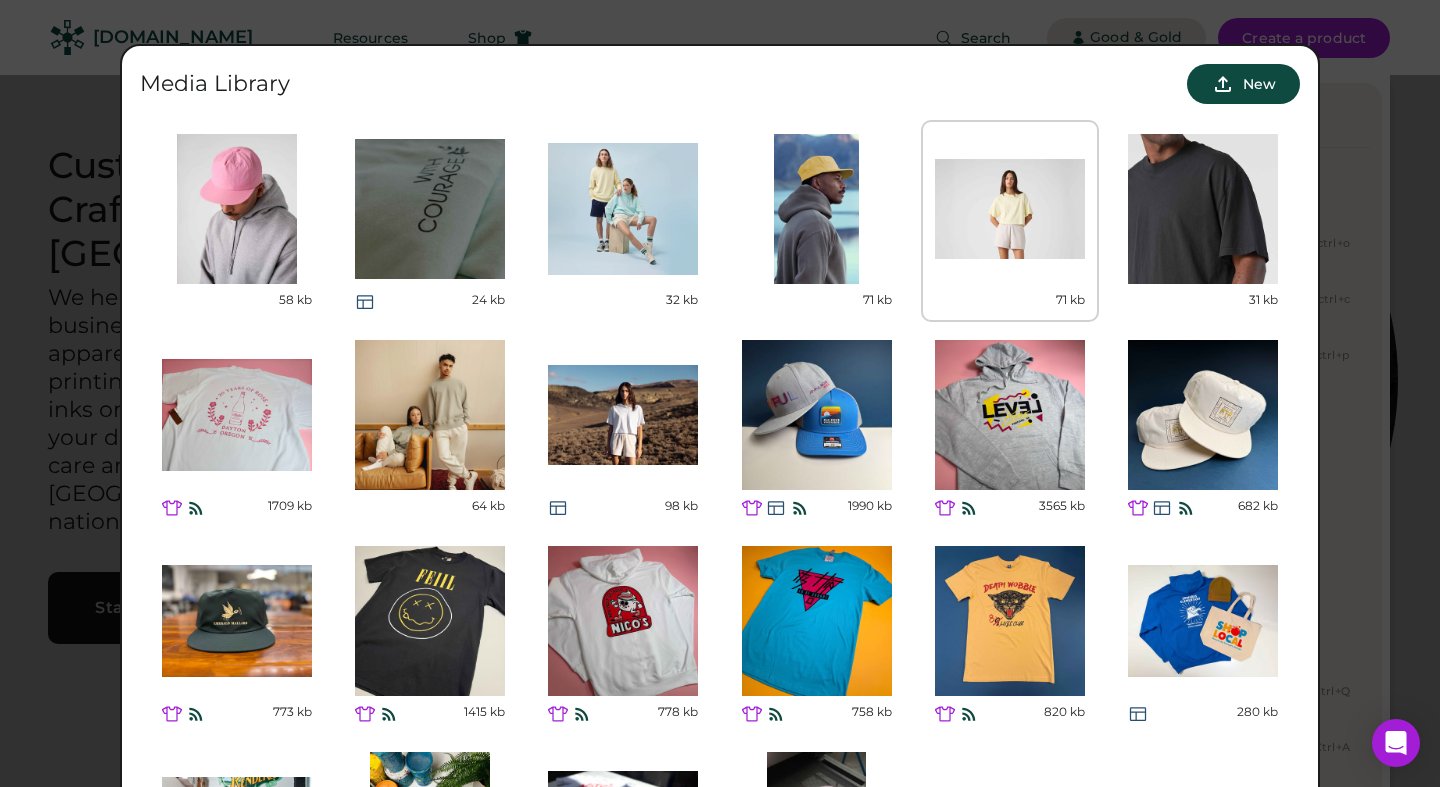 click at bounding box center [1010, 209] 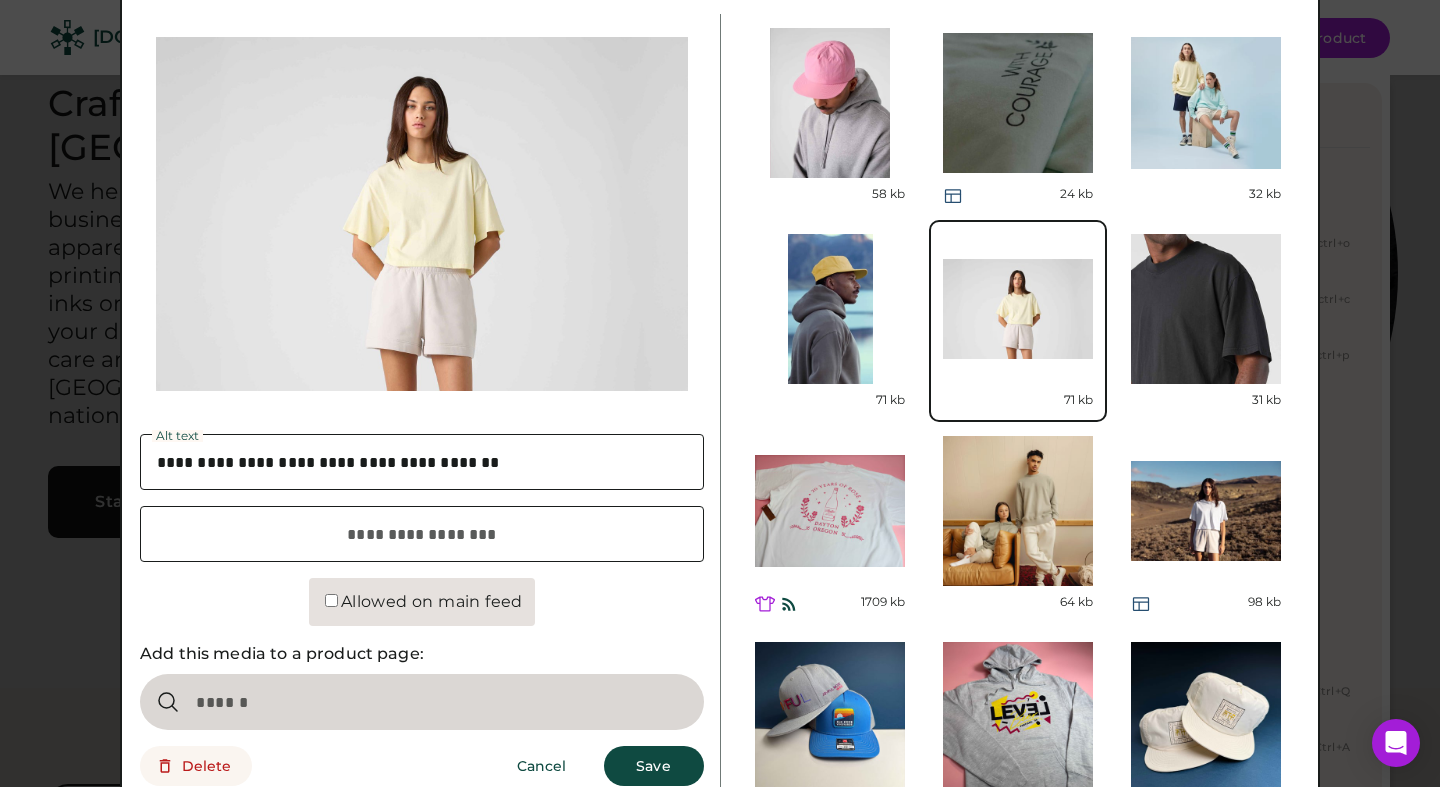scroll, scrollTop: 129, scrollLeft: 0, axis: vertical 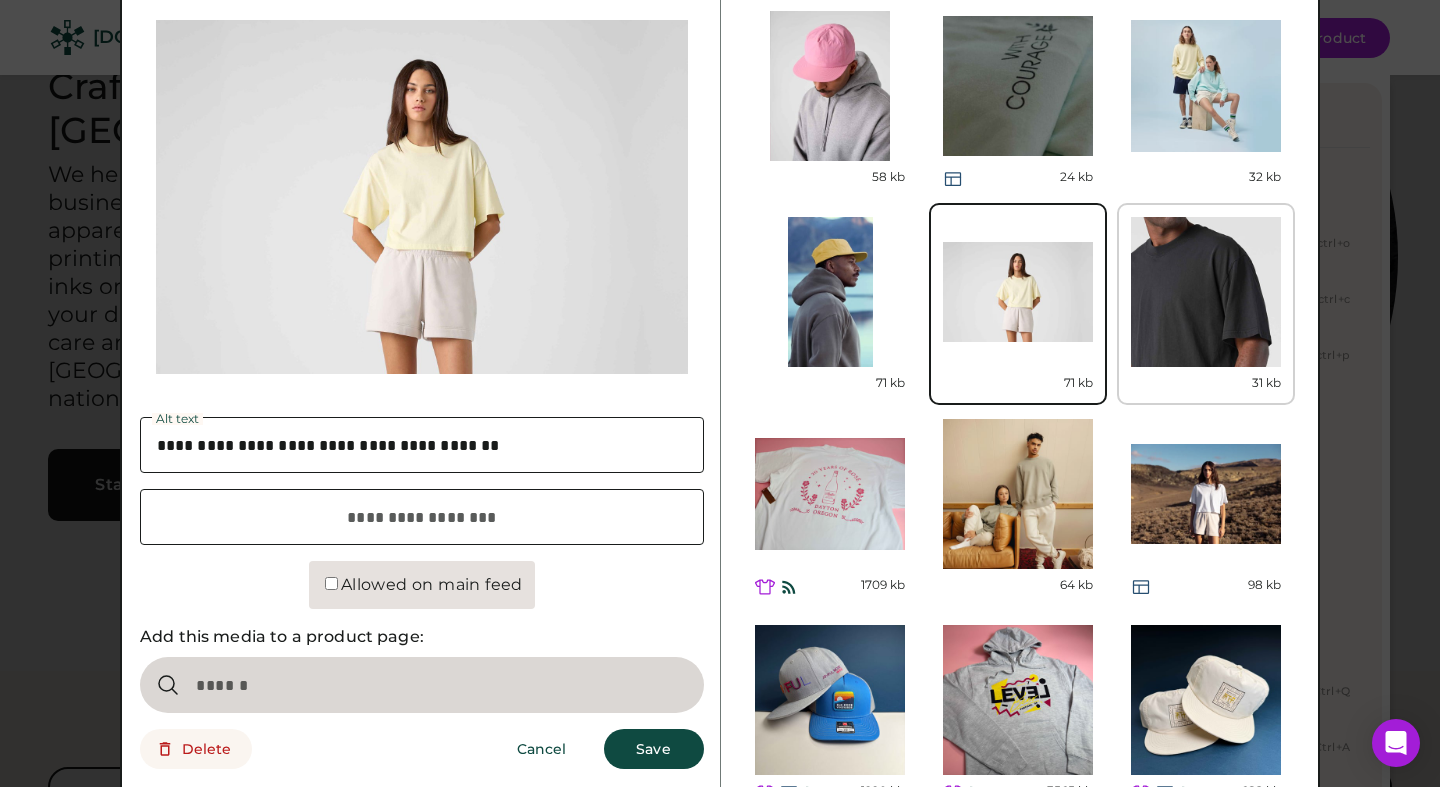 click at bounding box center (1206, 292) 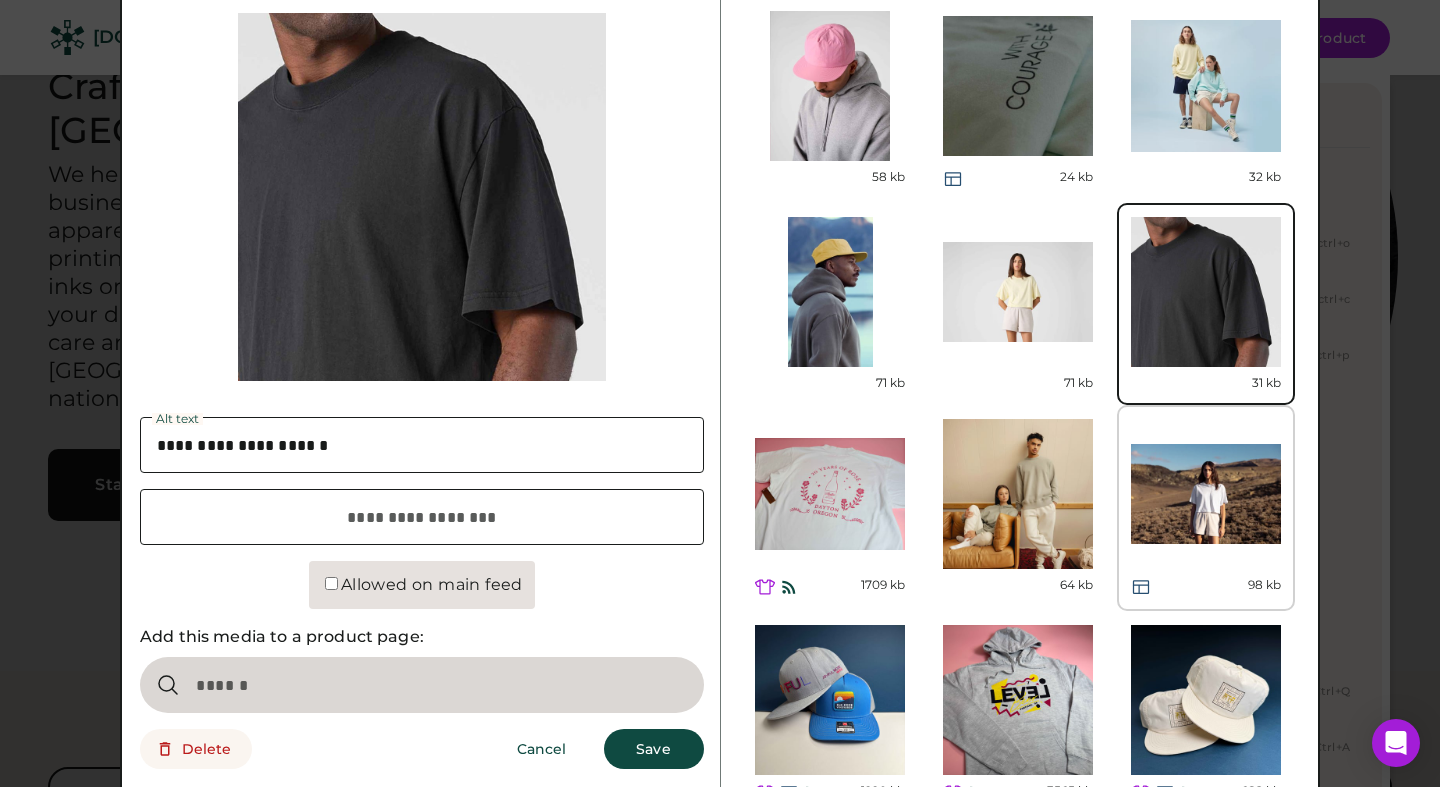 click at bounding box center (1206, 494) 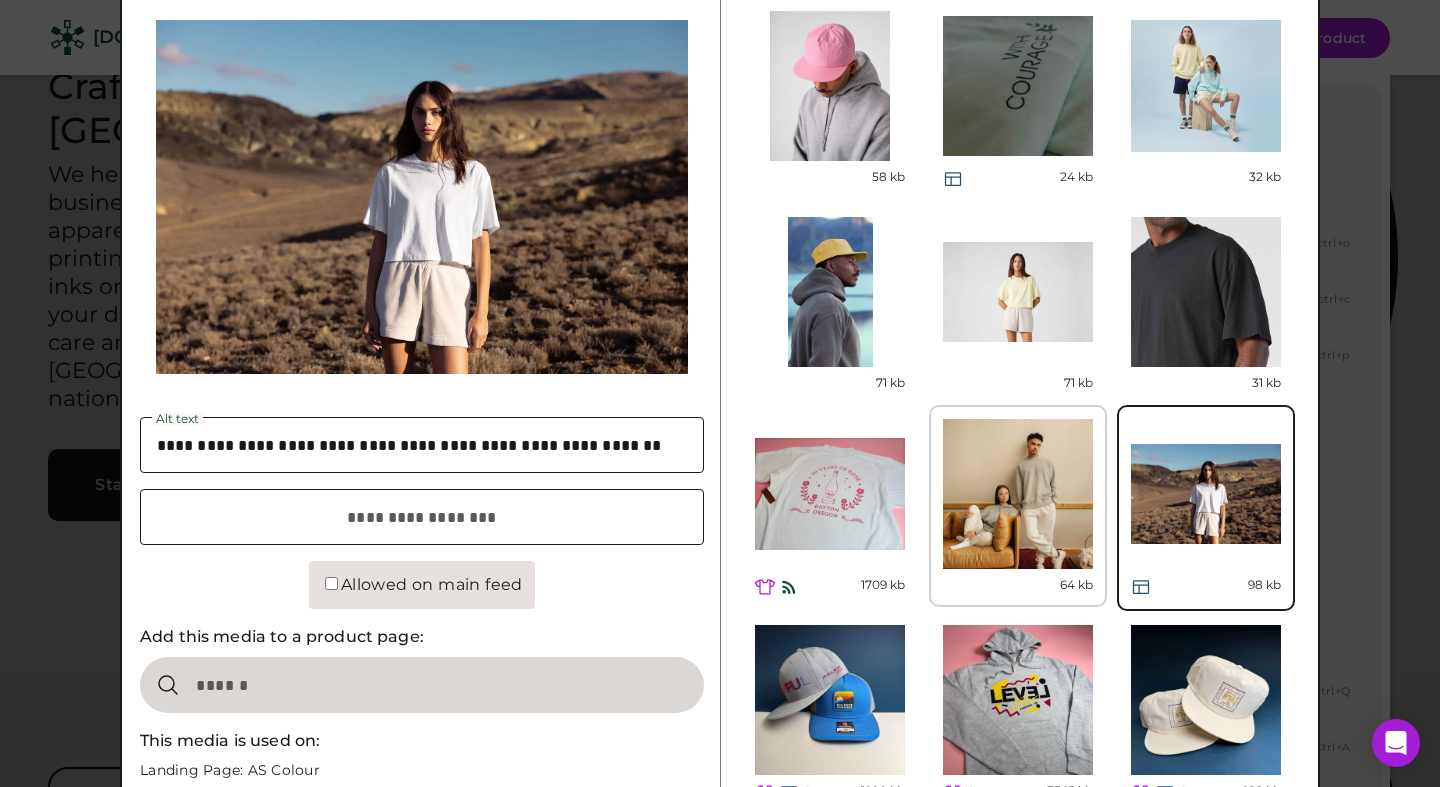 click at bounding box center [1018, 494] 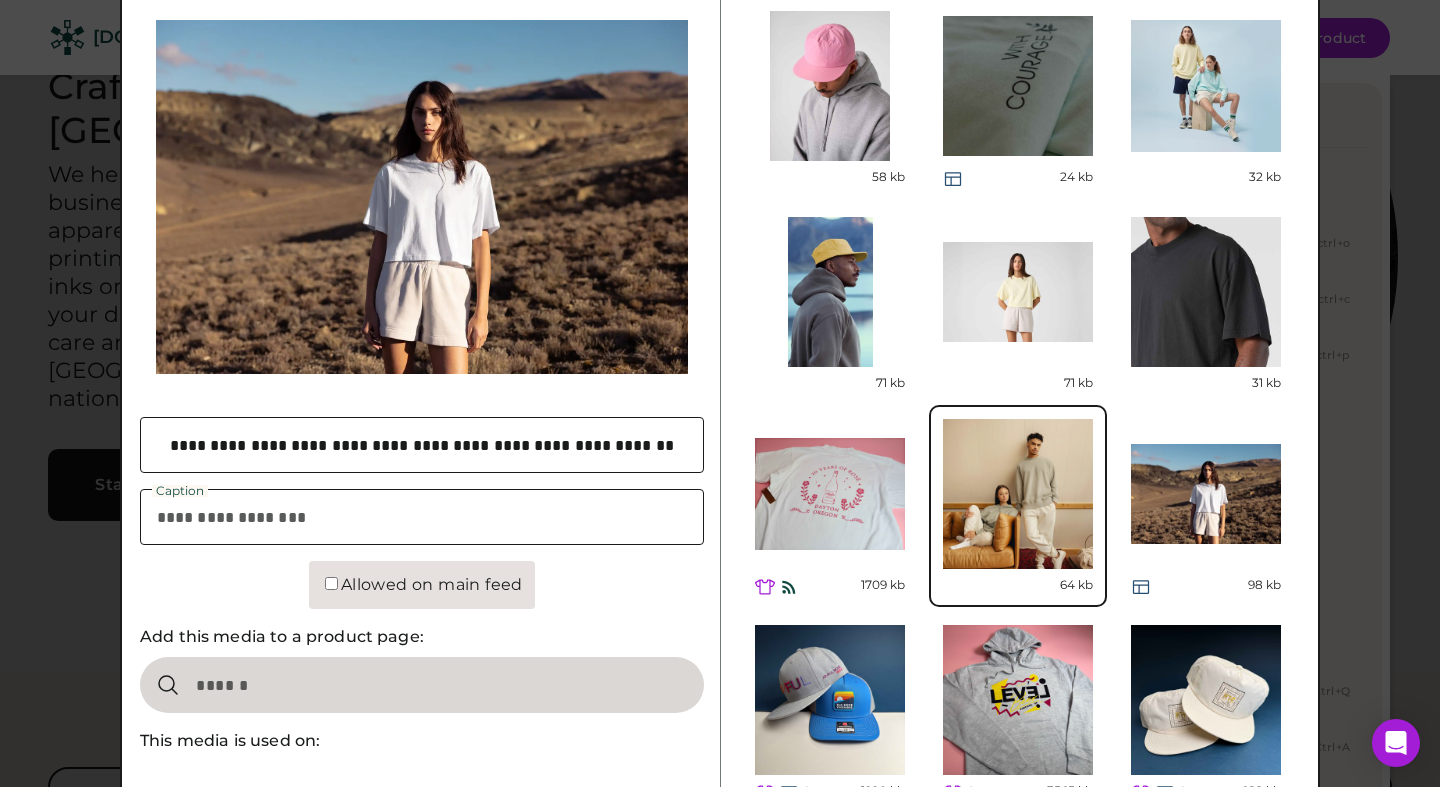type 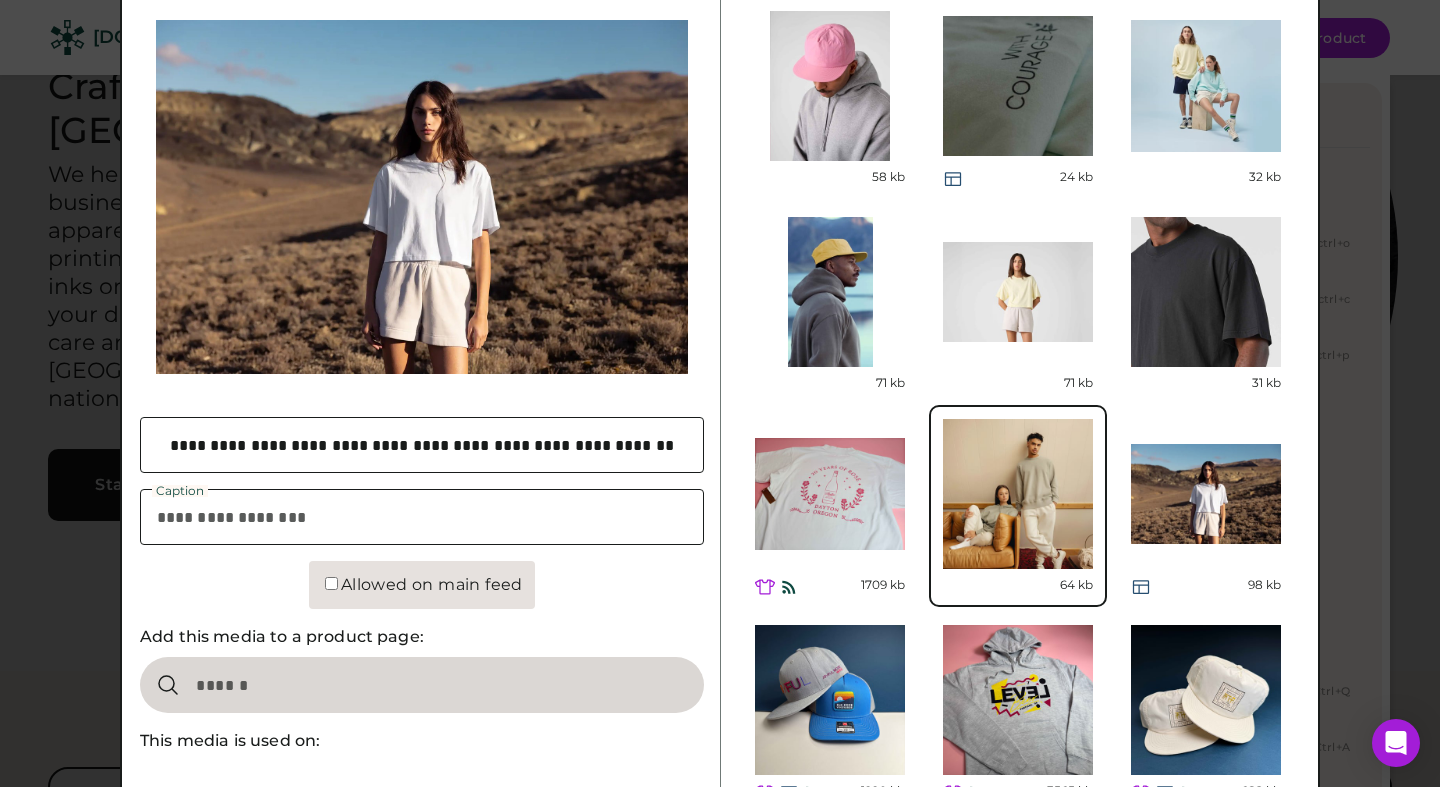 type on "**********" 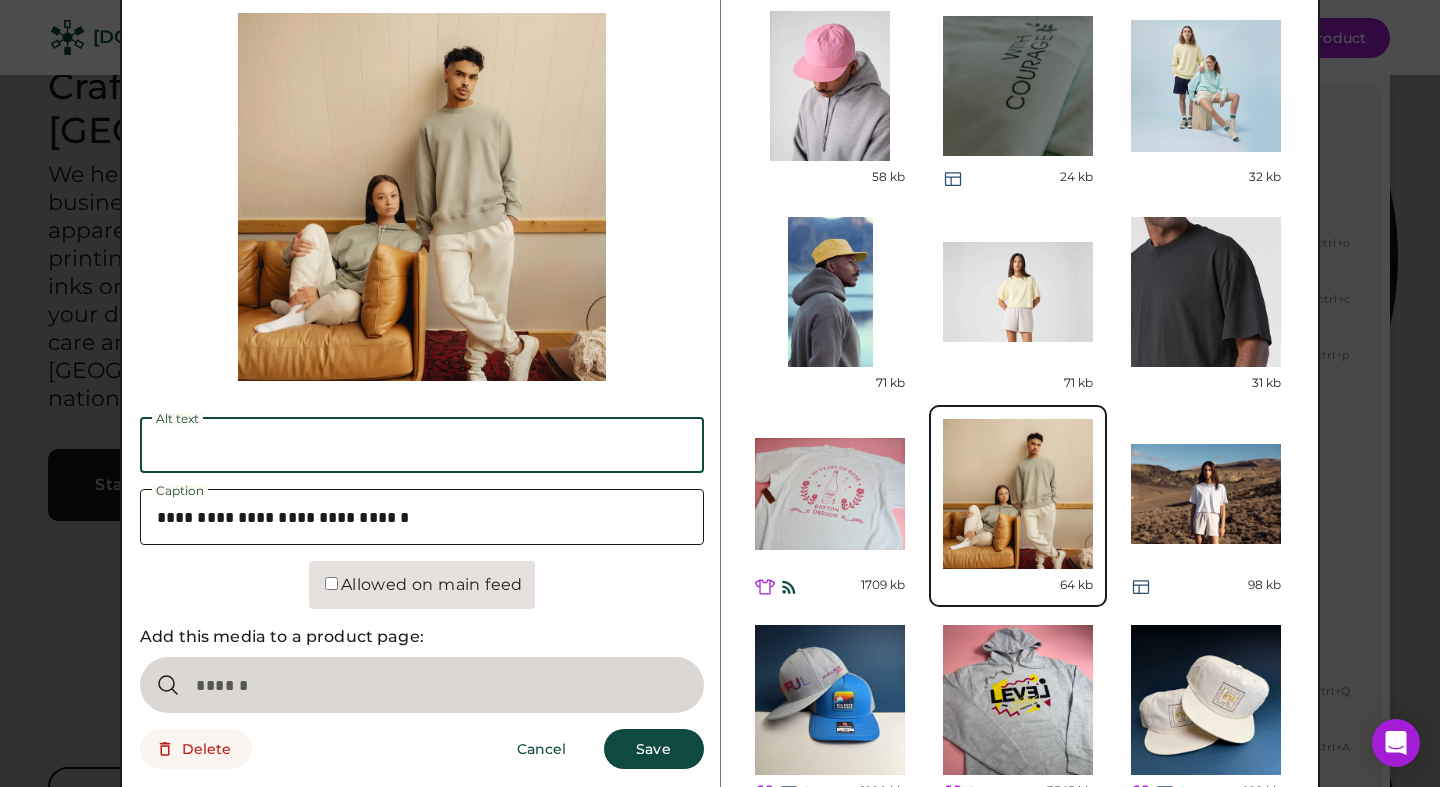 click at bounding box center (422, 445) 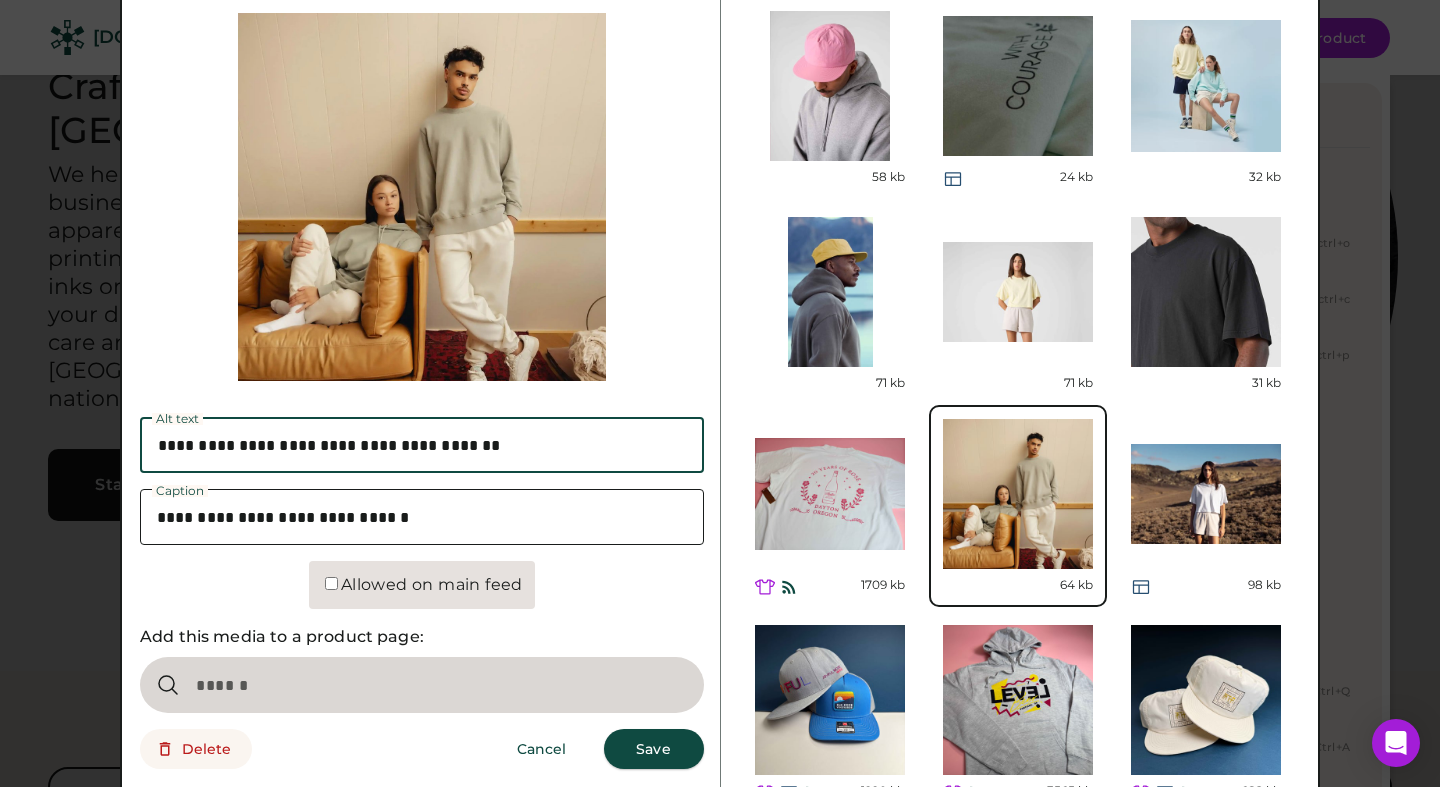 click on "Save" at bounding box center (654, 749) 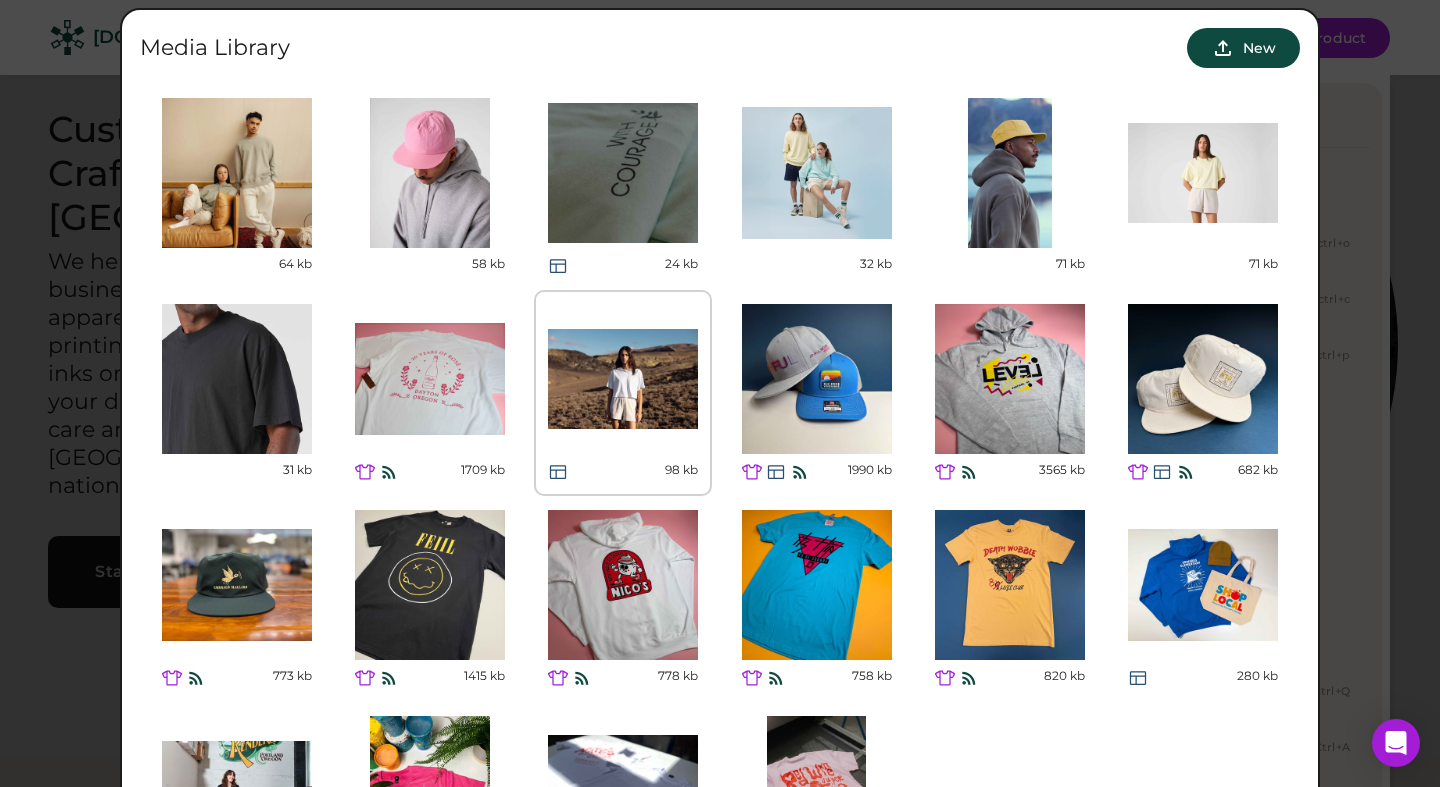 scroll, scrollTop: 41, scrollLeft: 0, axis: vertical 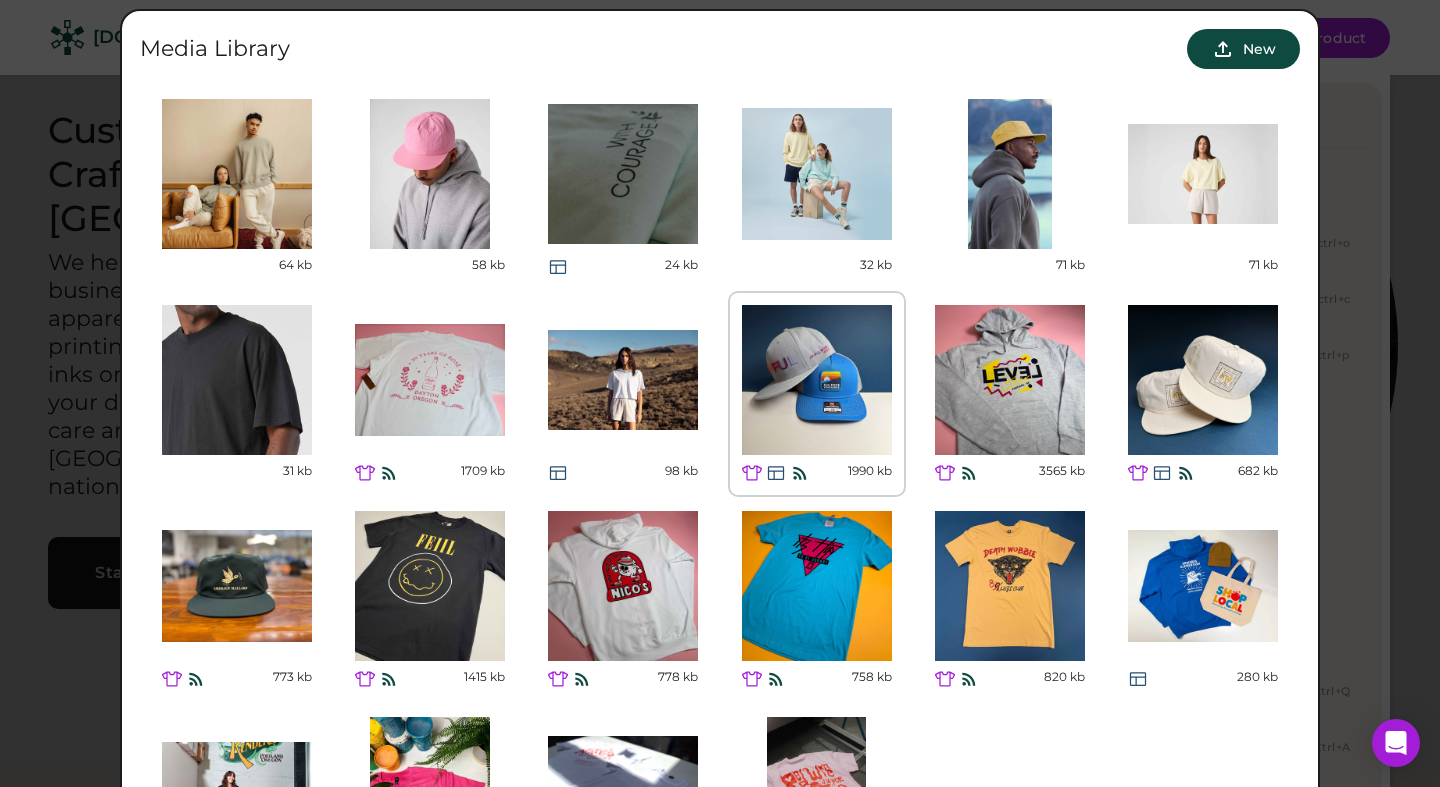 click at bounding box center (817, 380) 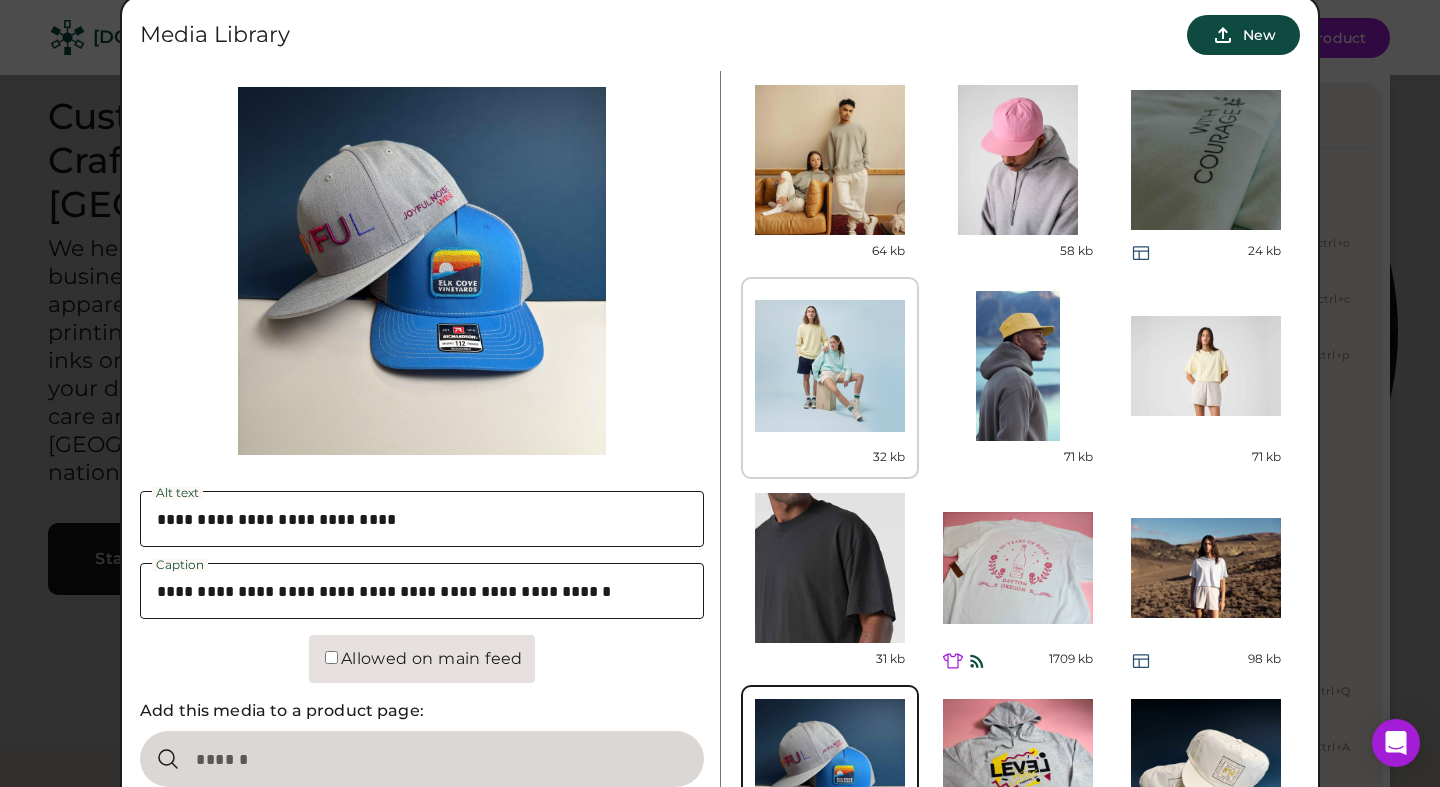 scroll, scrollTop: 58, scrollLeft: 0, axis: vertical 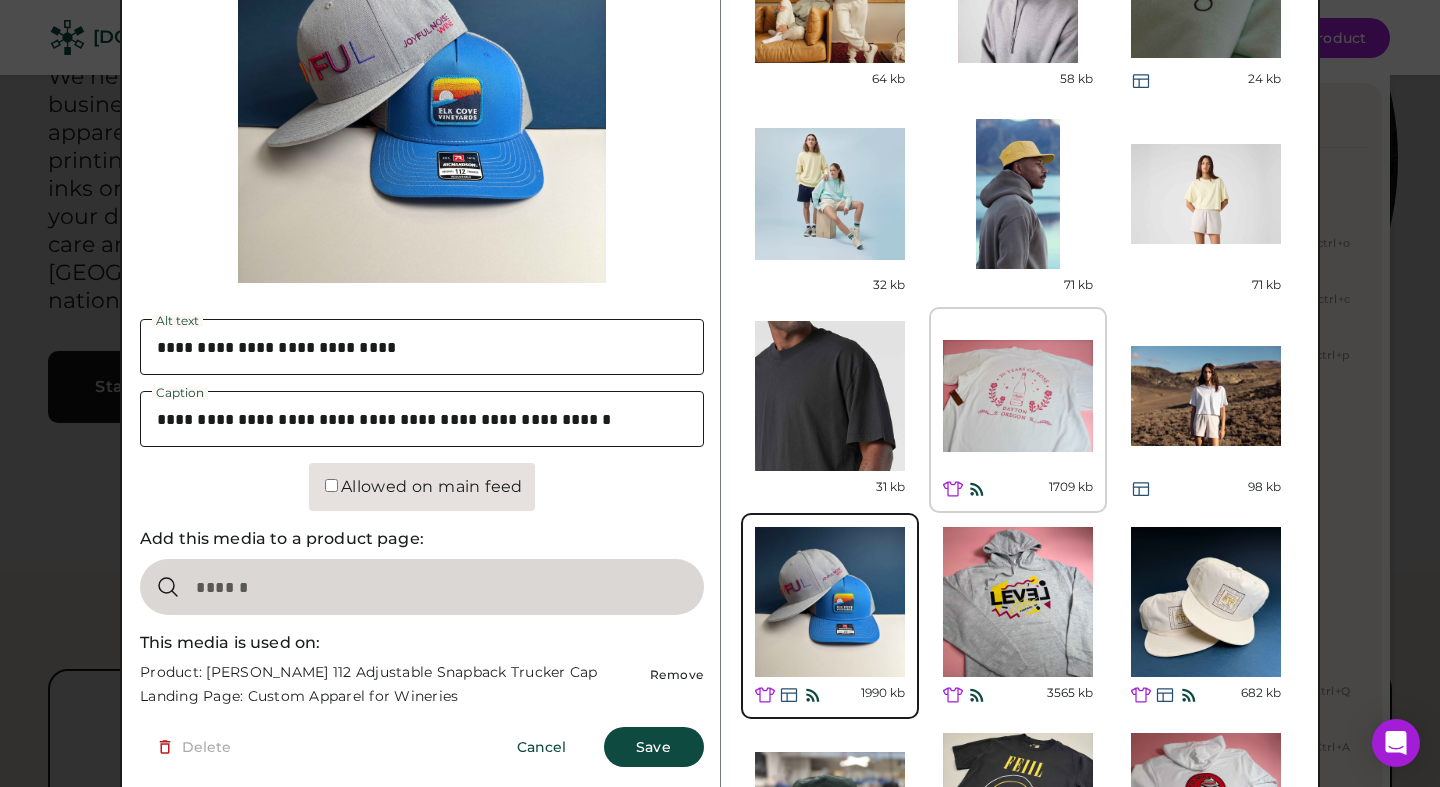 click at bounding box center [1018, 396] 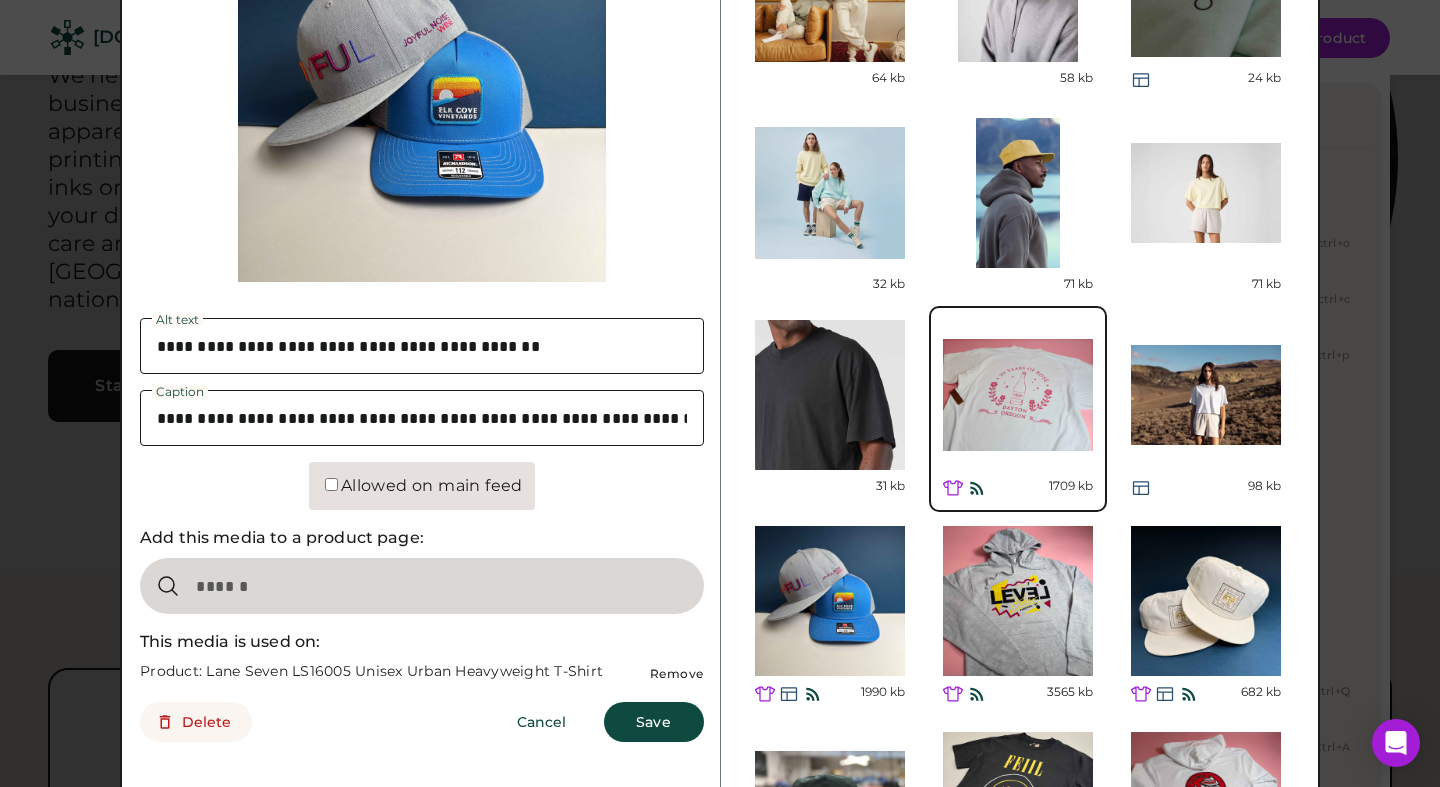 scroll, scrollTop: 227, scrollLeft: 0, axis: vertical 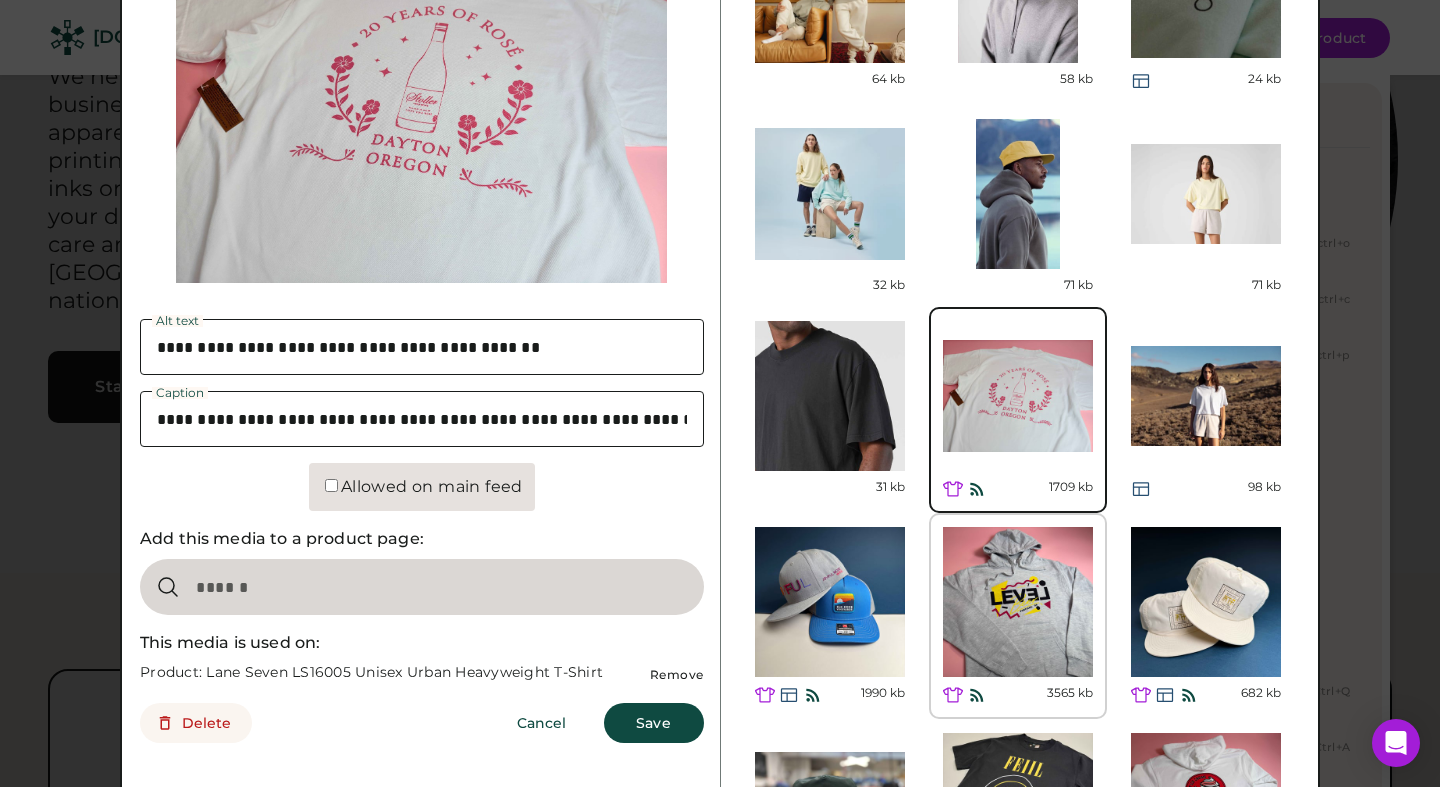 click at bounding box center (1018, 602) 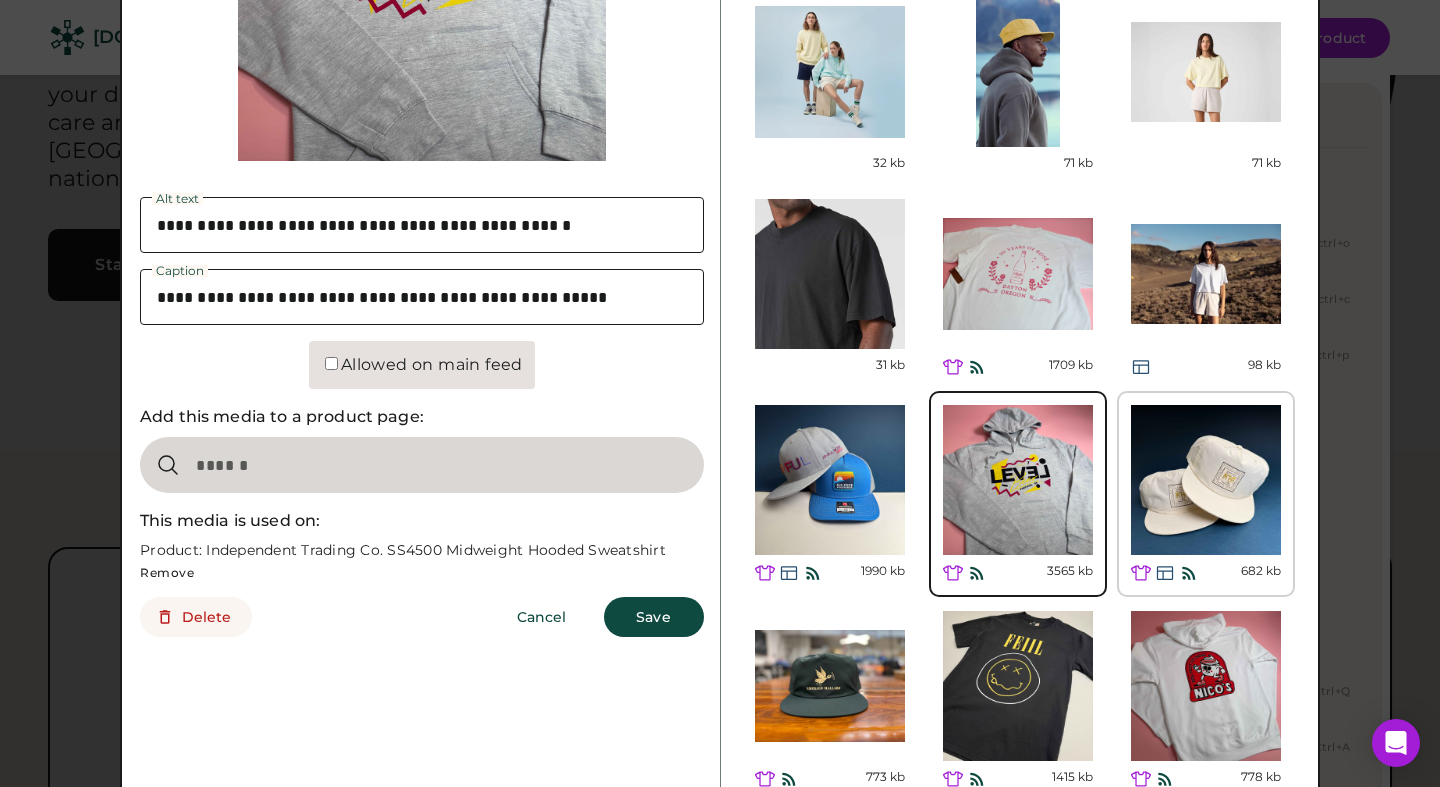 scroll, scrollTop: 369, scrollLeft: 0, axis: vertical 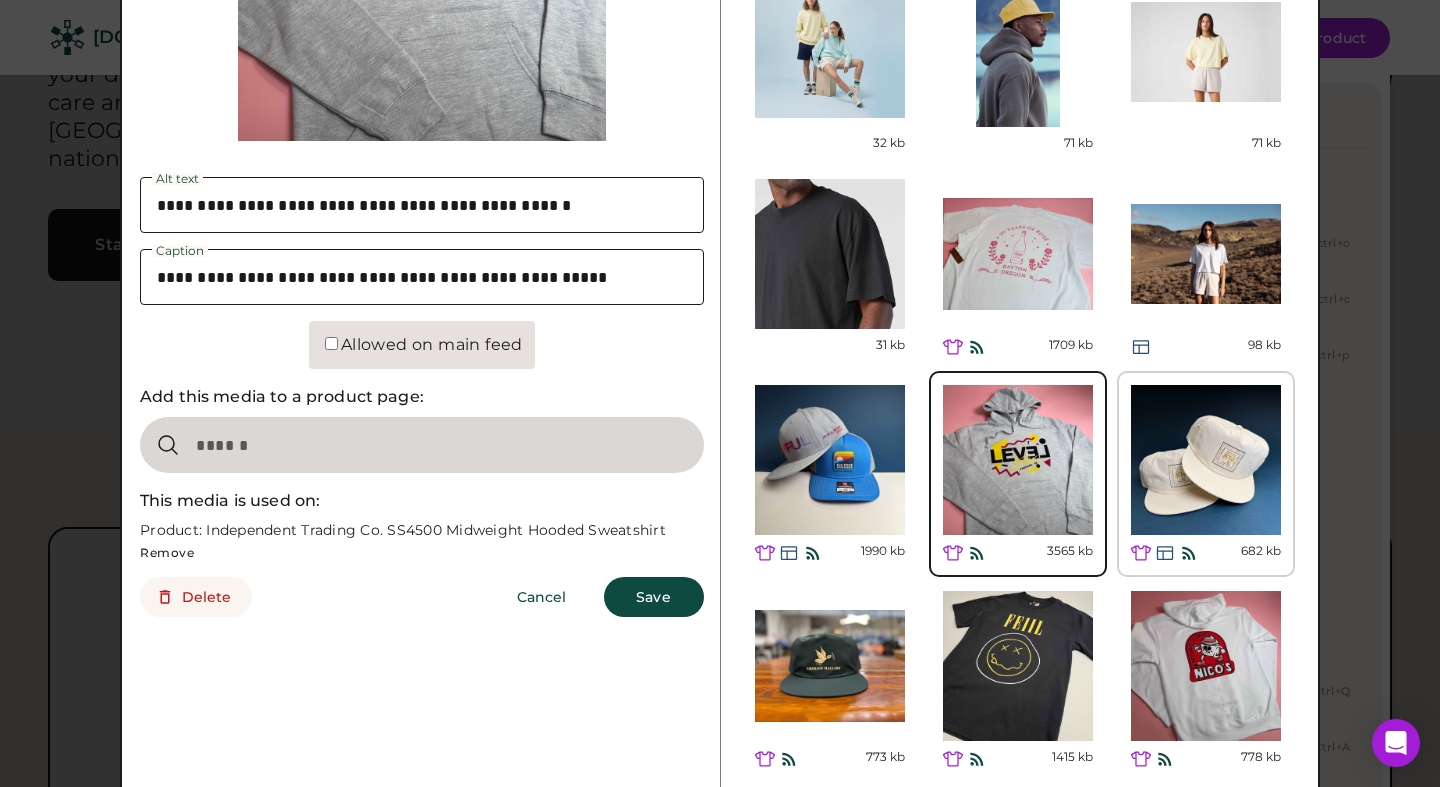 click at bounding box center (1206, 460) 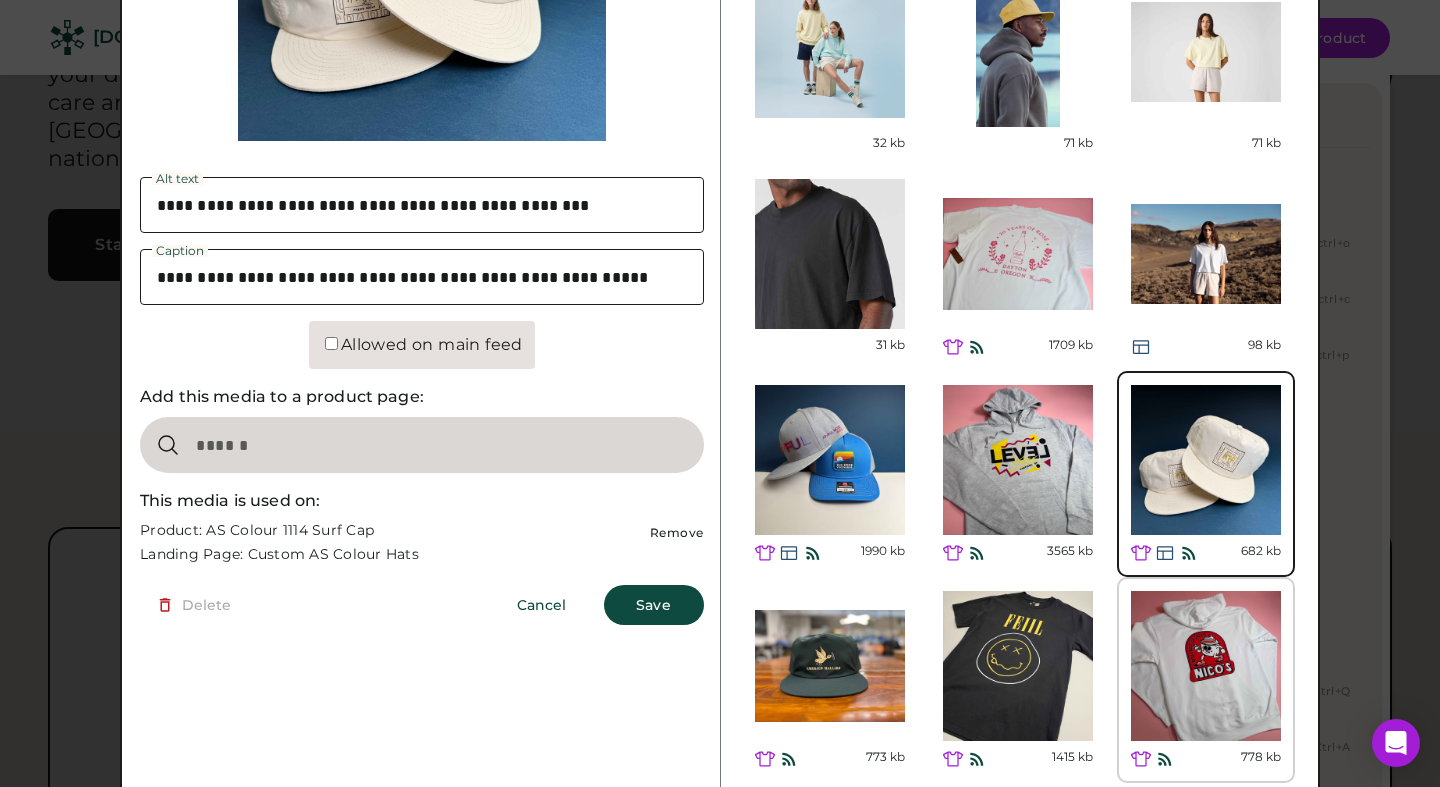 click at bounding box center [1206, 666] 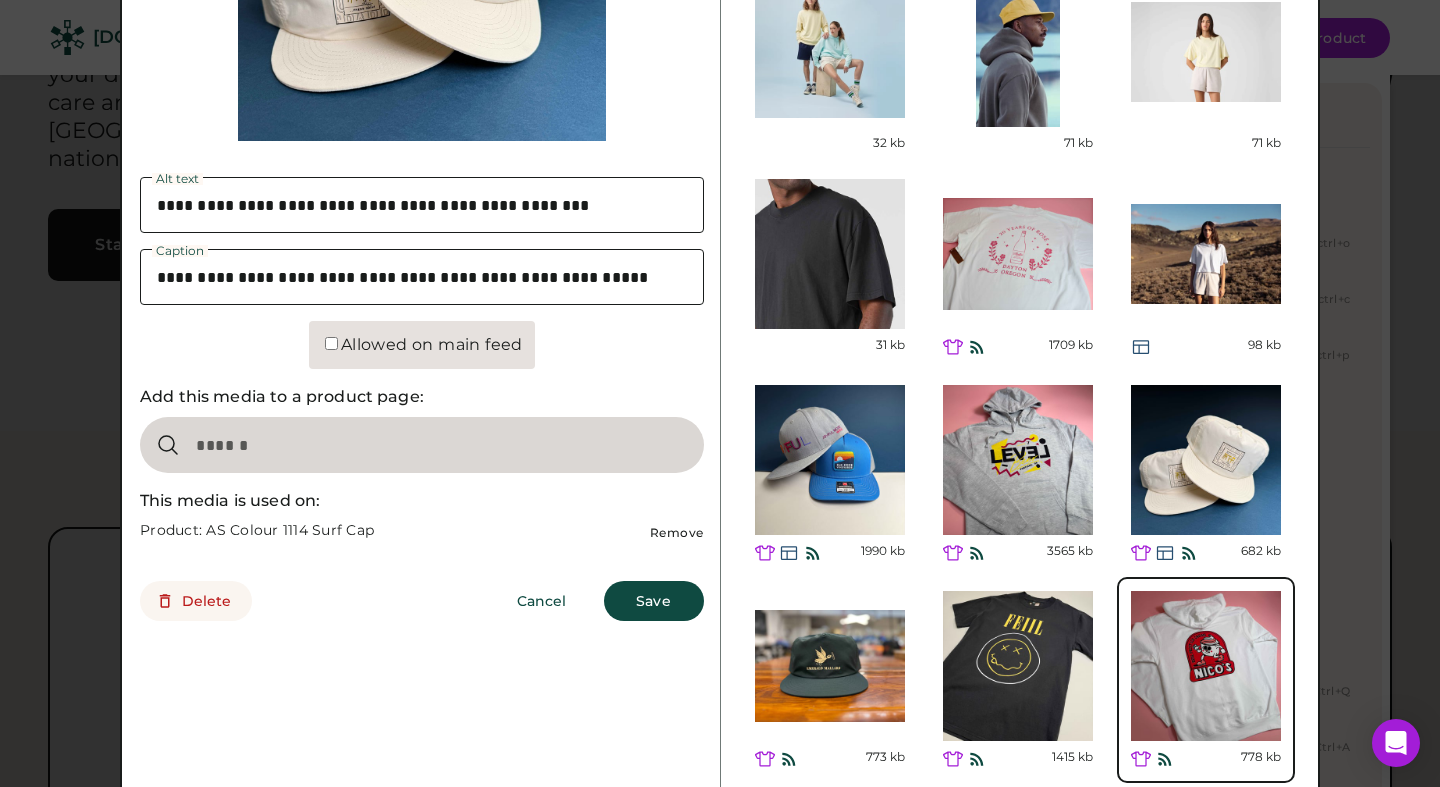 type on "**********" 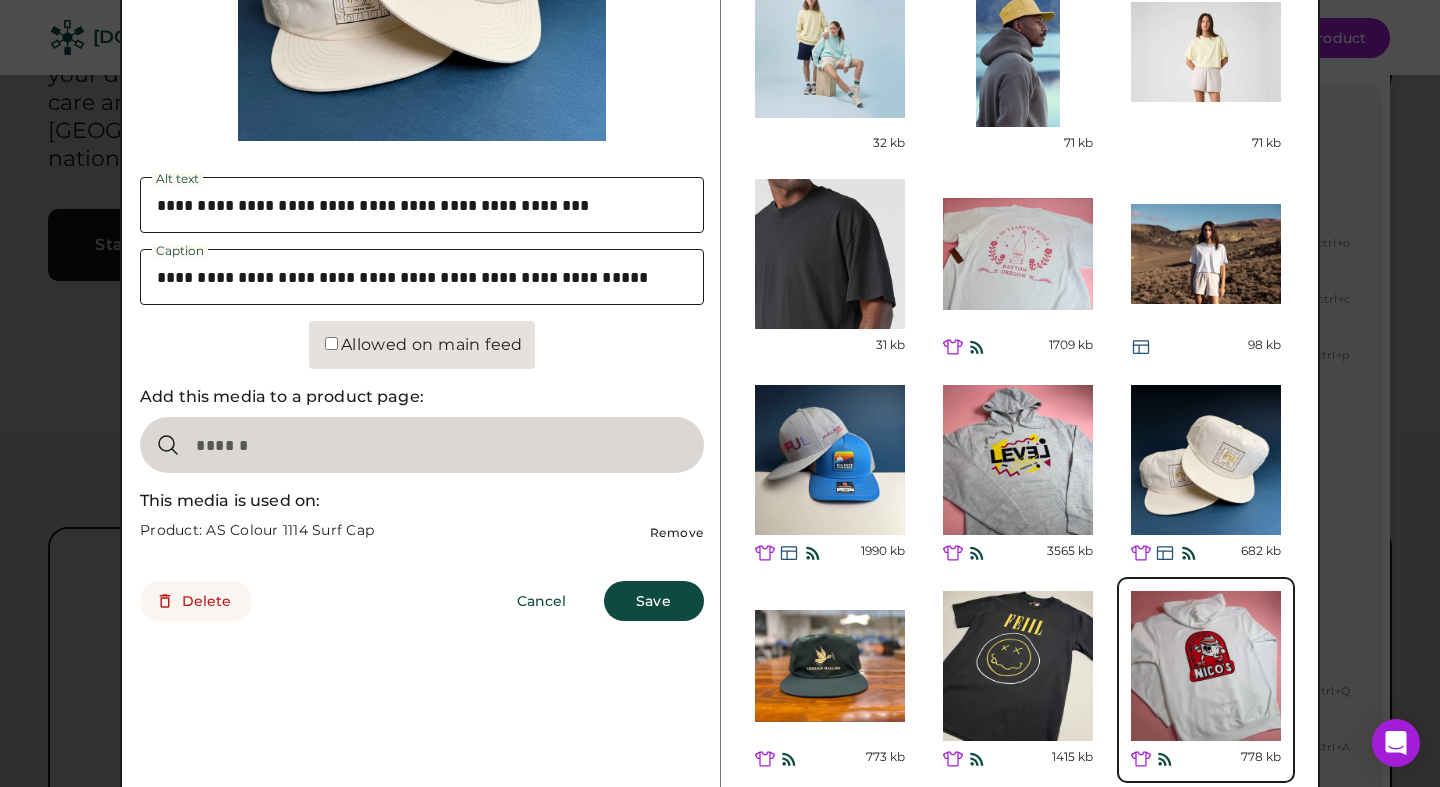 type on "**********" 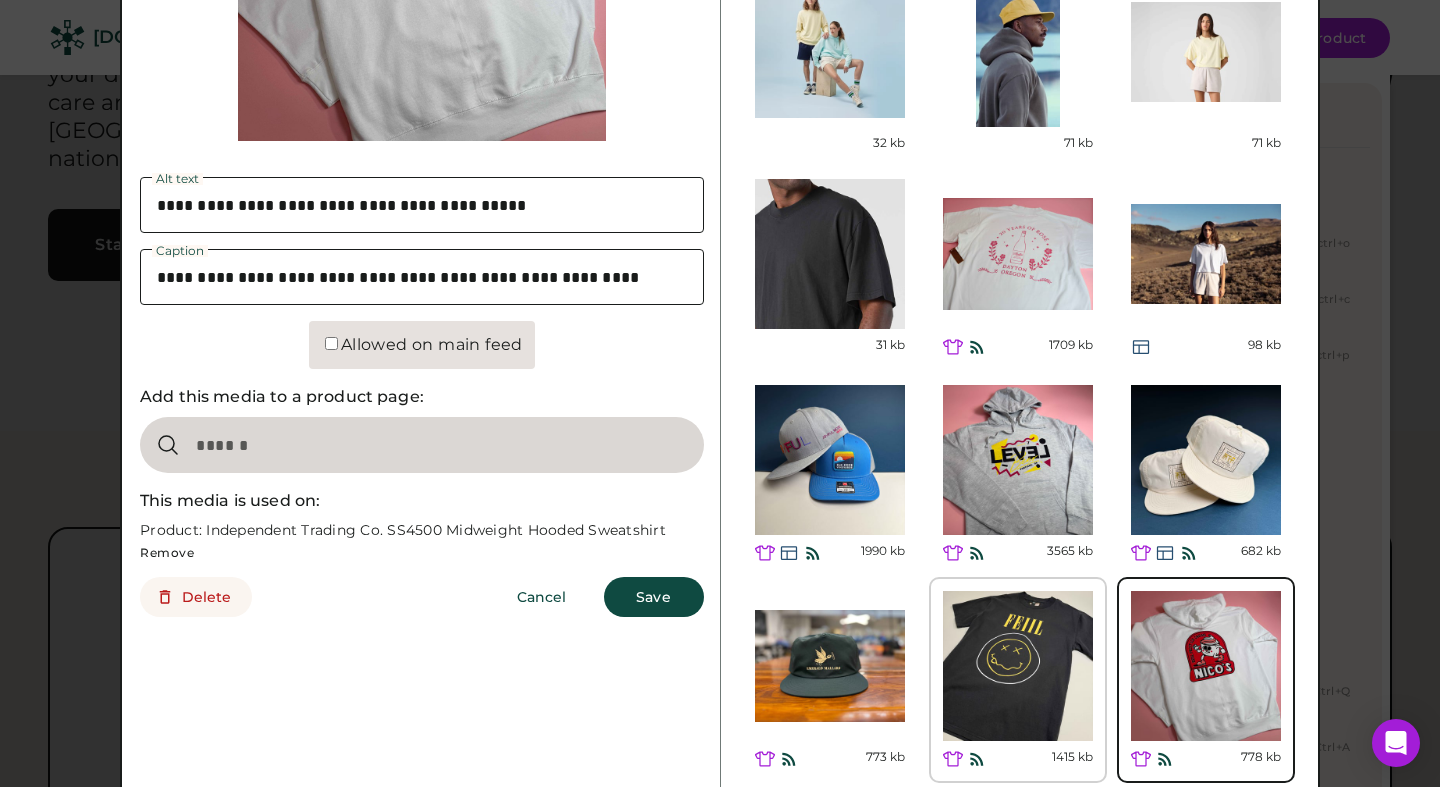 click at bounding box center [1018, 666] 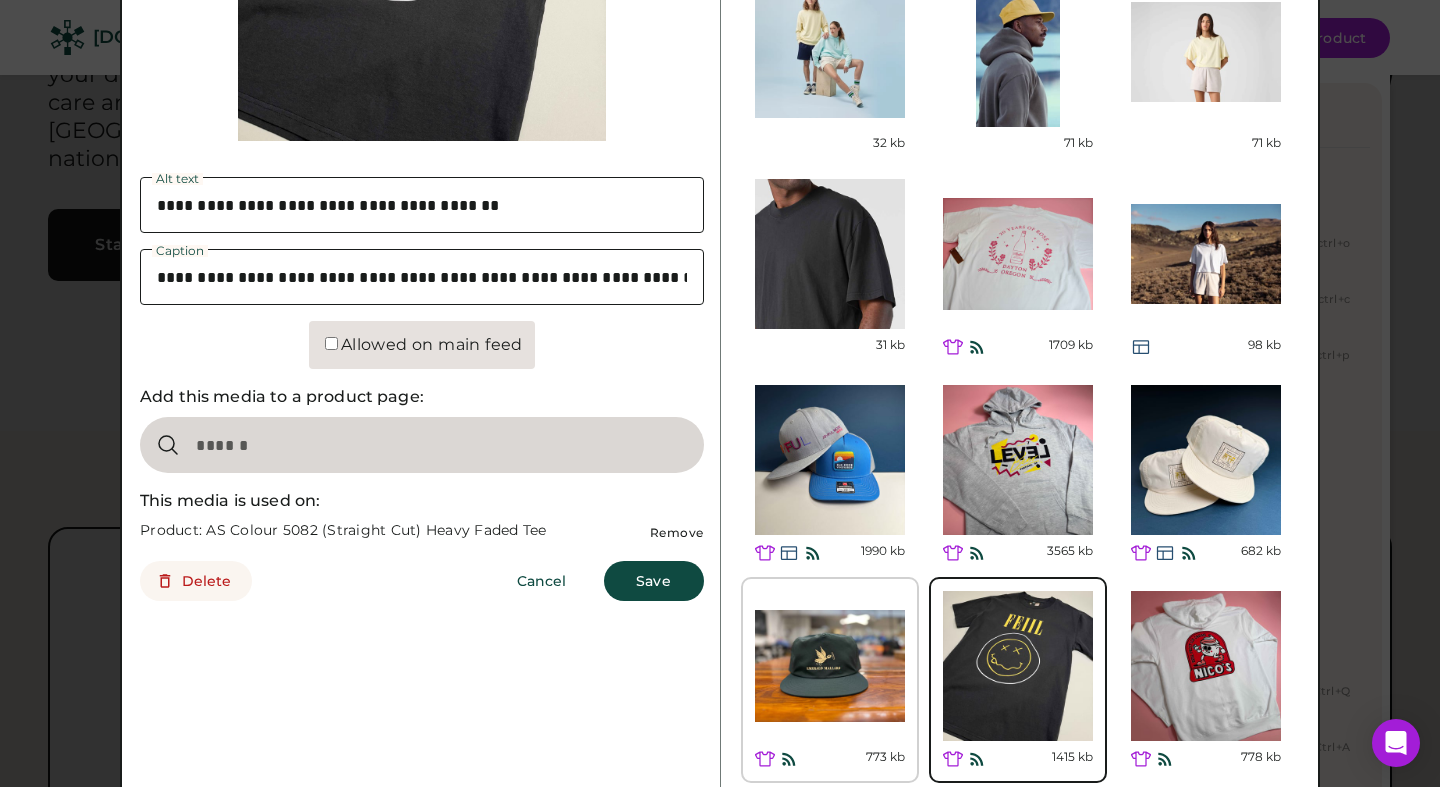 click at bounding box center (830, 666) 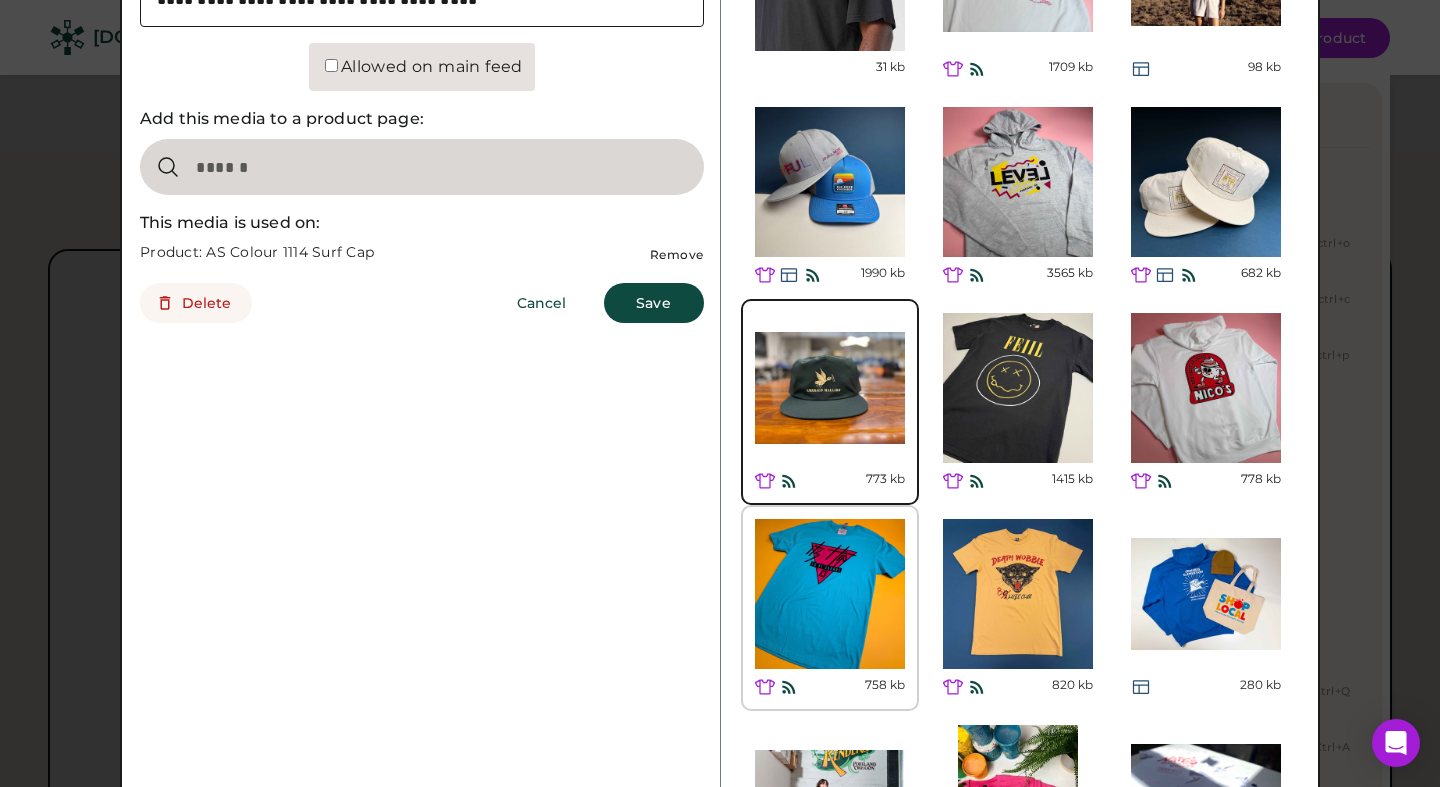 scroll, scrollTop: 670, scrollLeft: 0, axis: vertical 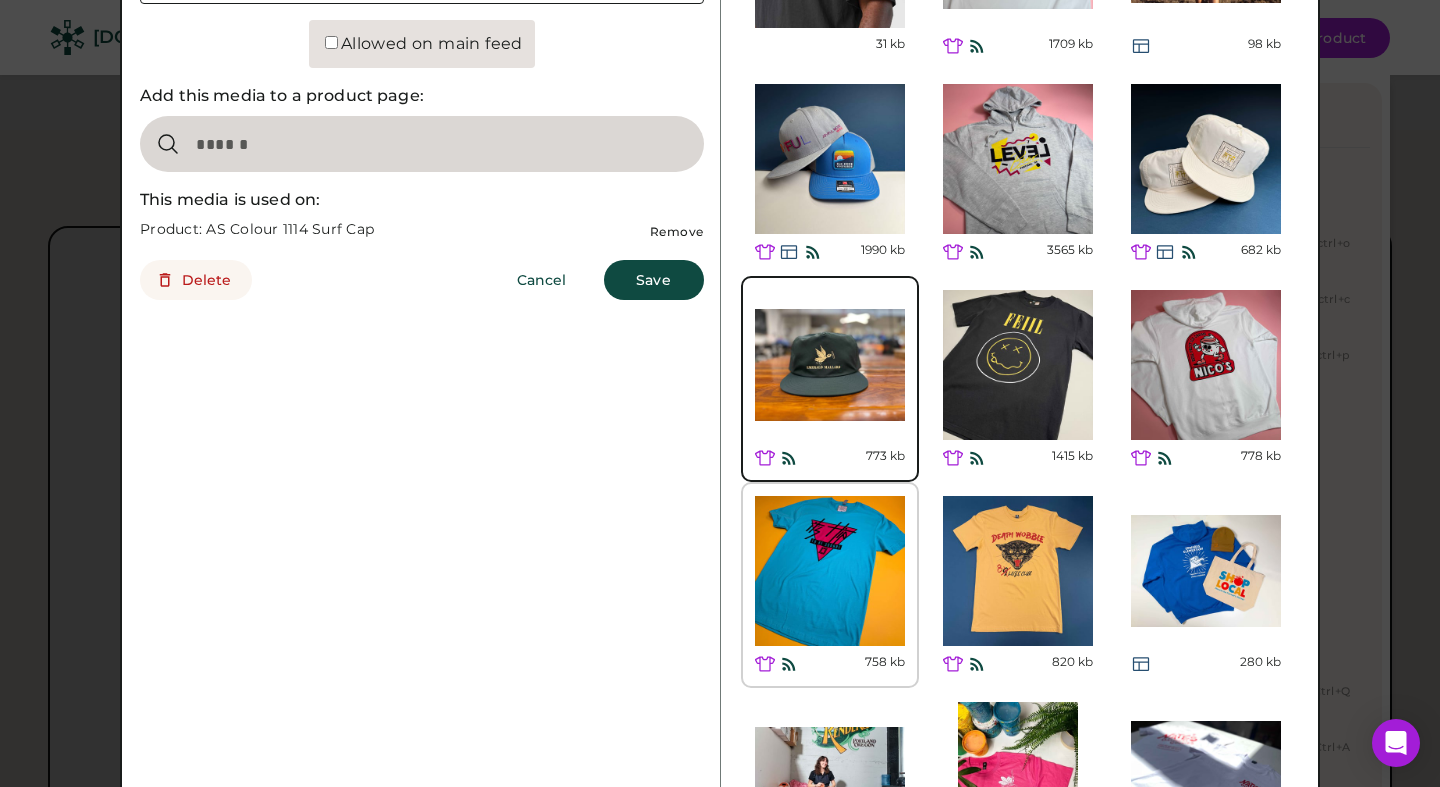 click at bounding box center (830, 571) 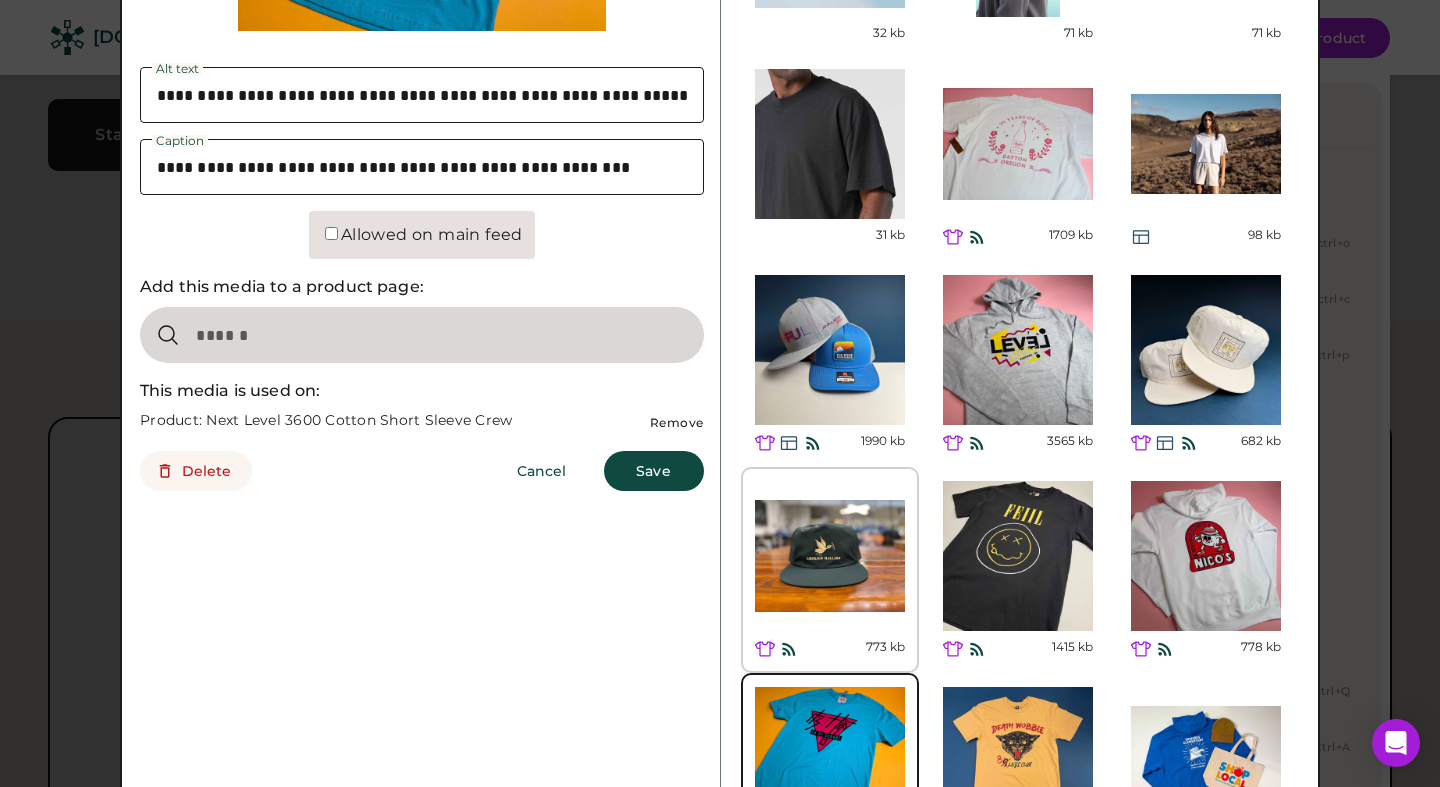 scroll, scrollTop: 480, scrollLeft: 0, axis: vertical 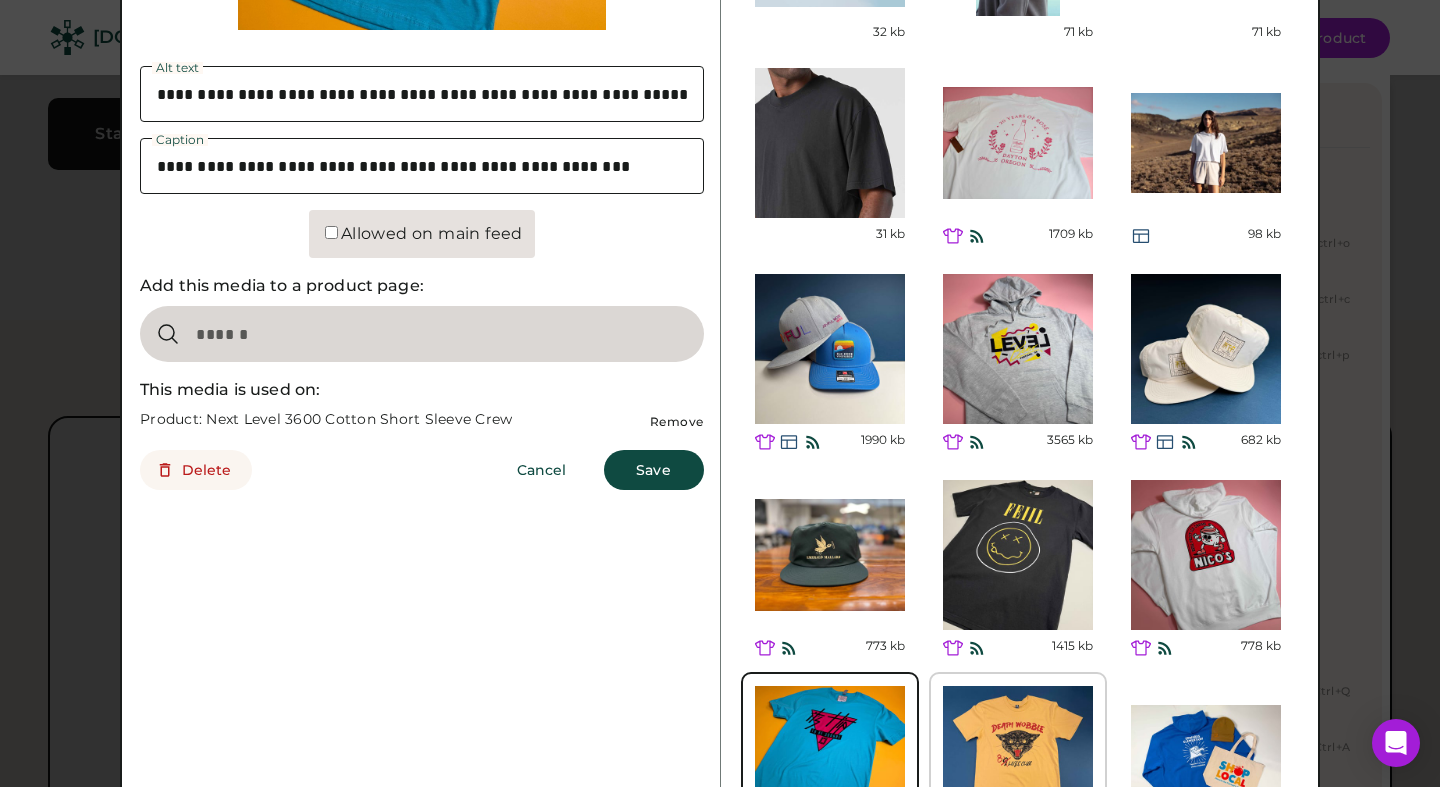 click at bounding box center (1018, 761) 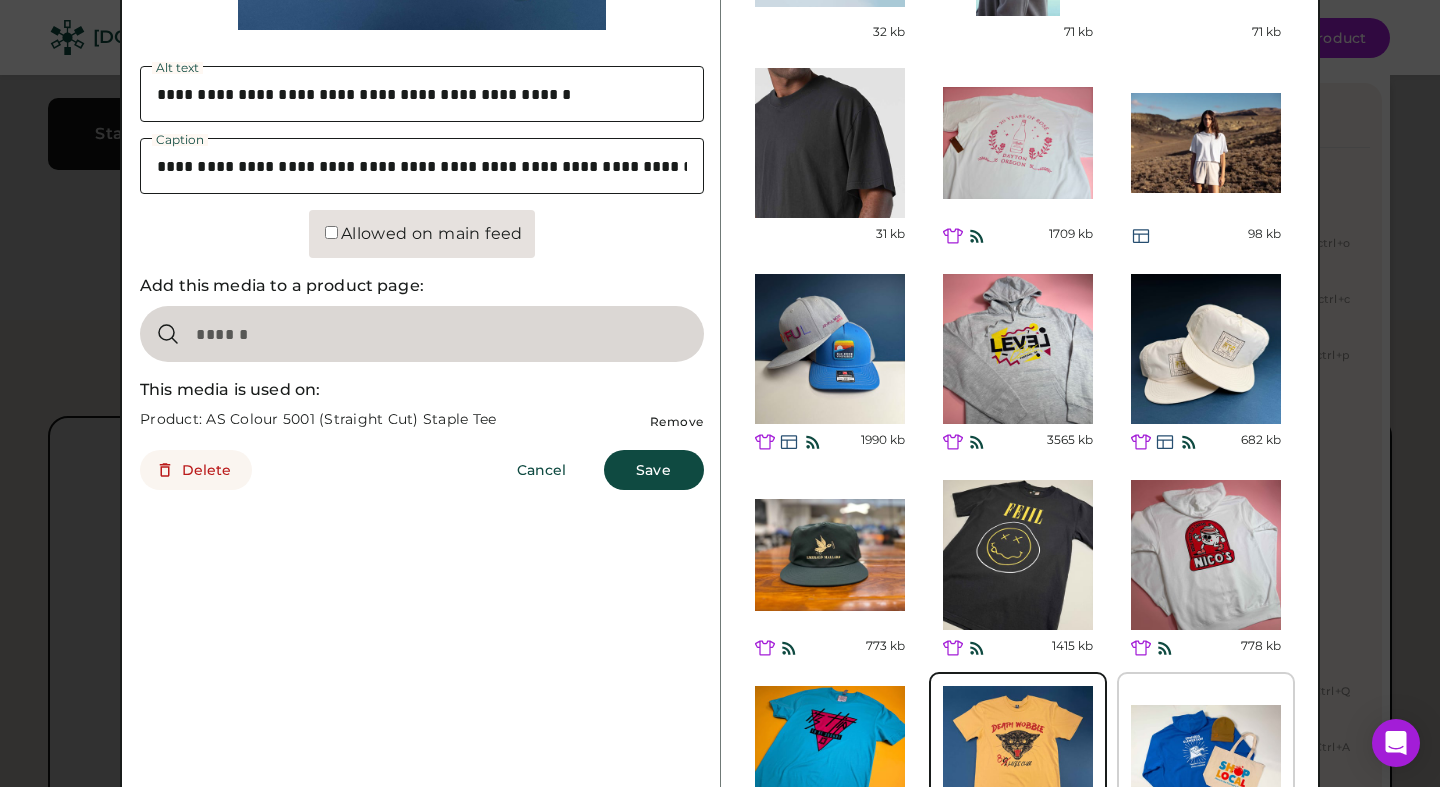 click at bounding box center [1206, 761] 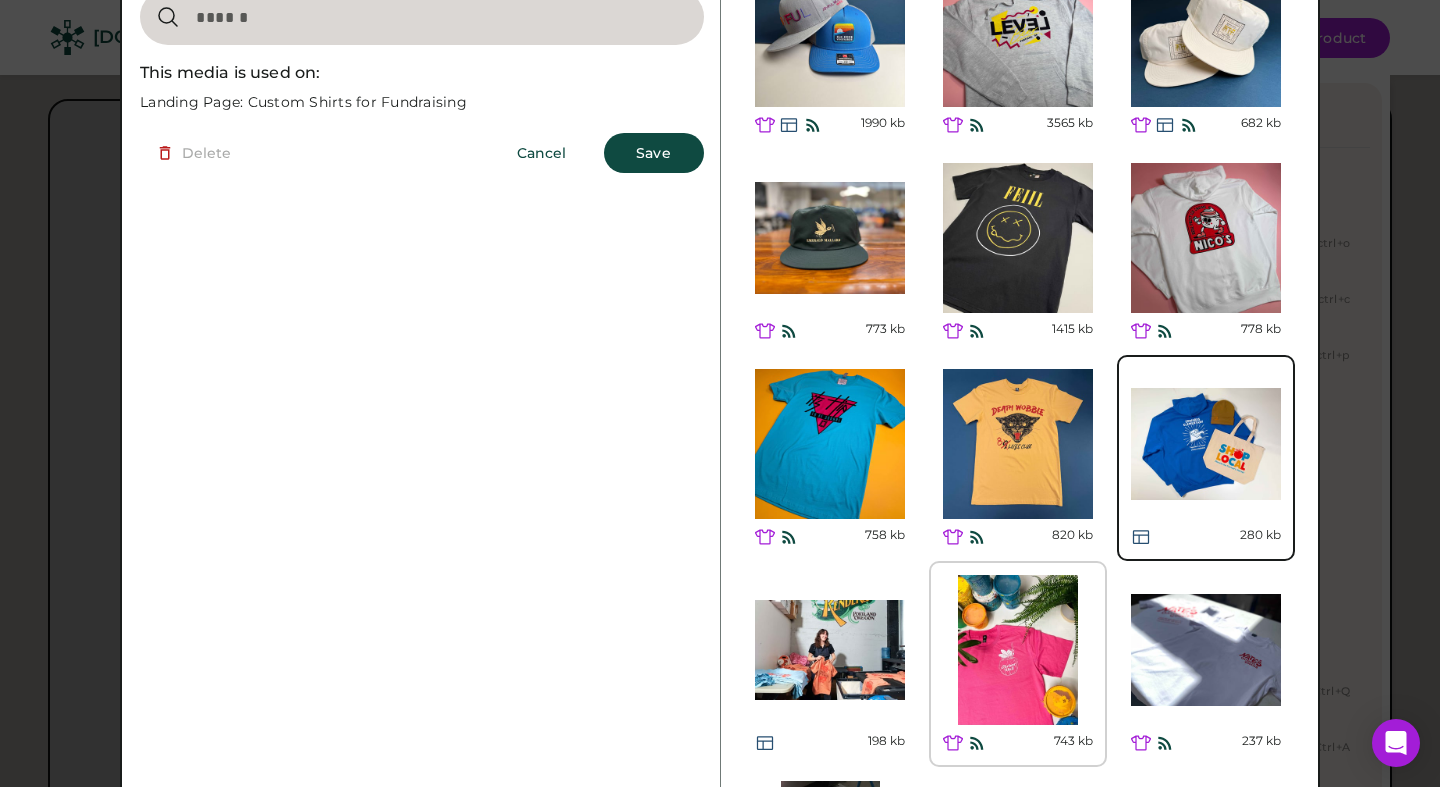 scroll, scrollTop: 834, scrollLeft: 0, axis: vertical 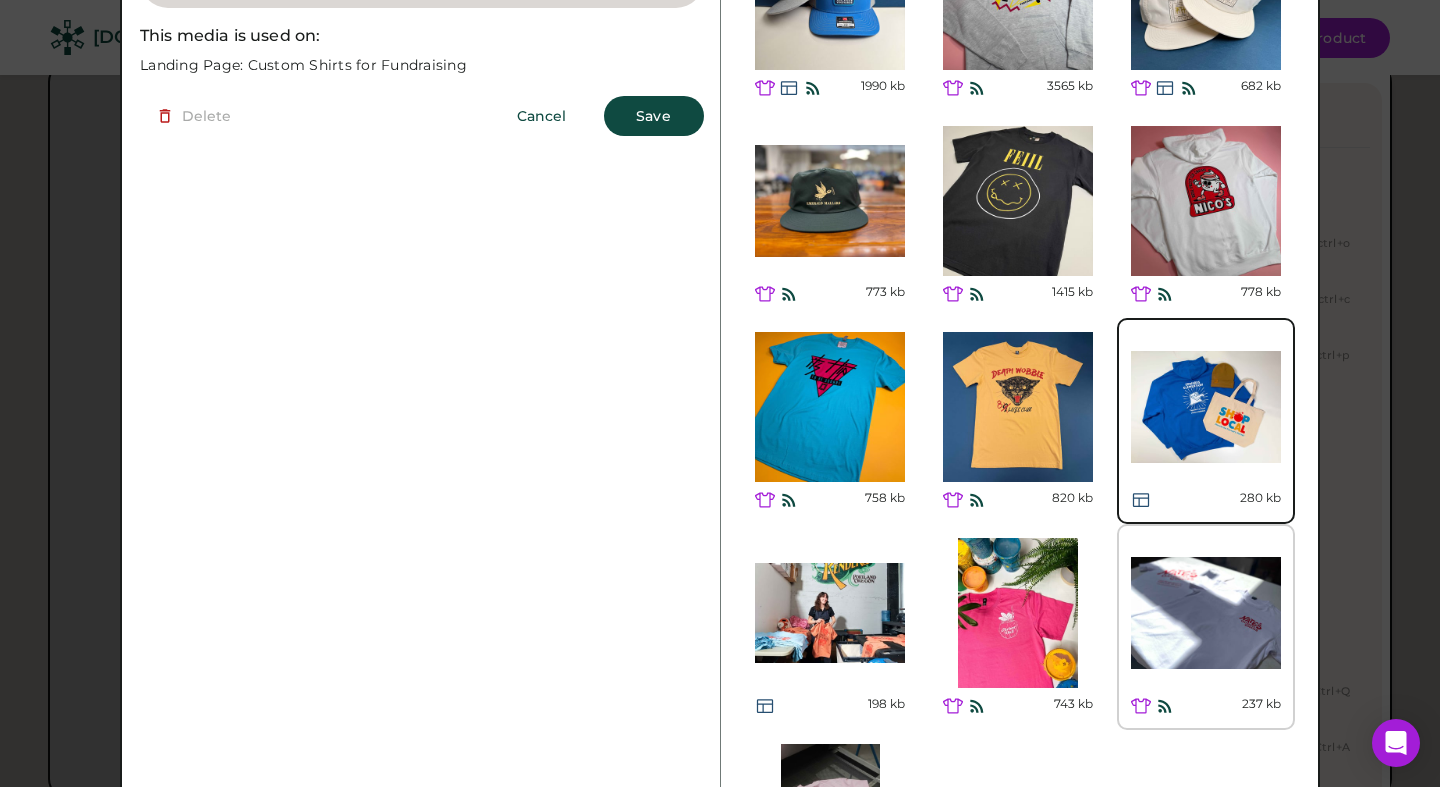 click at bounding box center (1206, 613) 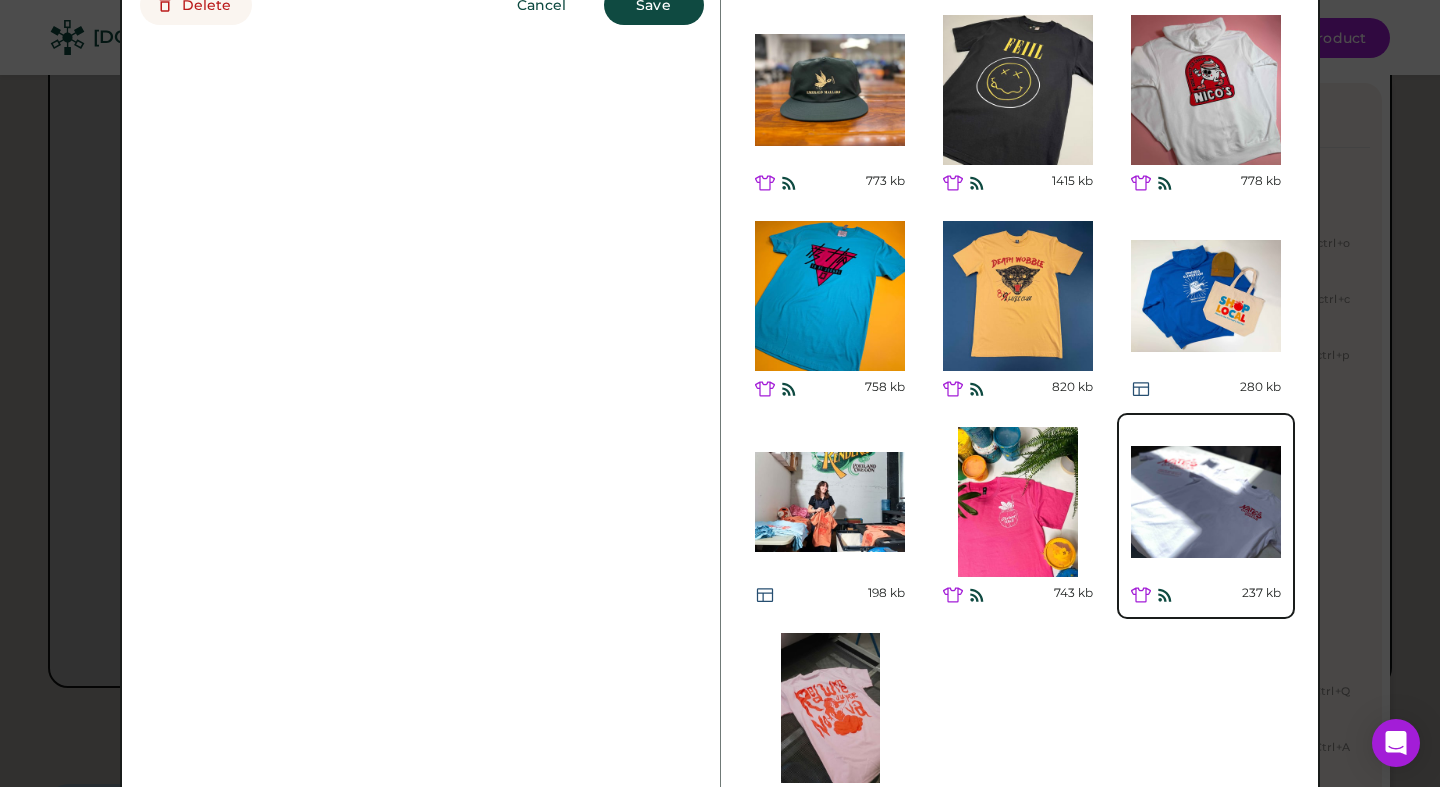scroll, scrollTop: 947, scrollLeft: 0, axis: vertical 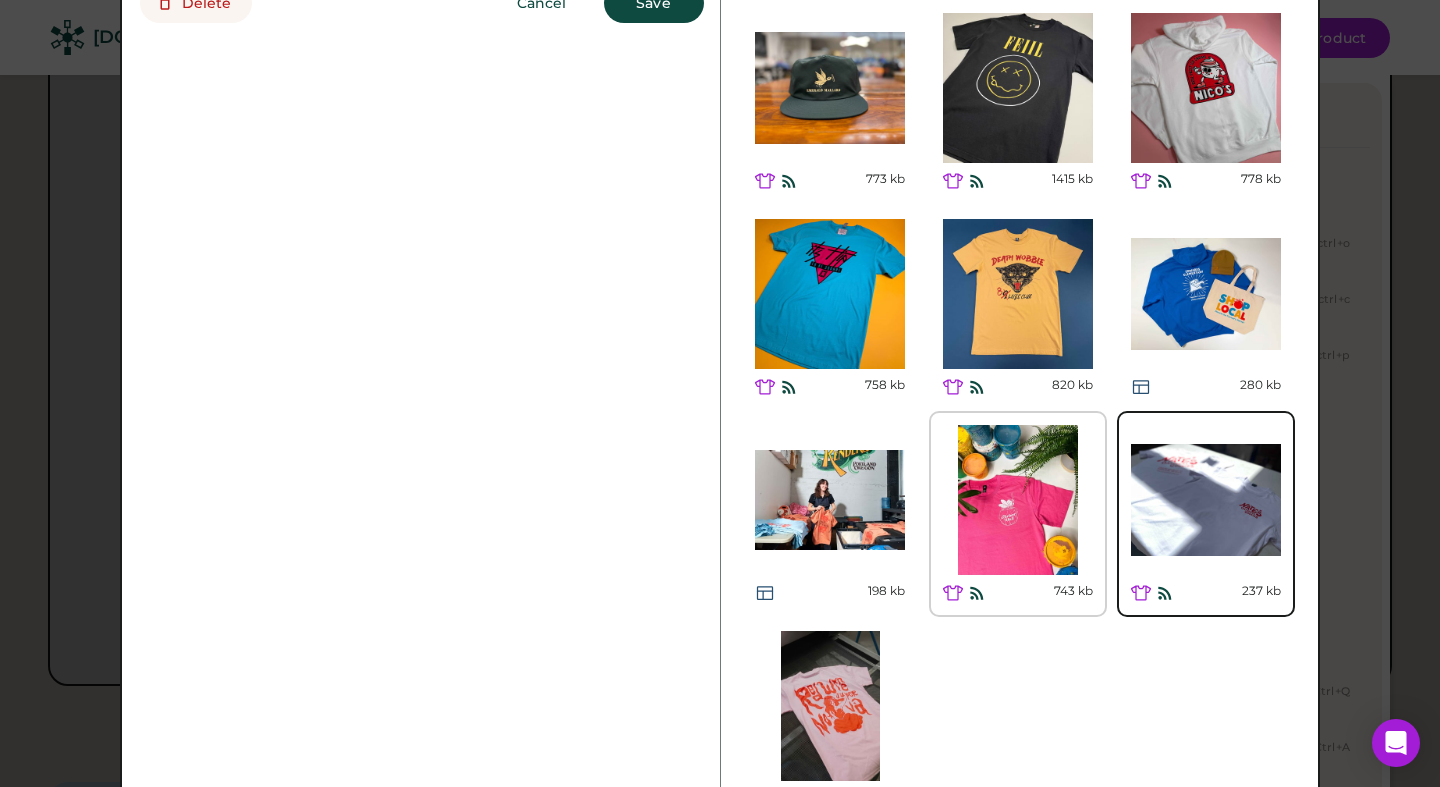 click at bounding box center [1018, 500] 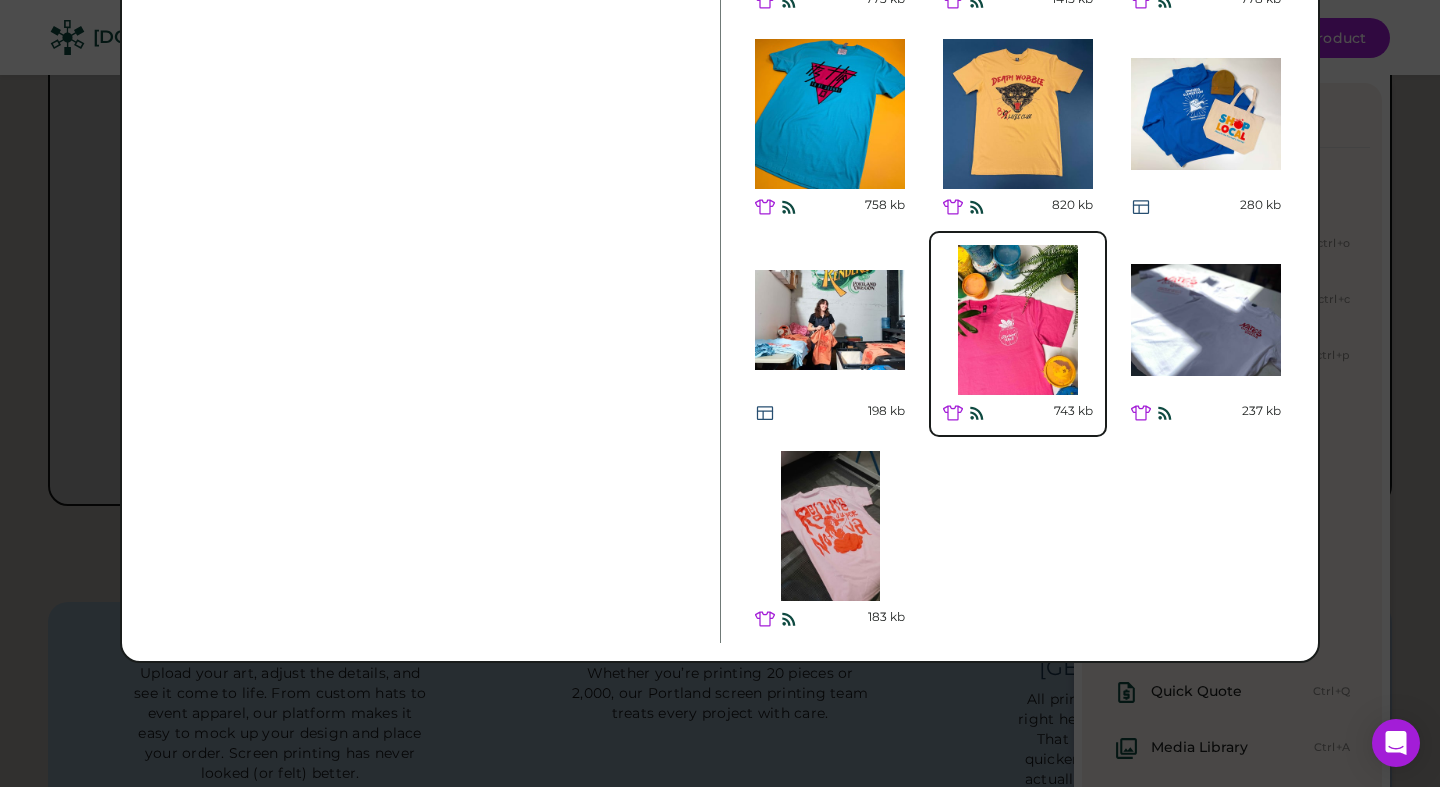 scroll, scrollTop: 1131, scrollLeft: 0, axis: vertical 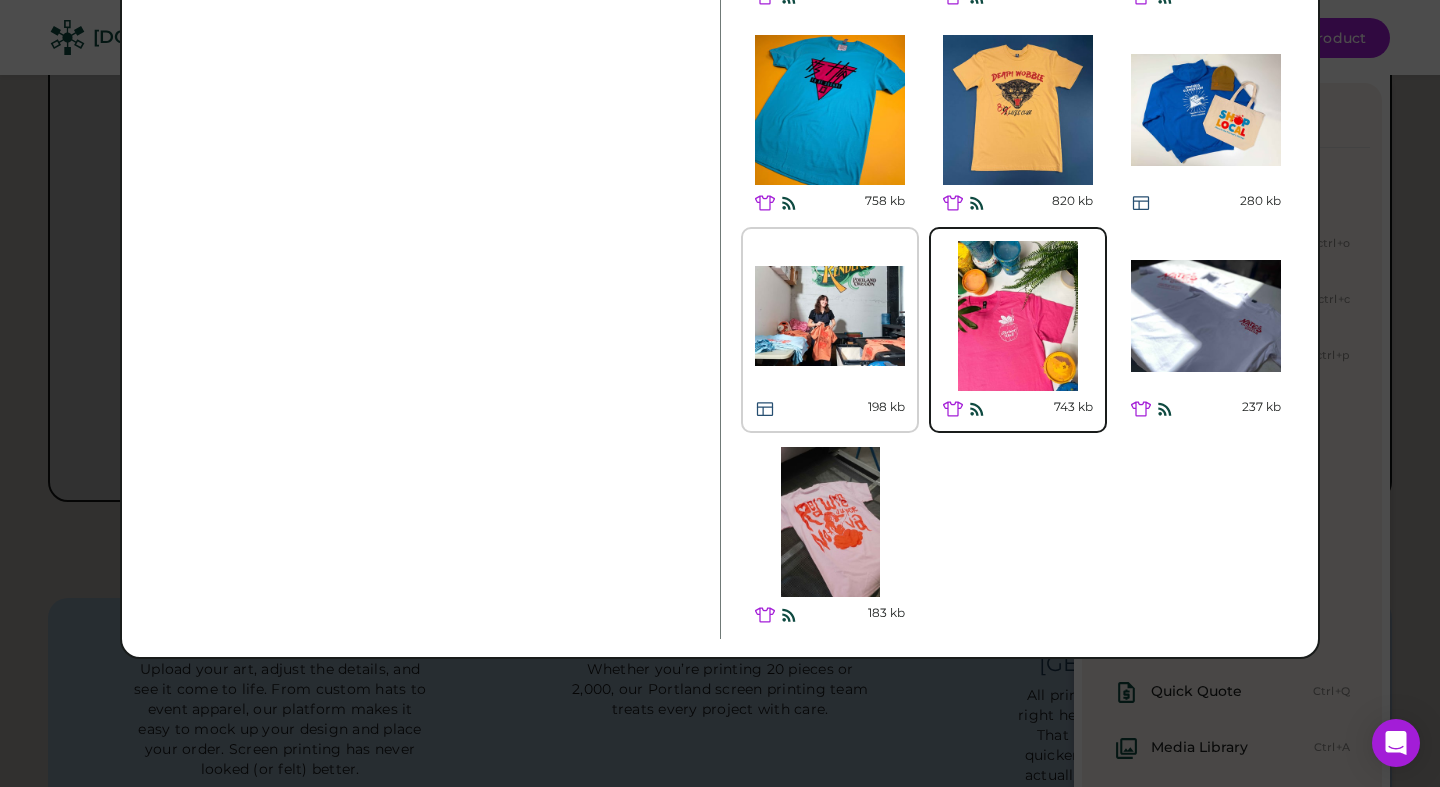 click at bounding box center [830, 316] 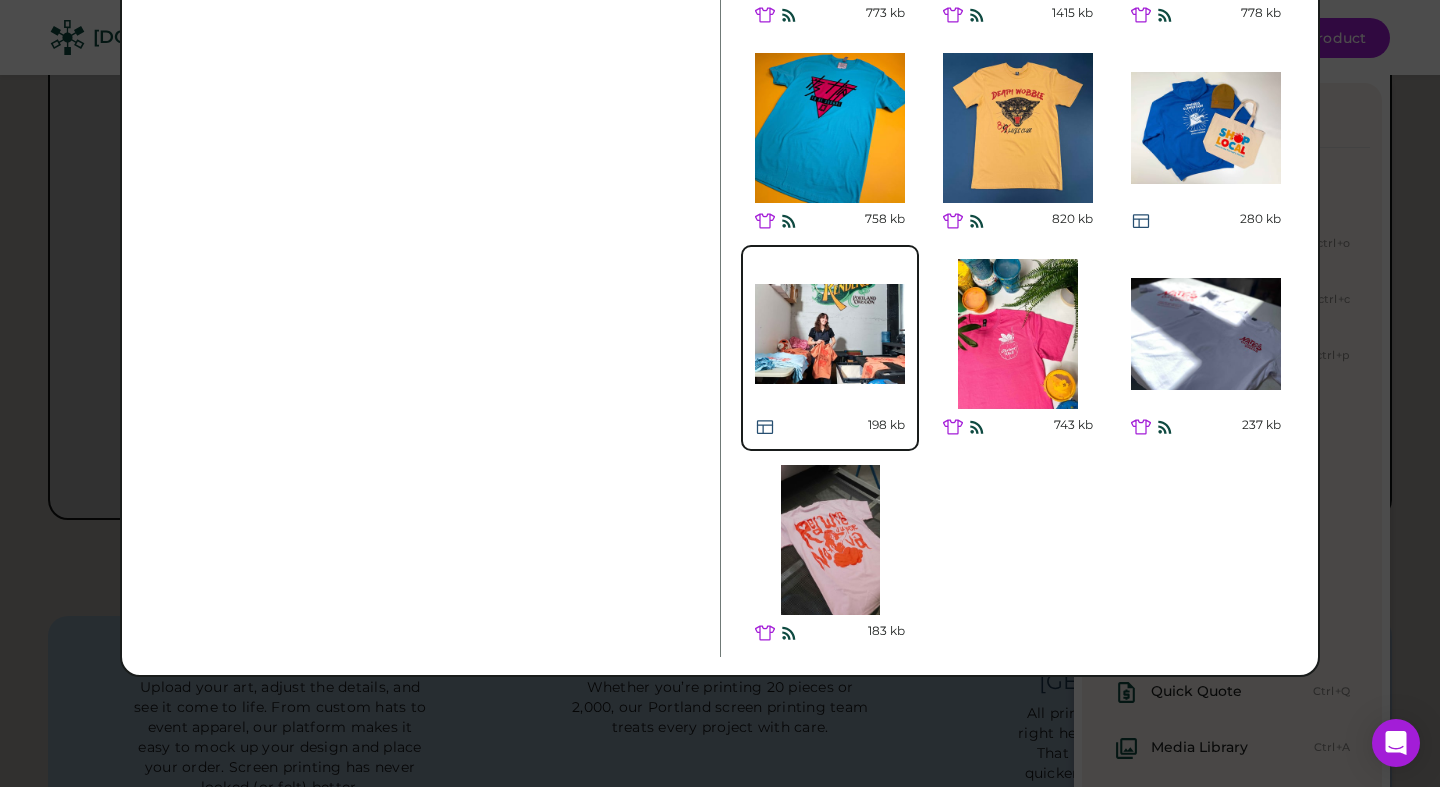 scroll, scrollTop: 1211, scrollLeft: 0, axis: vertical 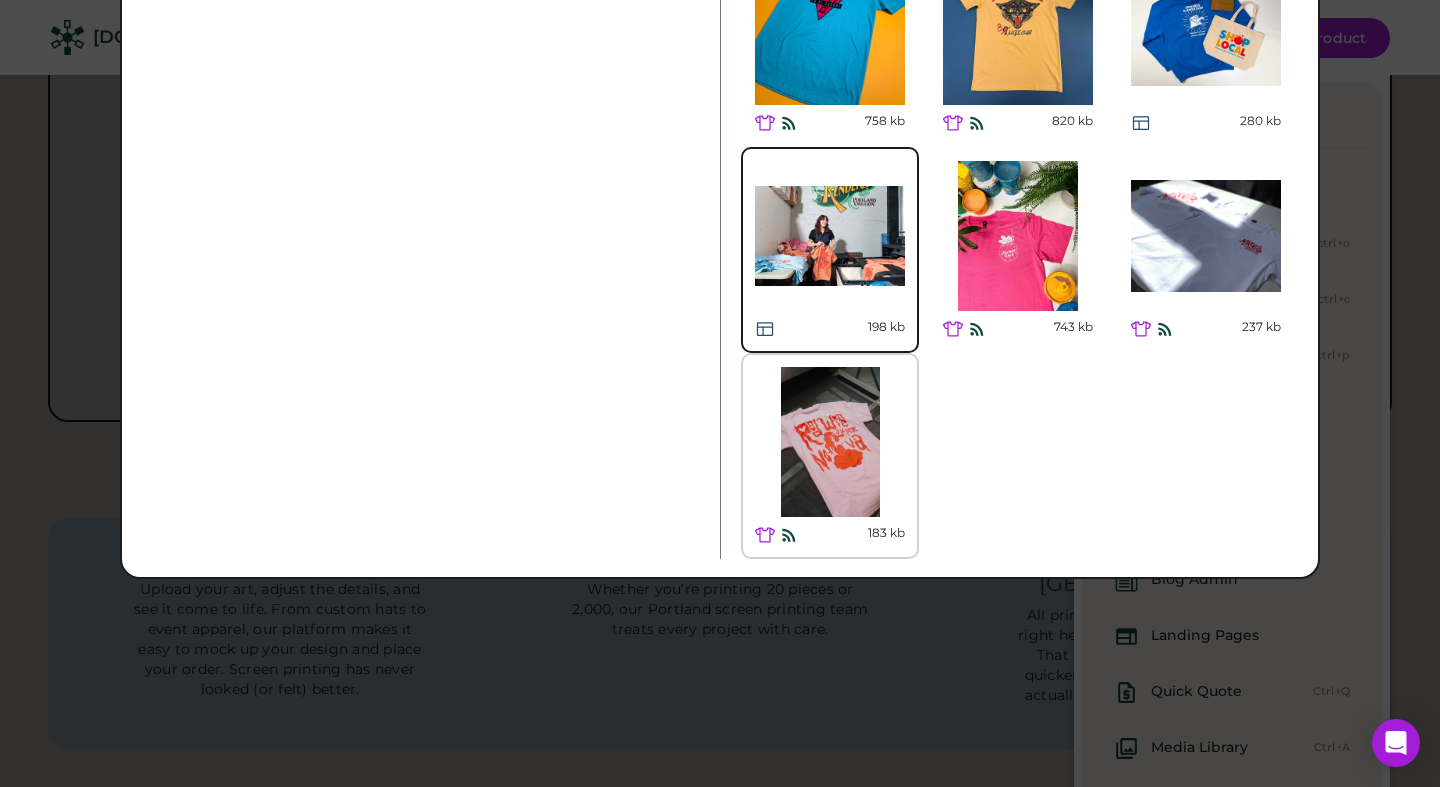 click at bounding box center (830, 442) 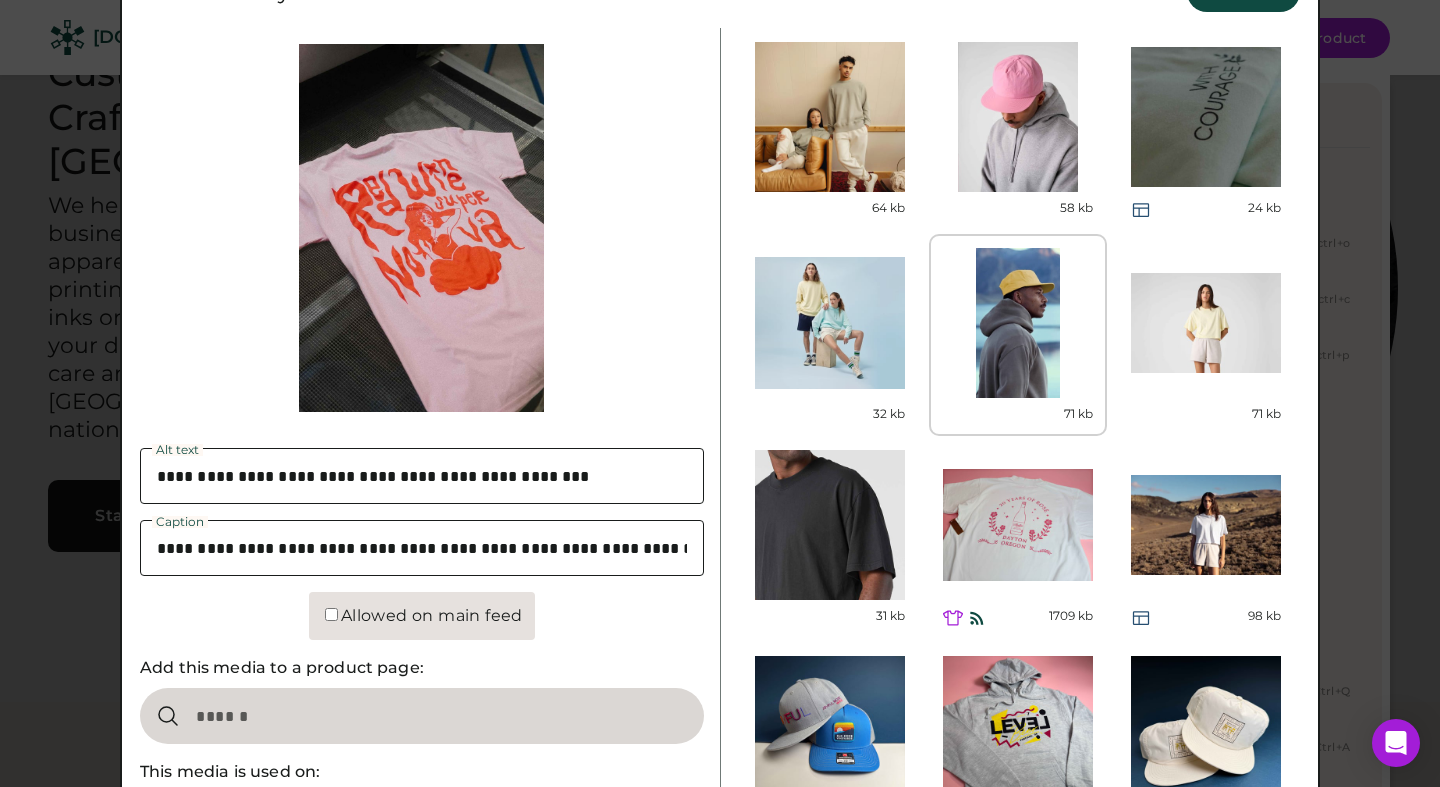 scroll, scrollTop: 0, scrollLeft: 0, axis: both 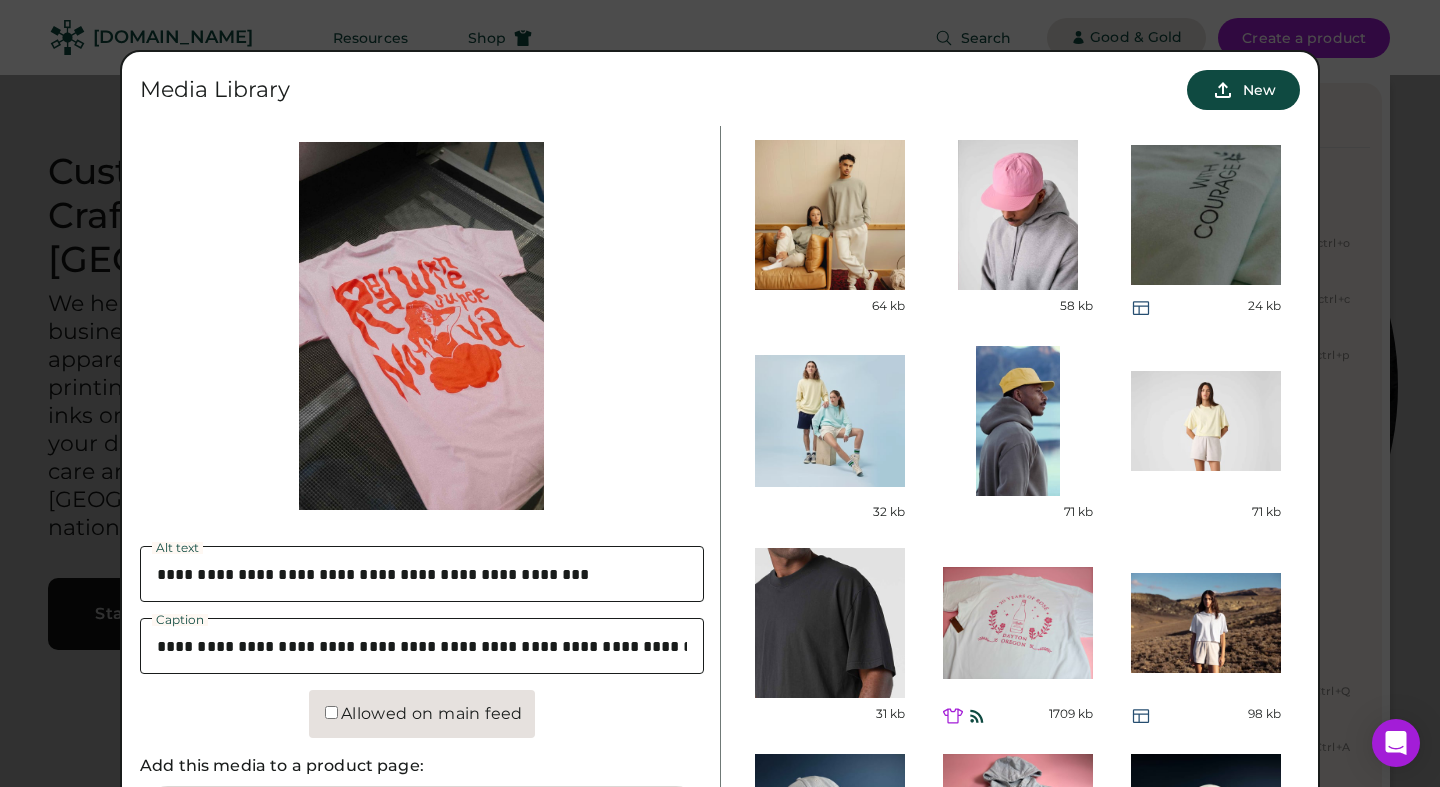 click at bounding box center [720, 393] 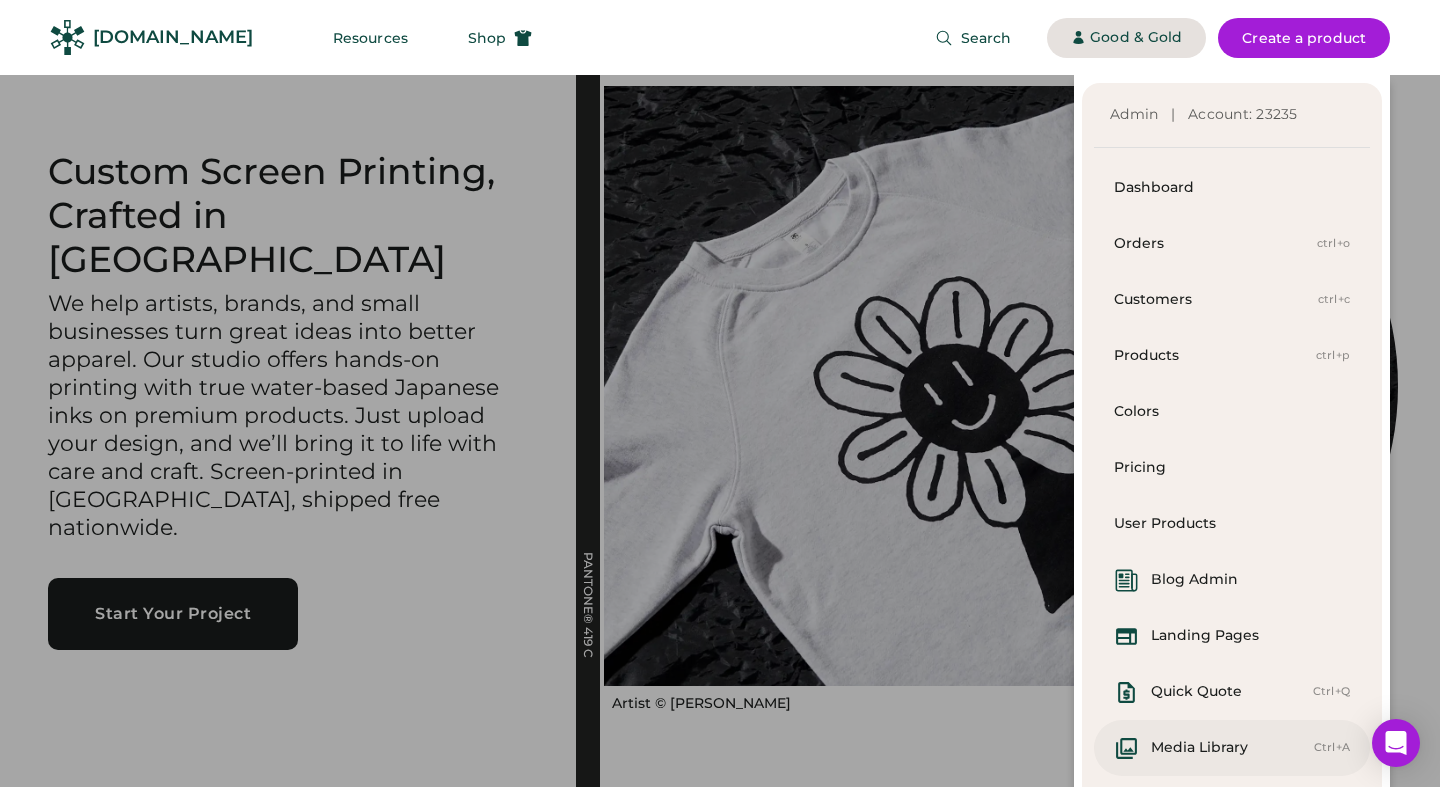 click on "Media Library" at bounding box center (1199, 748) 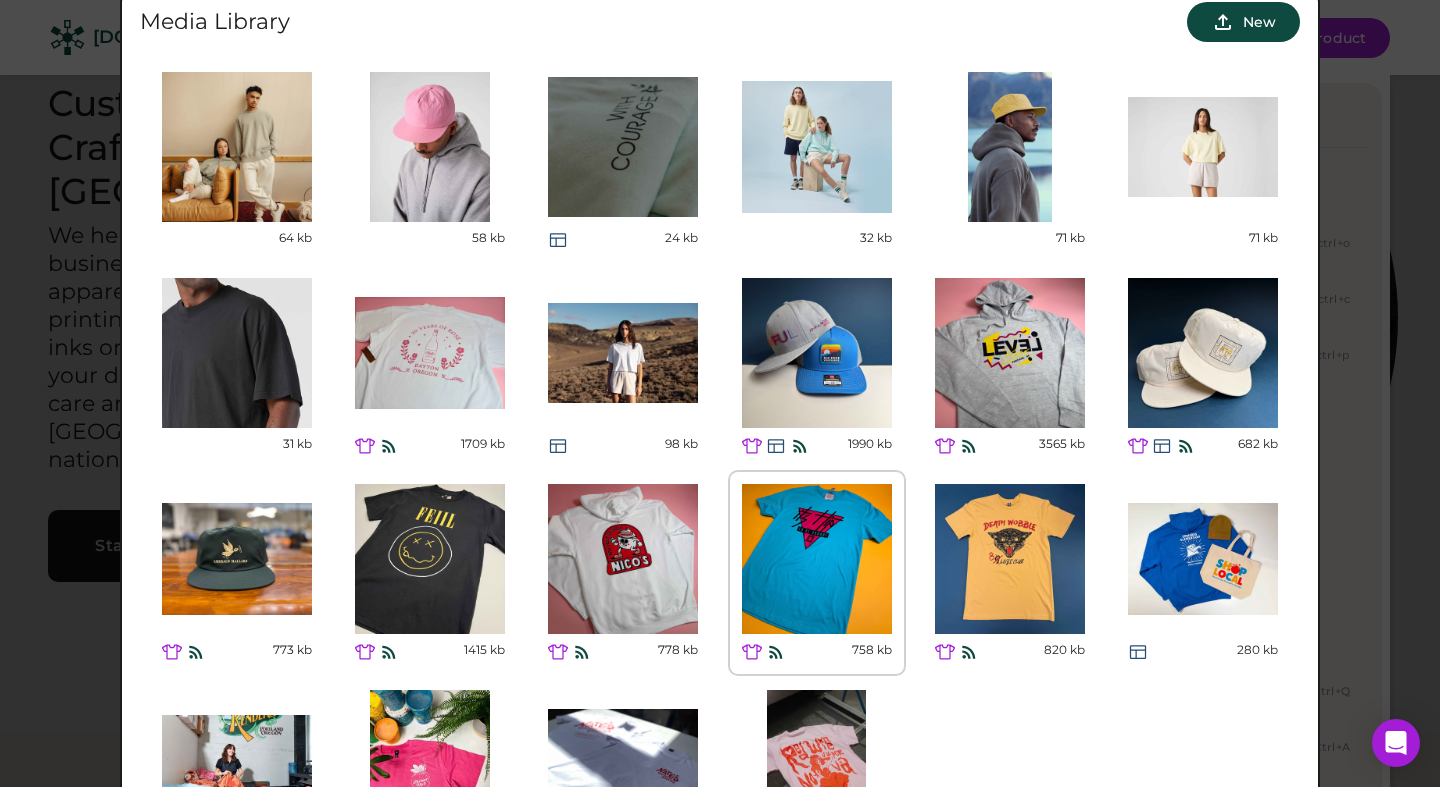 scroll, scrollTop: 0, scrollLeft: 0, axis: both 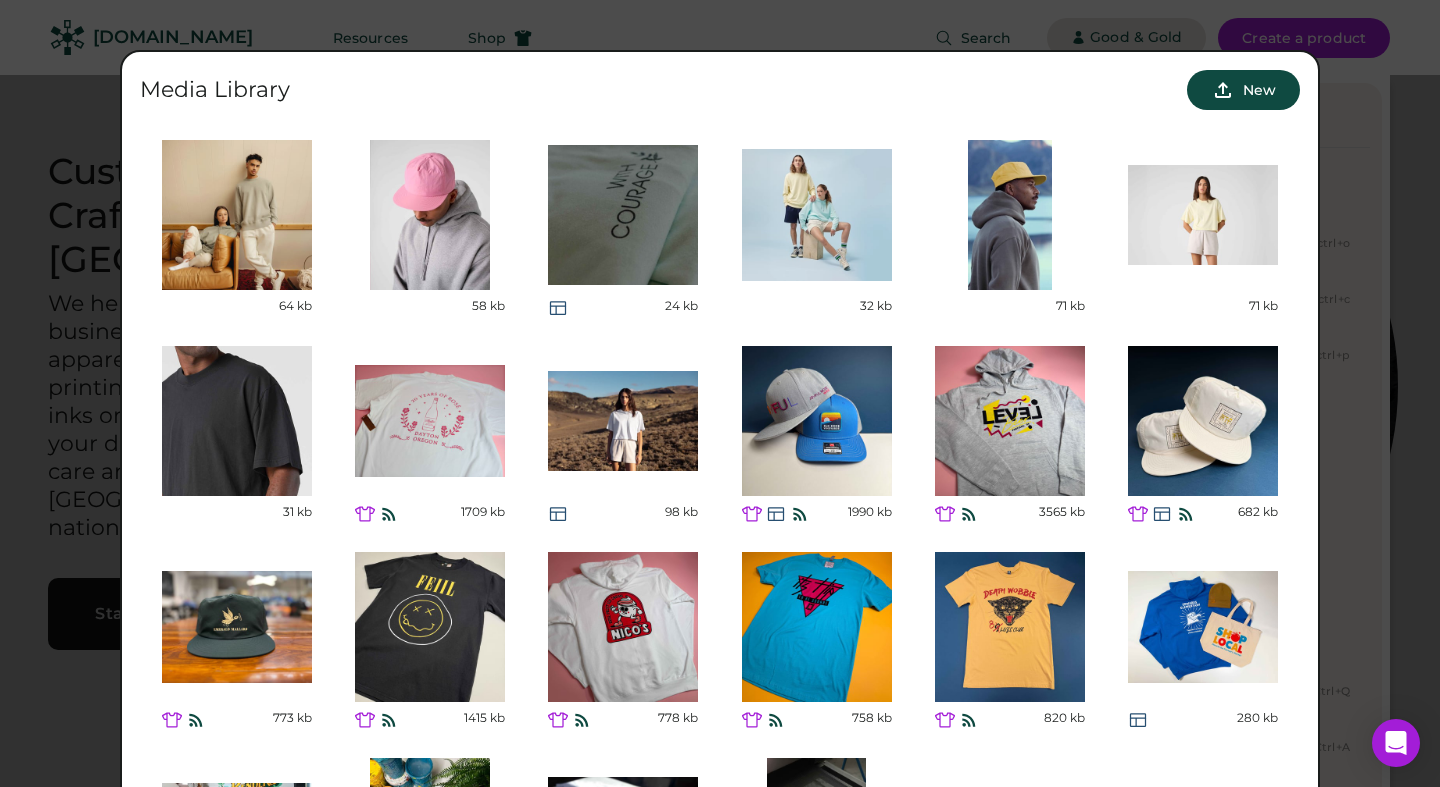 click at bounding box center [720, 393] 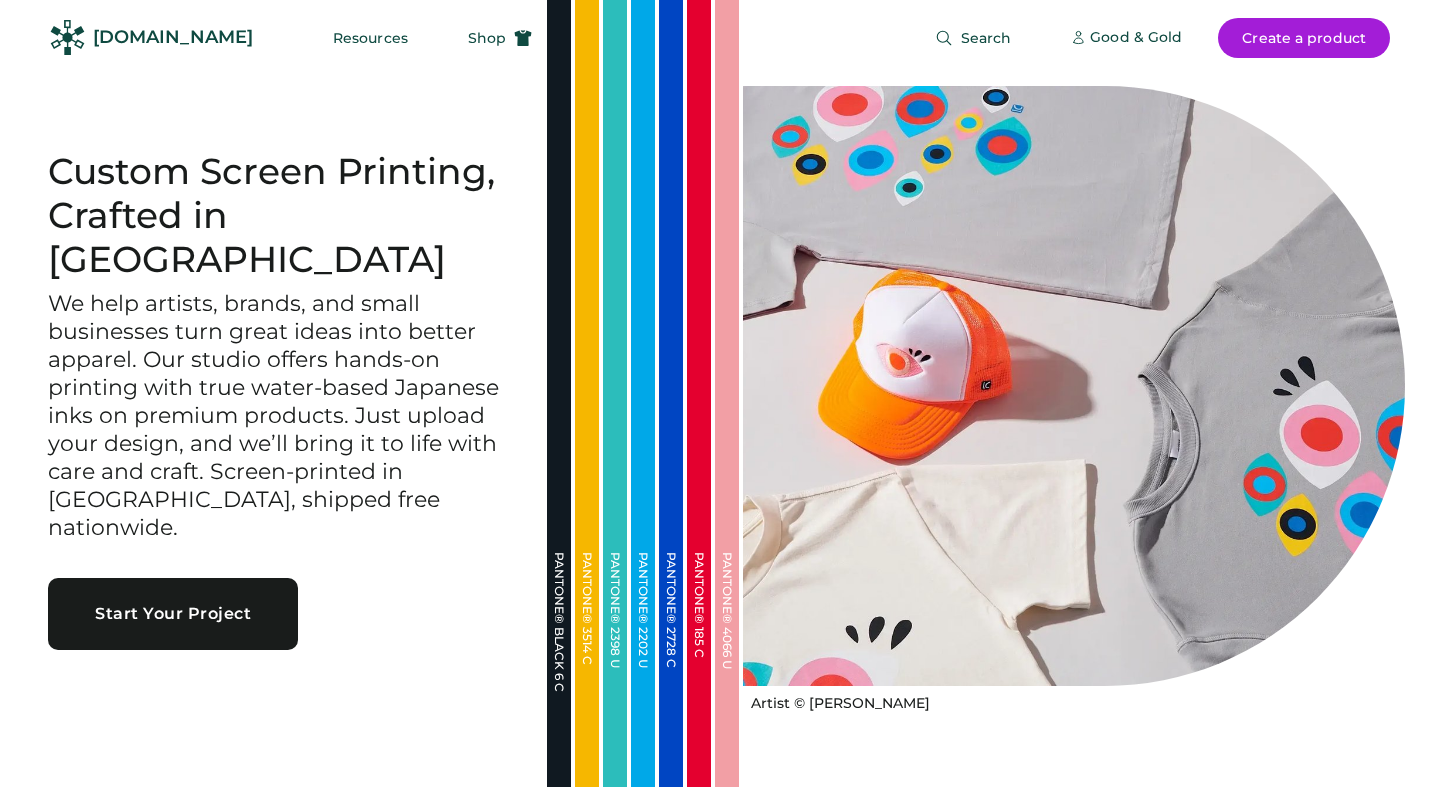 scroll, scrollTop: 0, scrollLeft: 0, axis: both 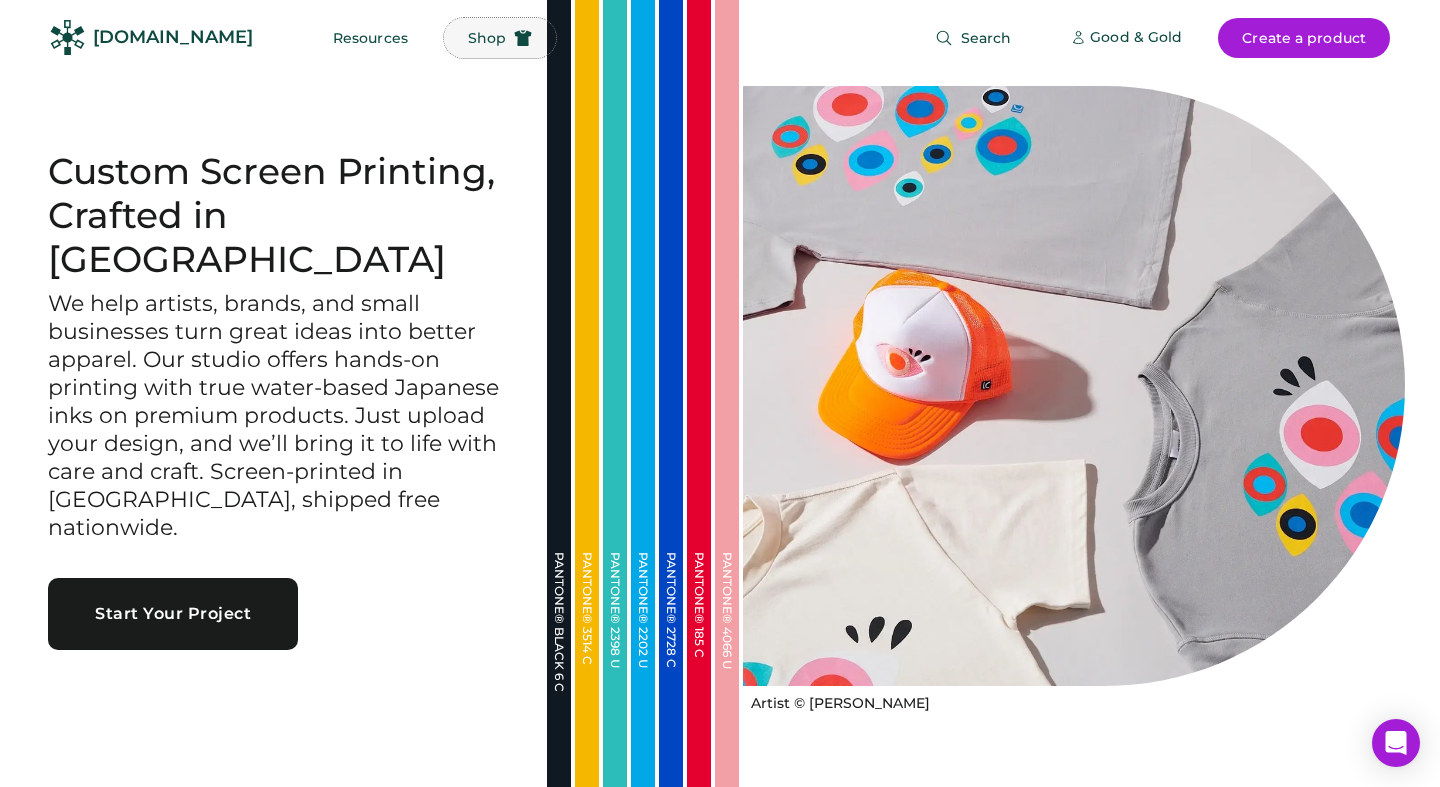 click on "Shop" at bounding box center [487, 38] 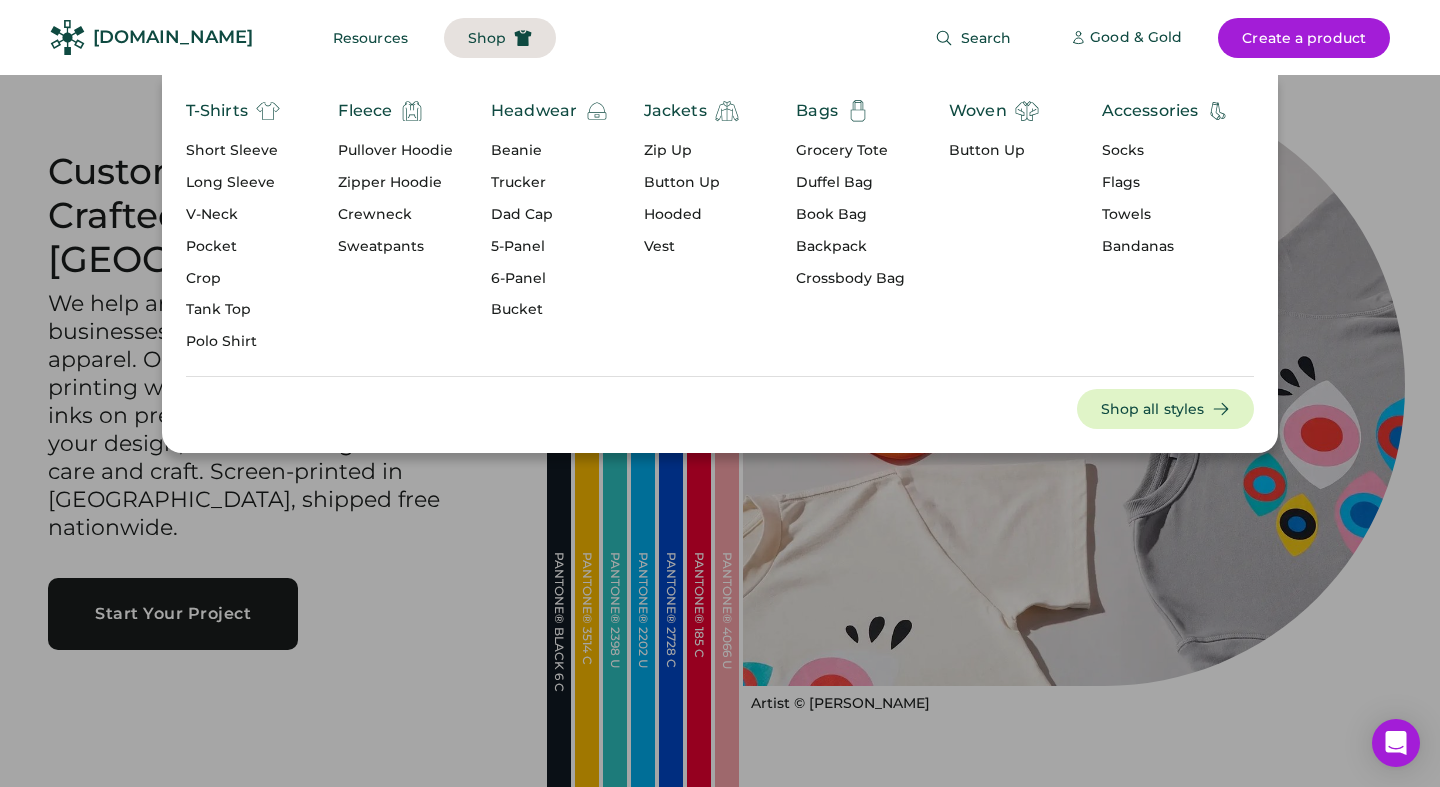click on "Dad Cap" at bounding box center (550, 215) 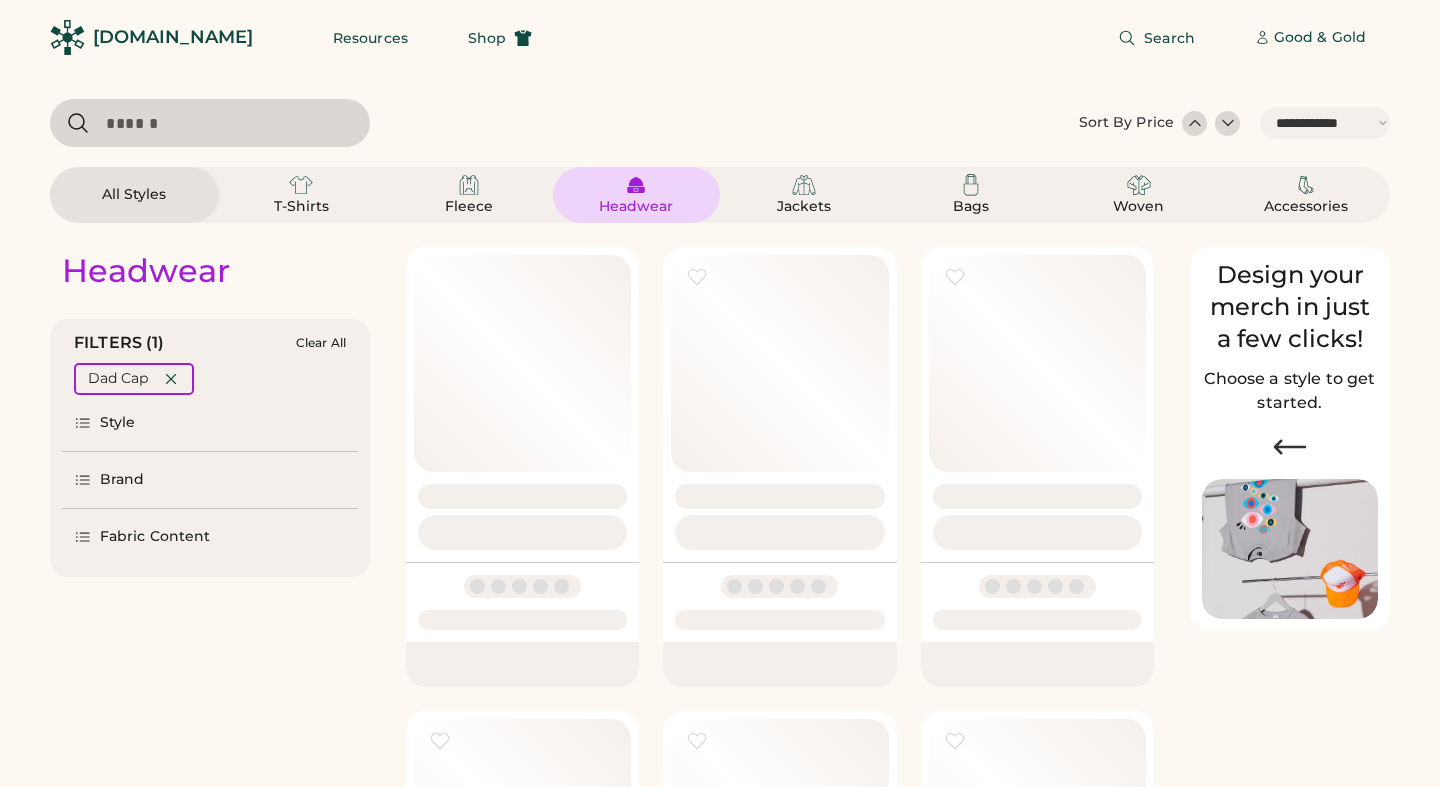 select on "*****" 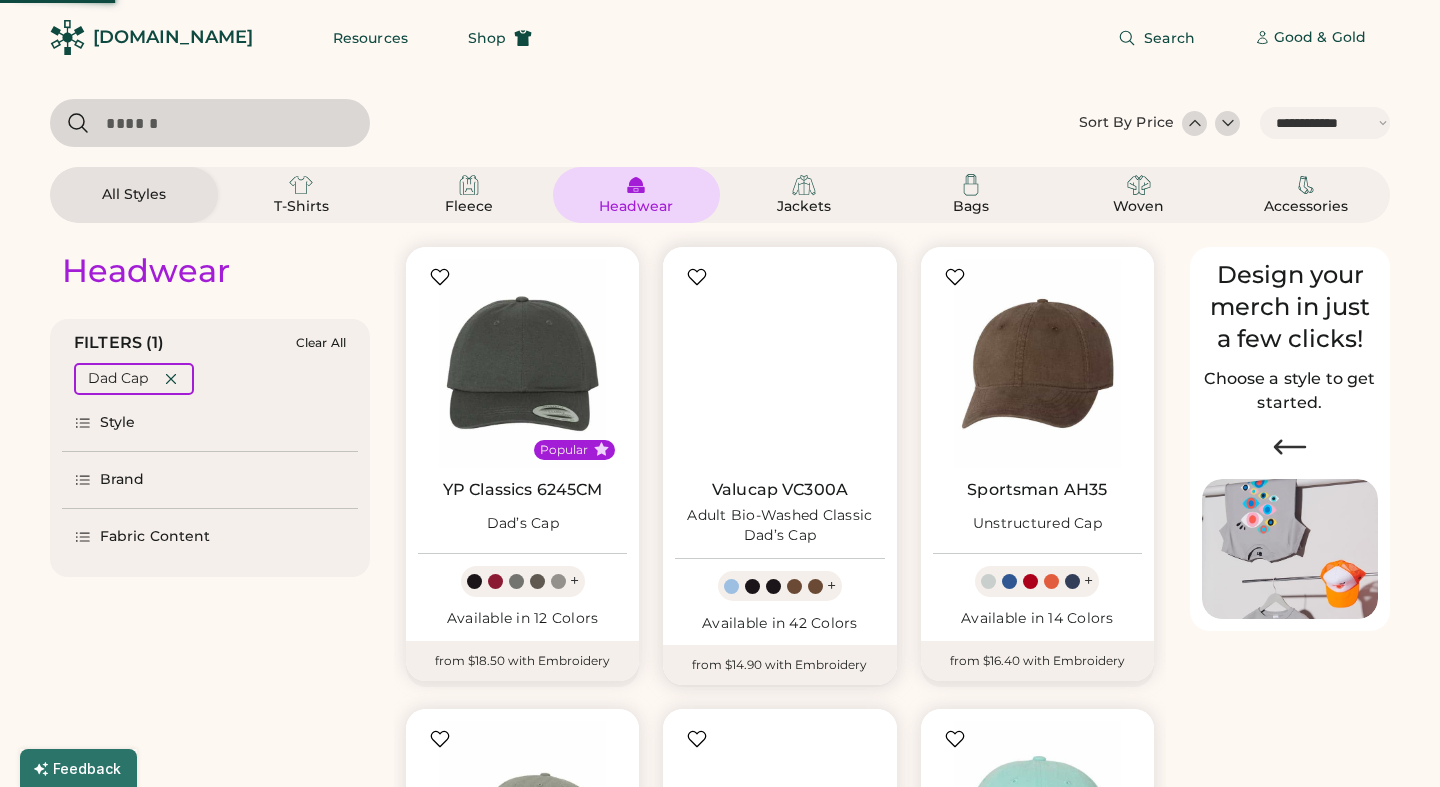 scroll, scrollTop: 0, scrollLeft: 0, axis: both 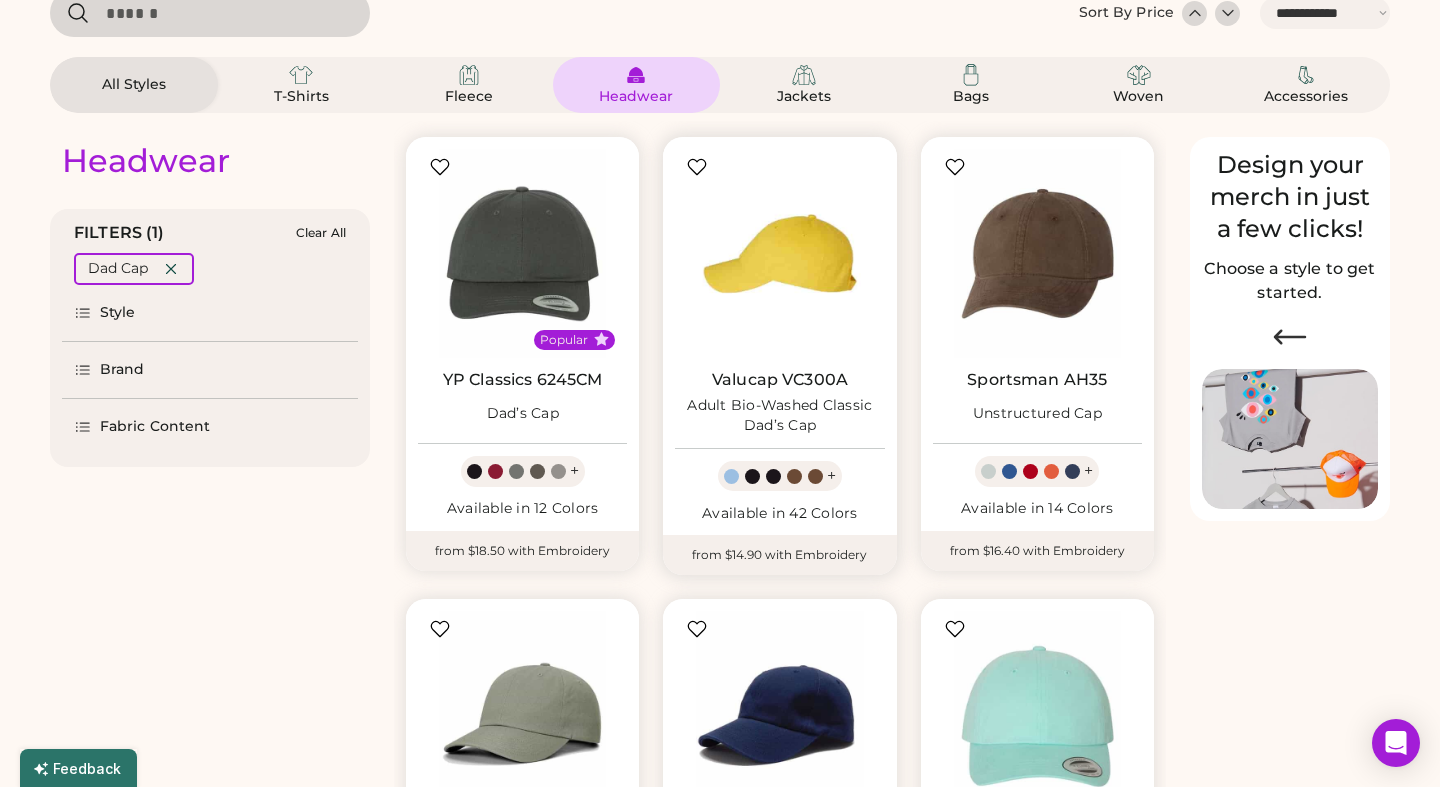 click at bounding box center (779, 253) 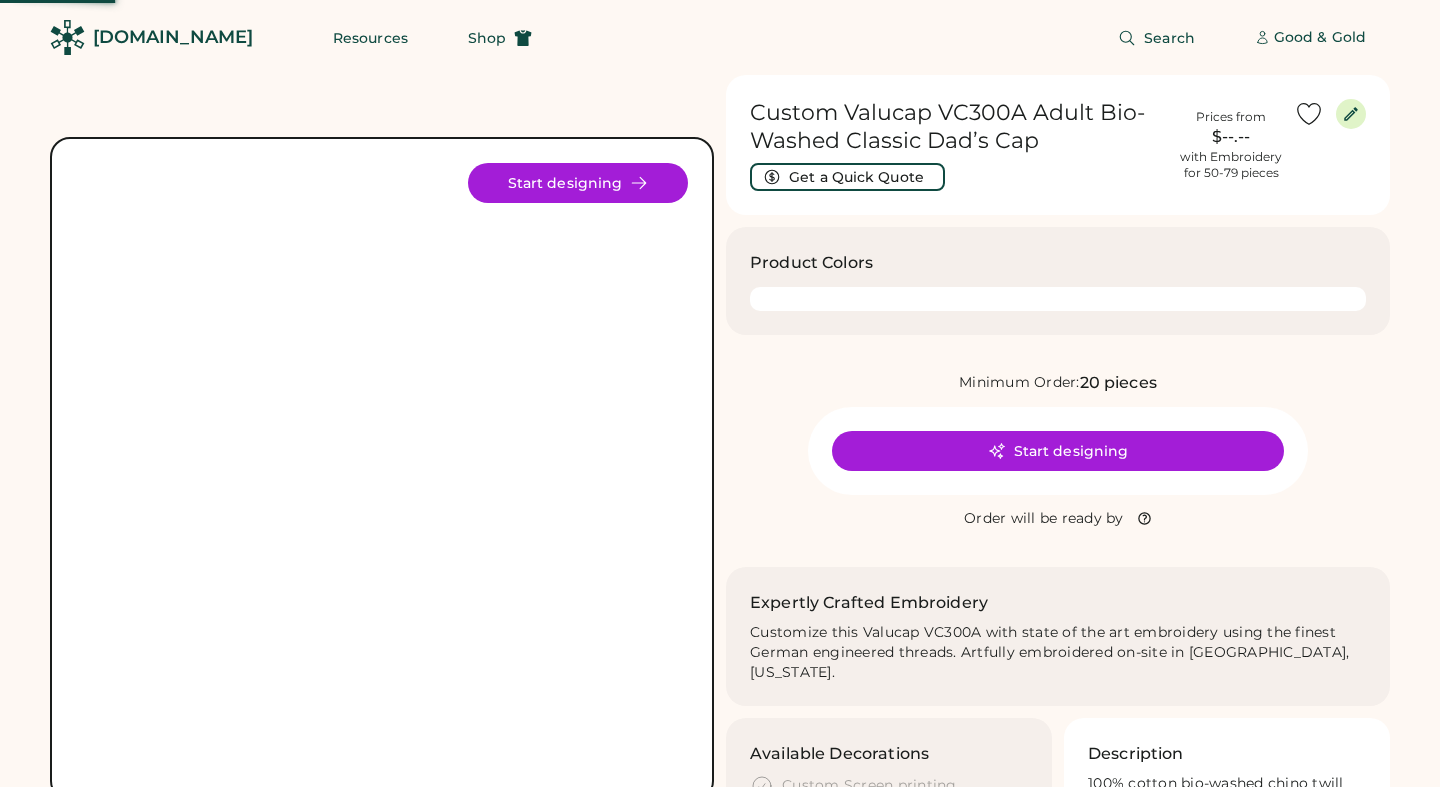 scroll, scrollTop: 0, scrollLeft: 0, axis: both 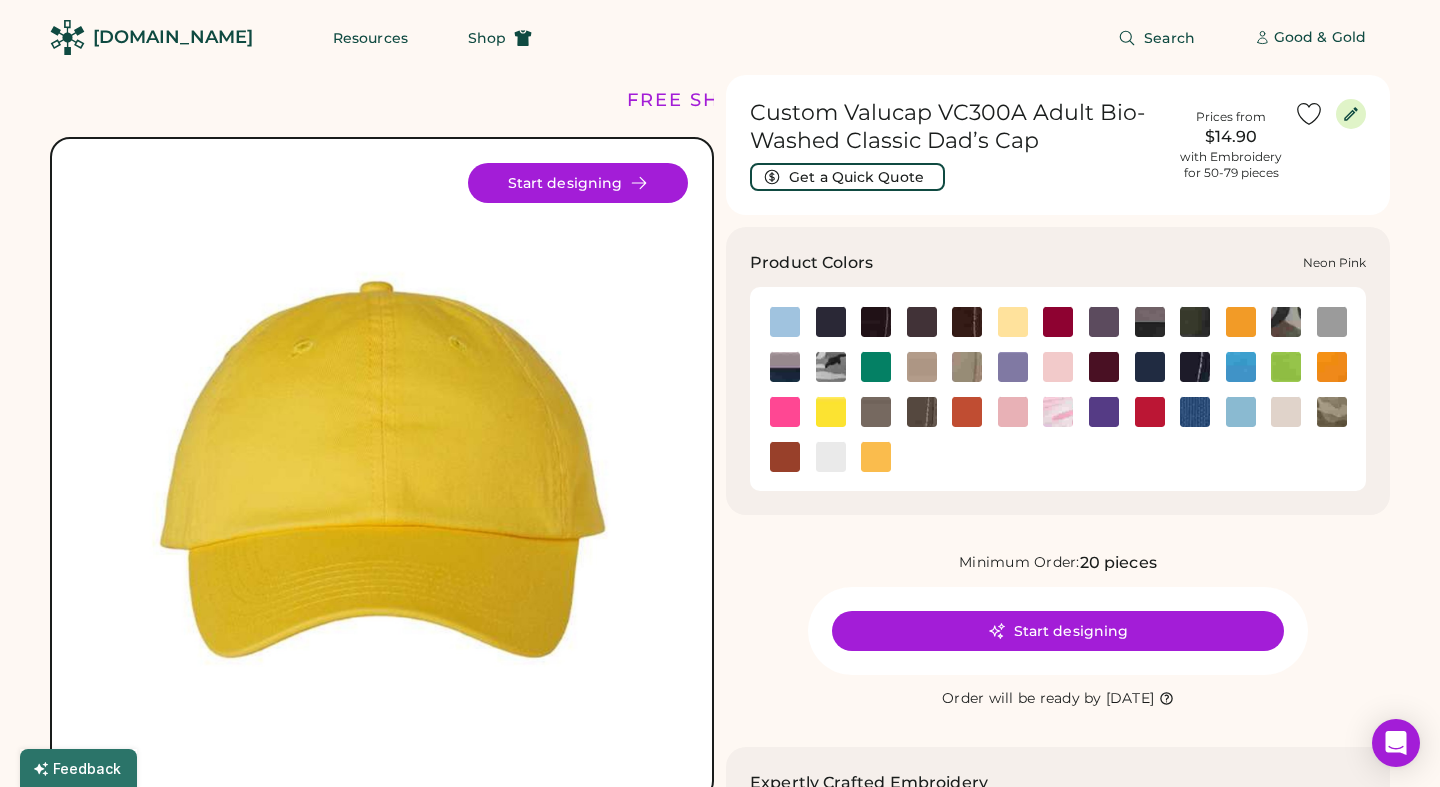 click 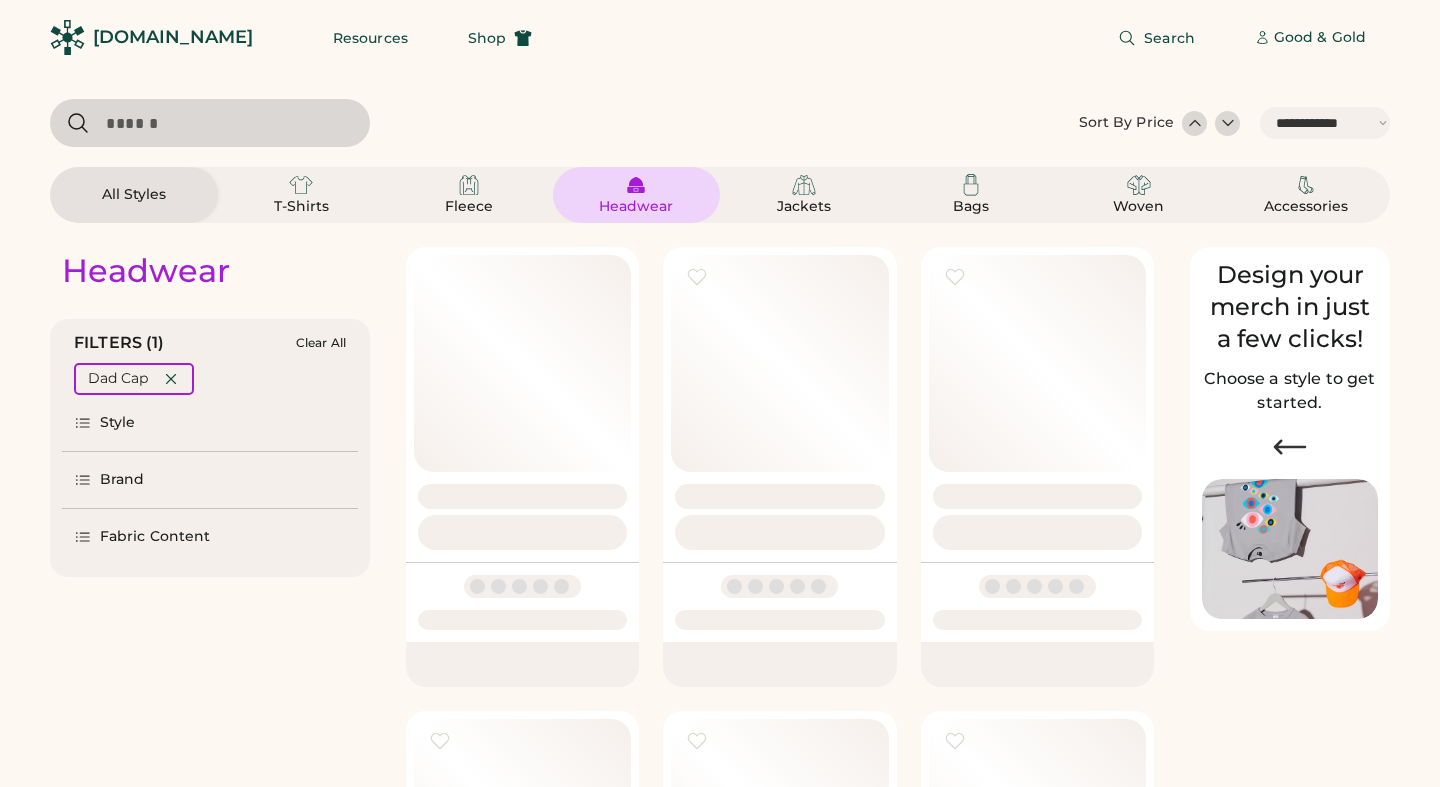 select on "*****" 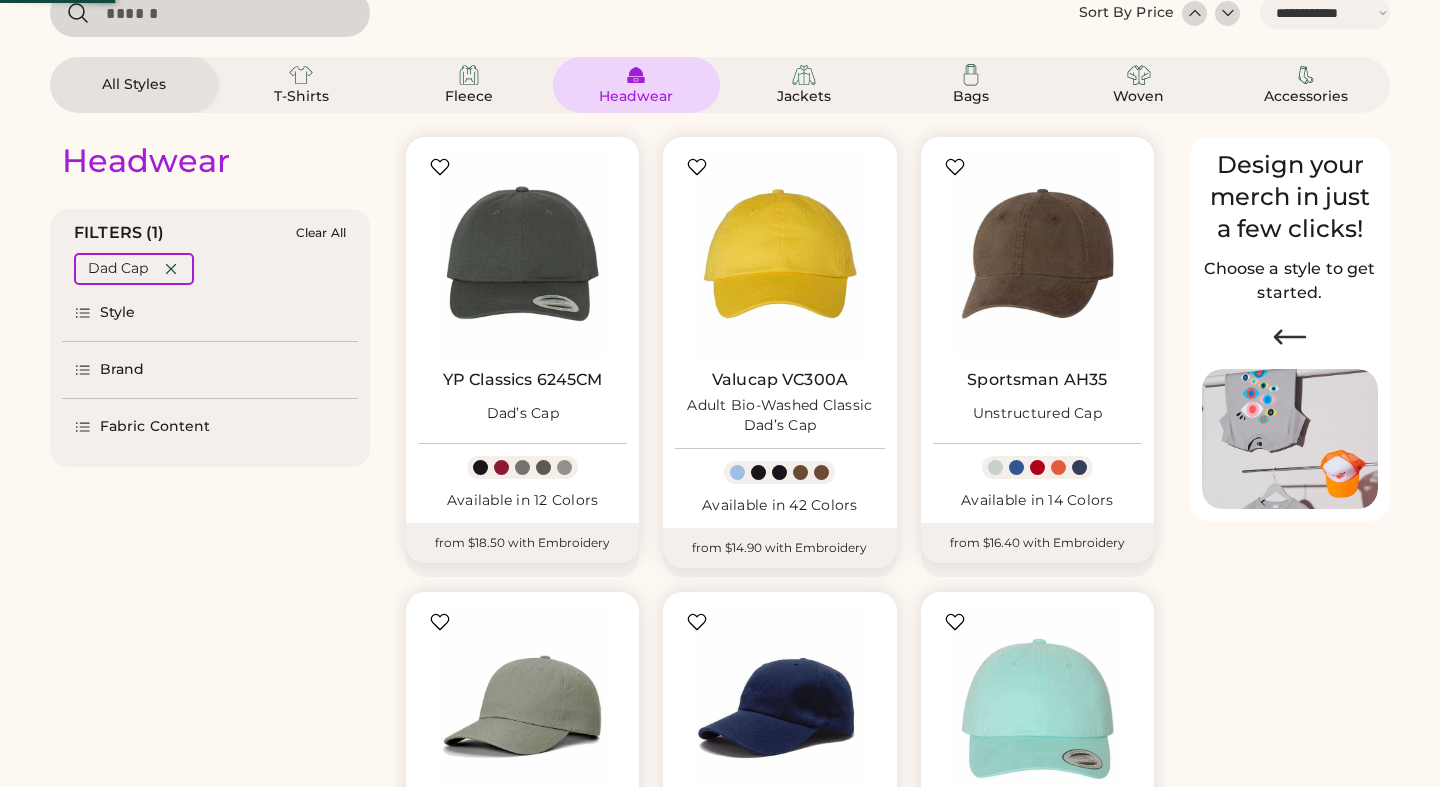 scroll, scrollTop: 0, scrollLeft: 0, axis: both 